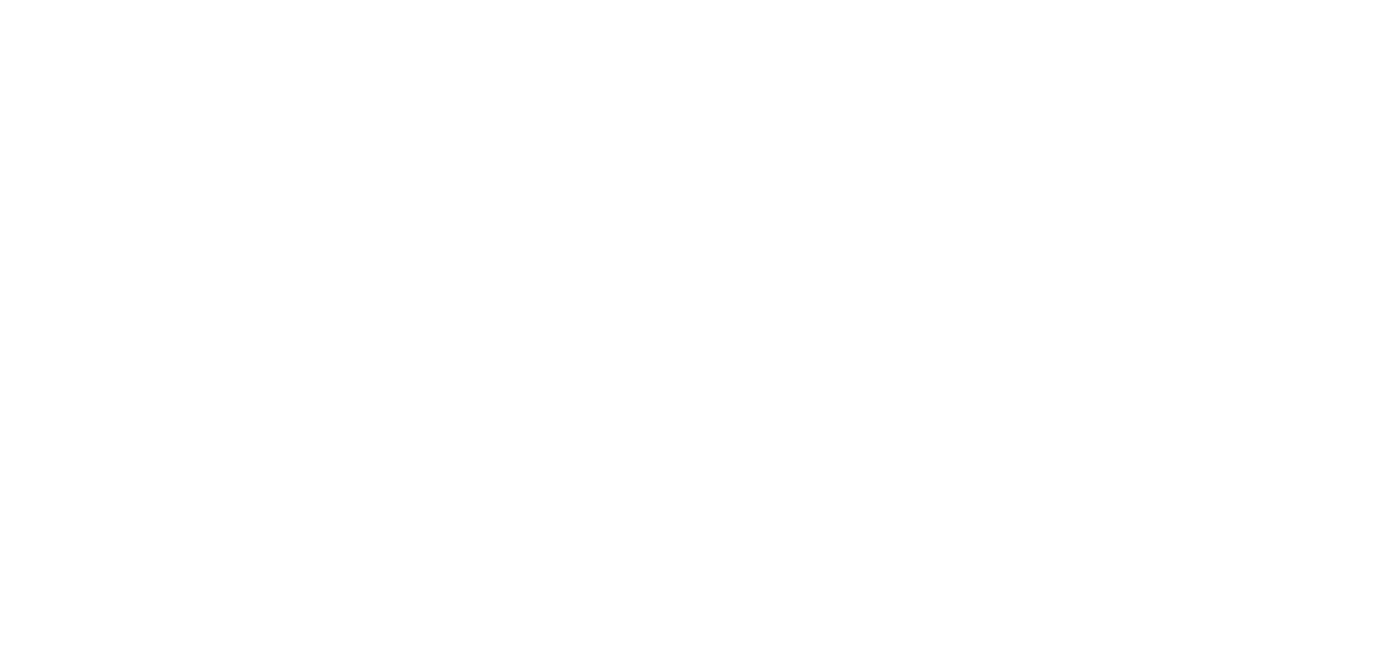 scroll, scrollTop: 0, scrollLeft: 0, axis: both 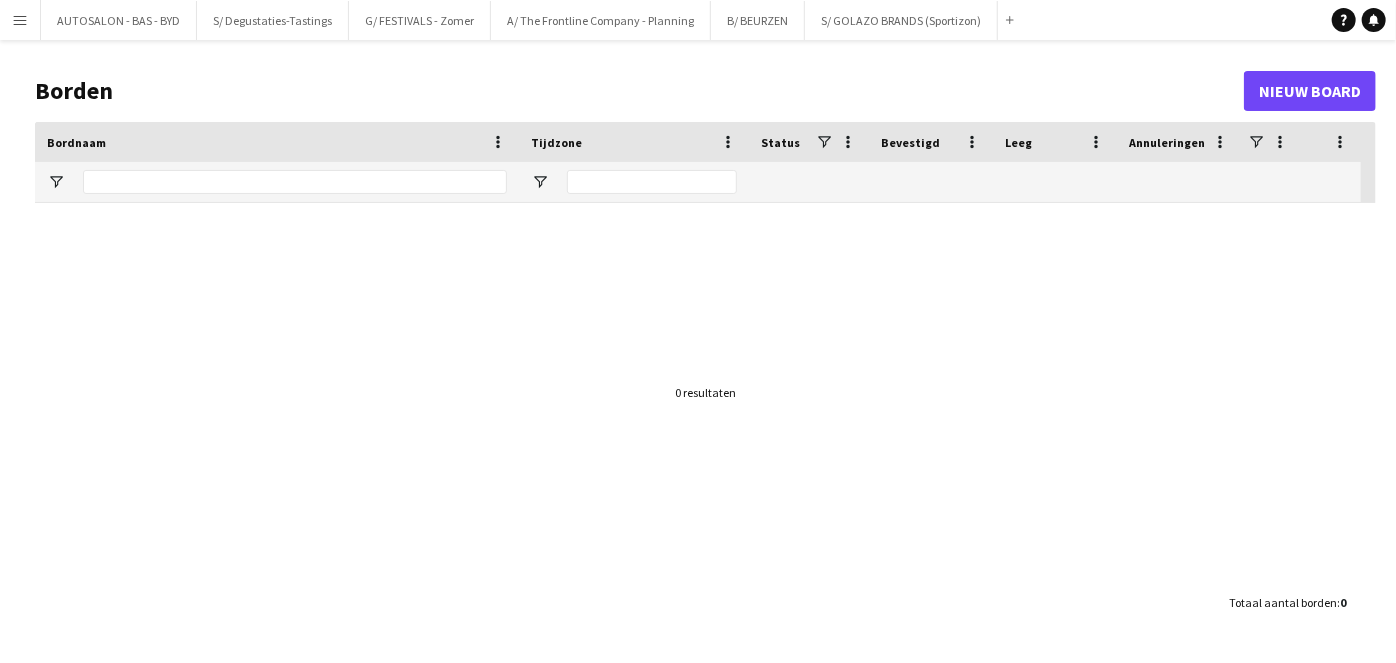 click on "Borden   Nieuw board
Sleep hierheen om rijen te groeperen Sleep hierheen om kolomlabels te instellen
Bordnaam
Tijdzone
Status
0" 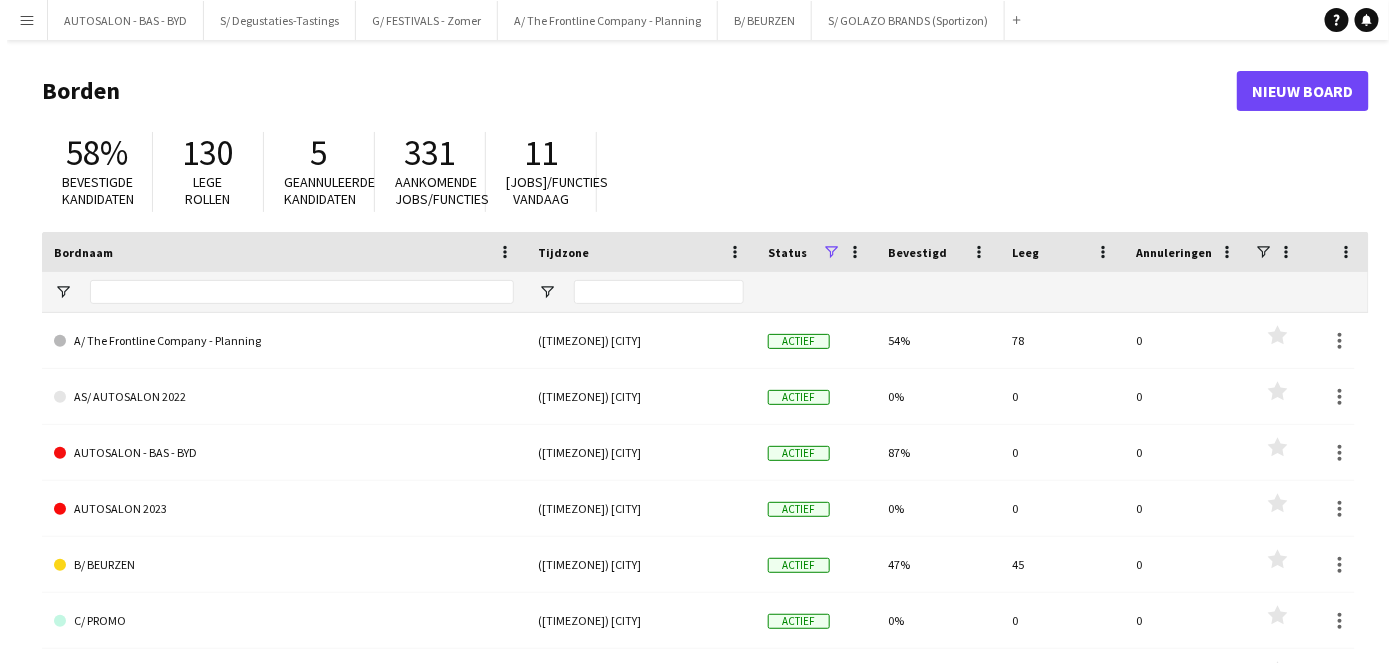 scroll, scrollTop: 0, scrollLeft: 0, axis: both 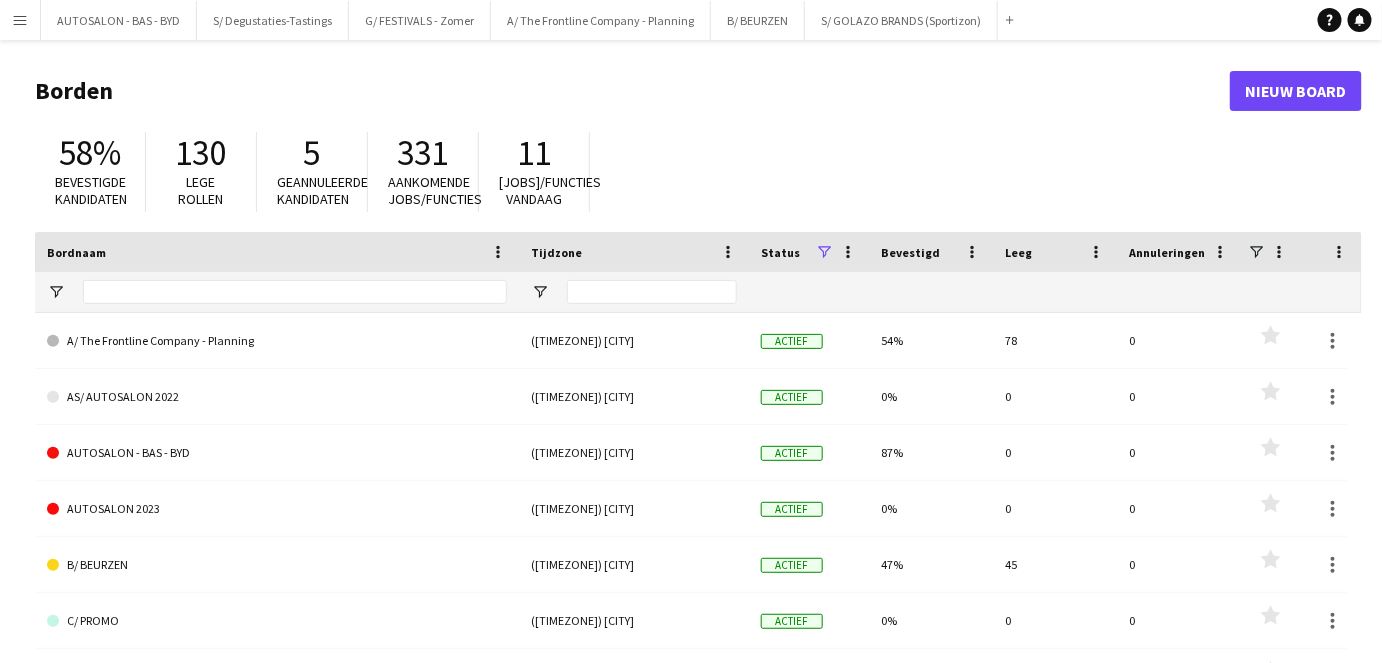 click on "Borden   Nieuw board" 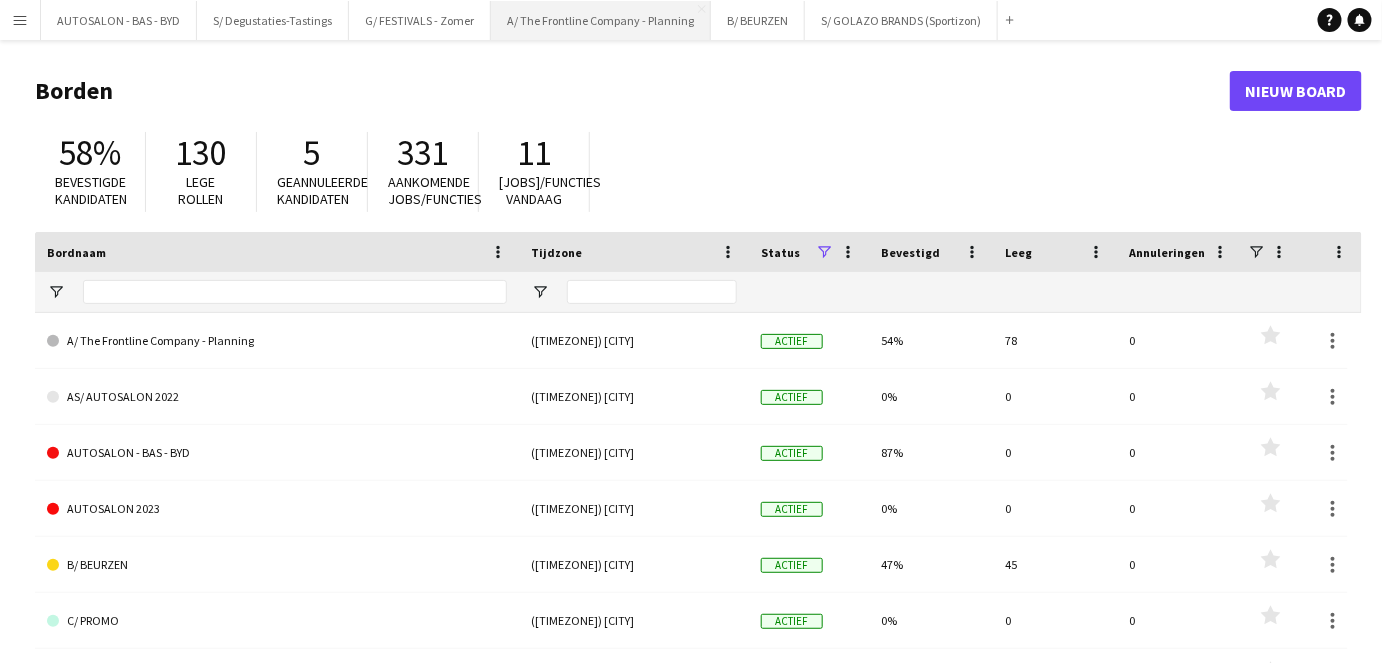 click on "A/ [BRAND] - [EVENT]
Sluiten" at bounding box center [601, 20] 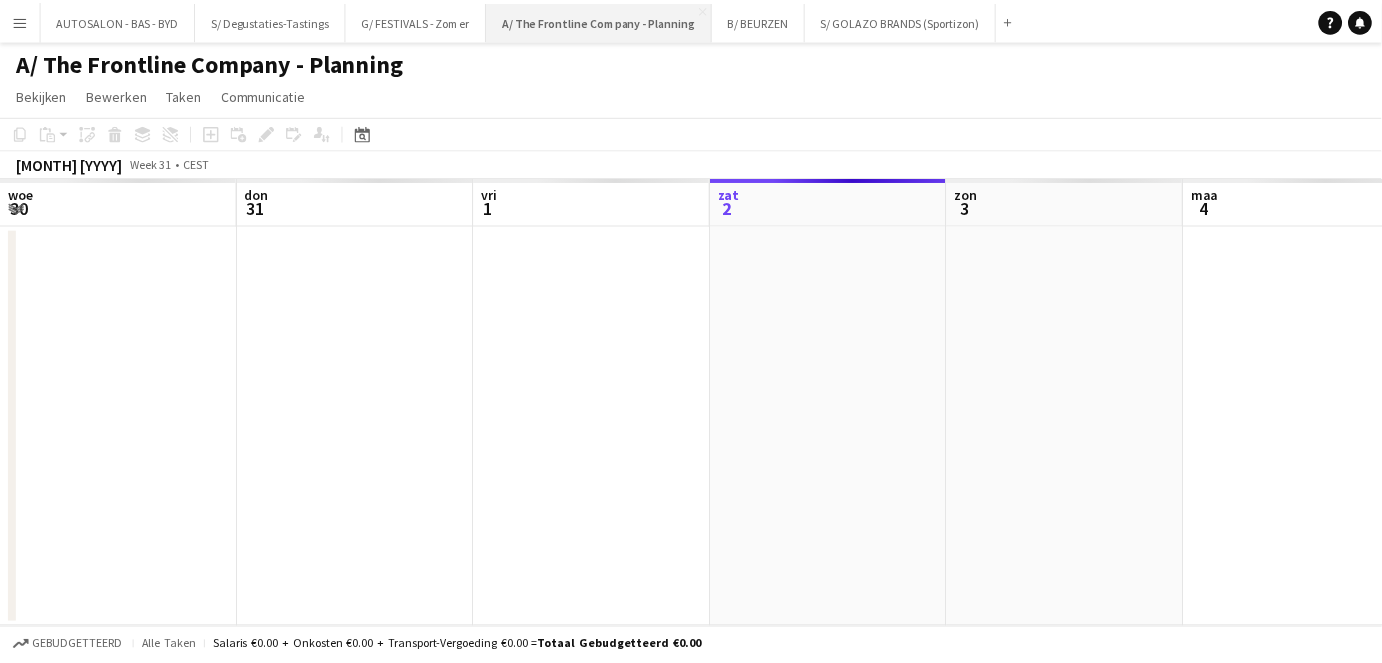 scroll, scrollTop: 0, scrollLeft: 477, axis: horizontal 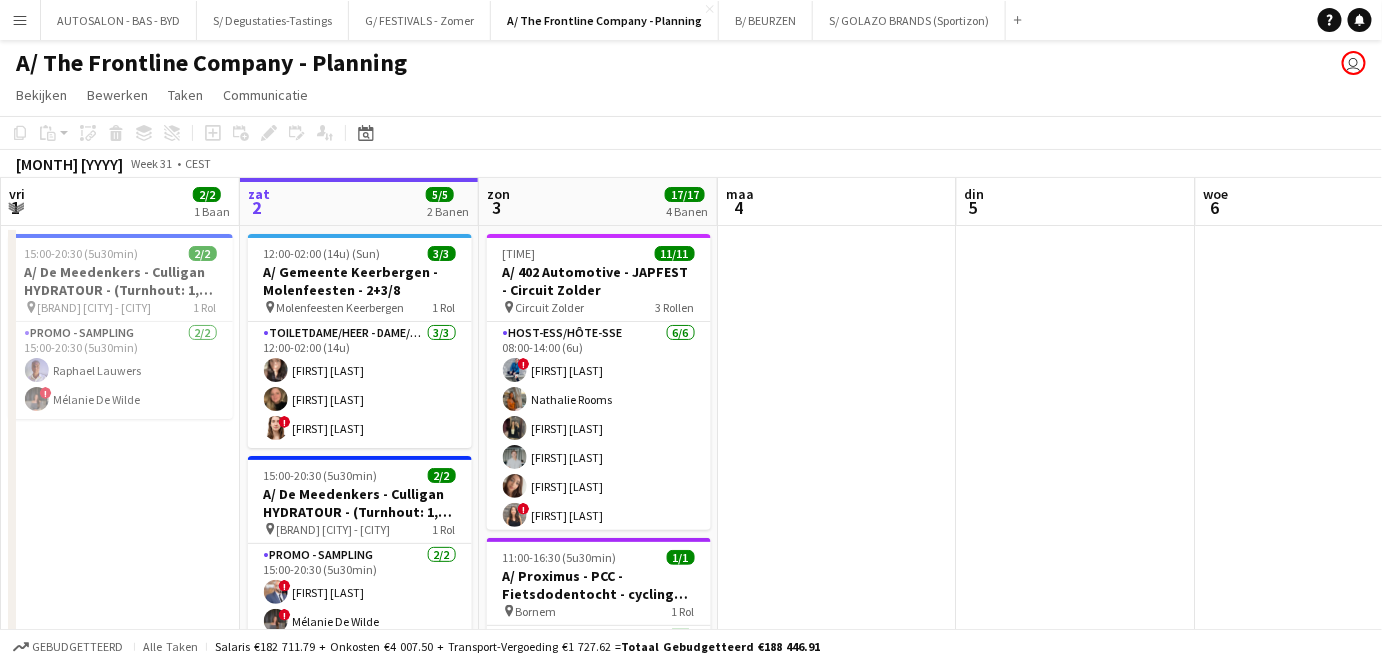 click on "Menu" at bounding box center [20, 20] 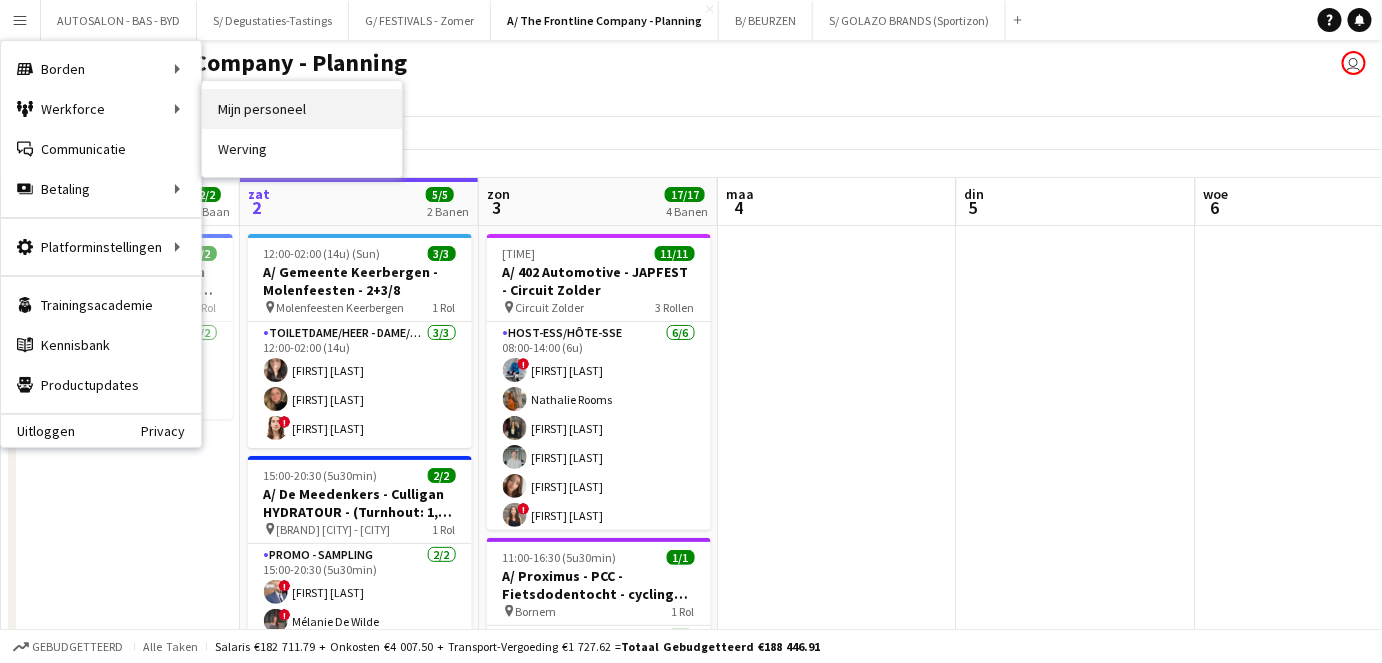 click on "Mijn personeel" at bounding box center [302, 109] 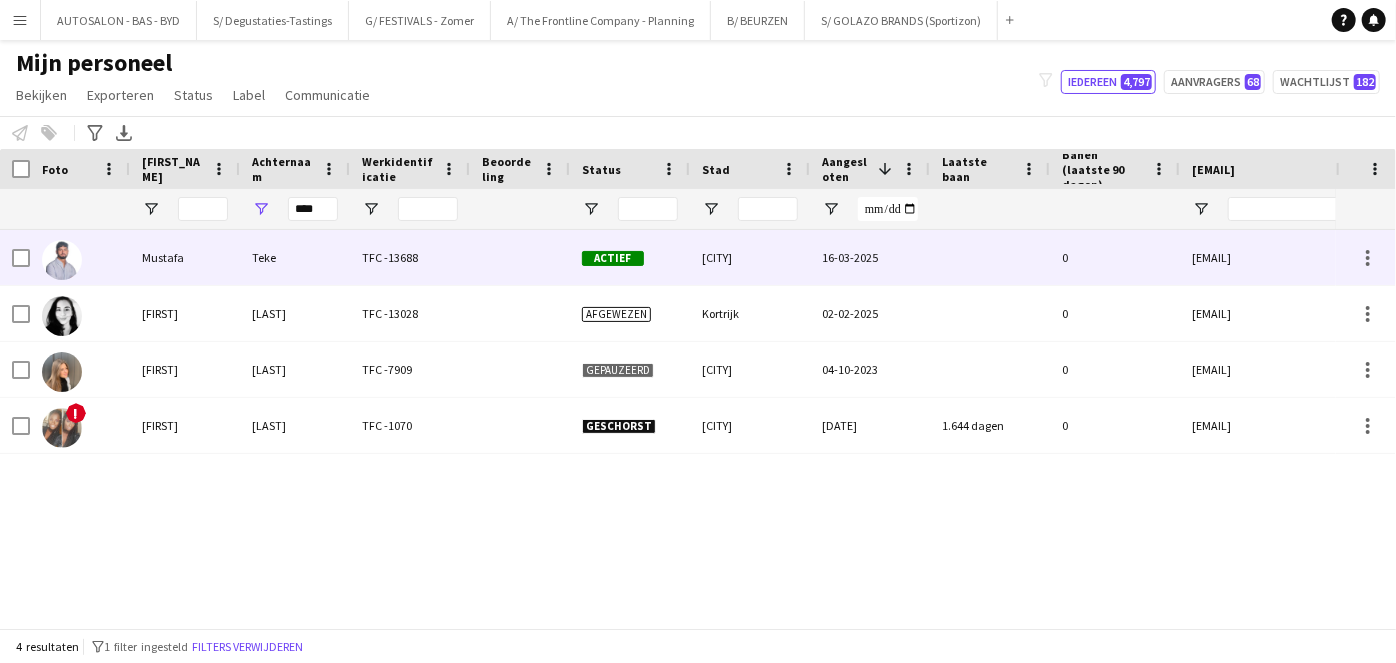type on "****" 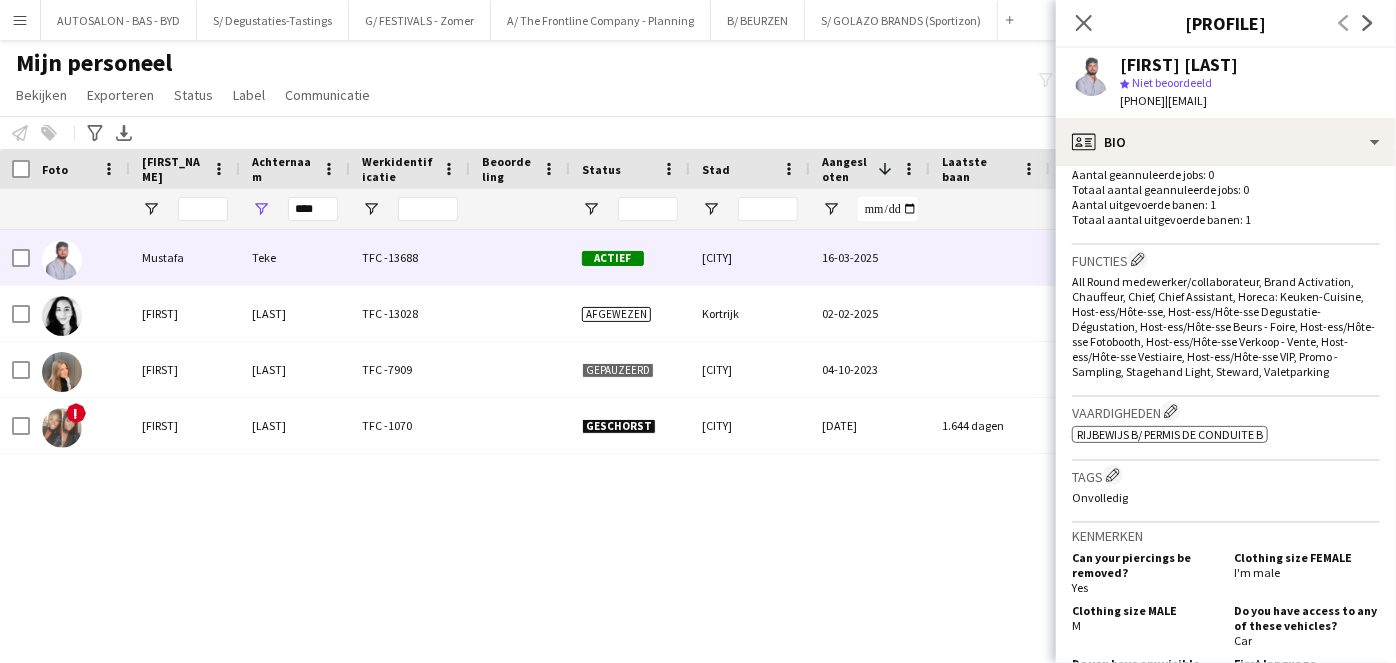 scroll, scrollTop: 412, scrollLeft: 0, axis: vertical 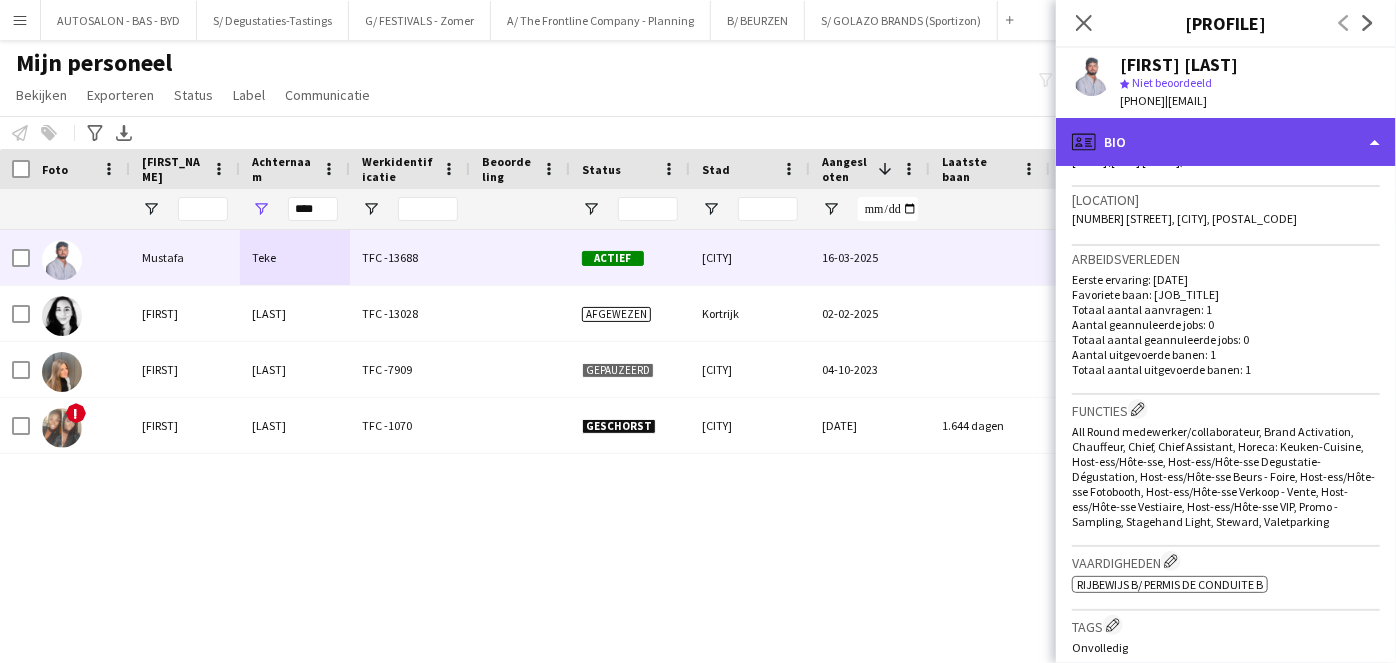 click on "profile
Bio" 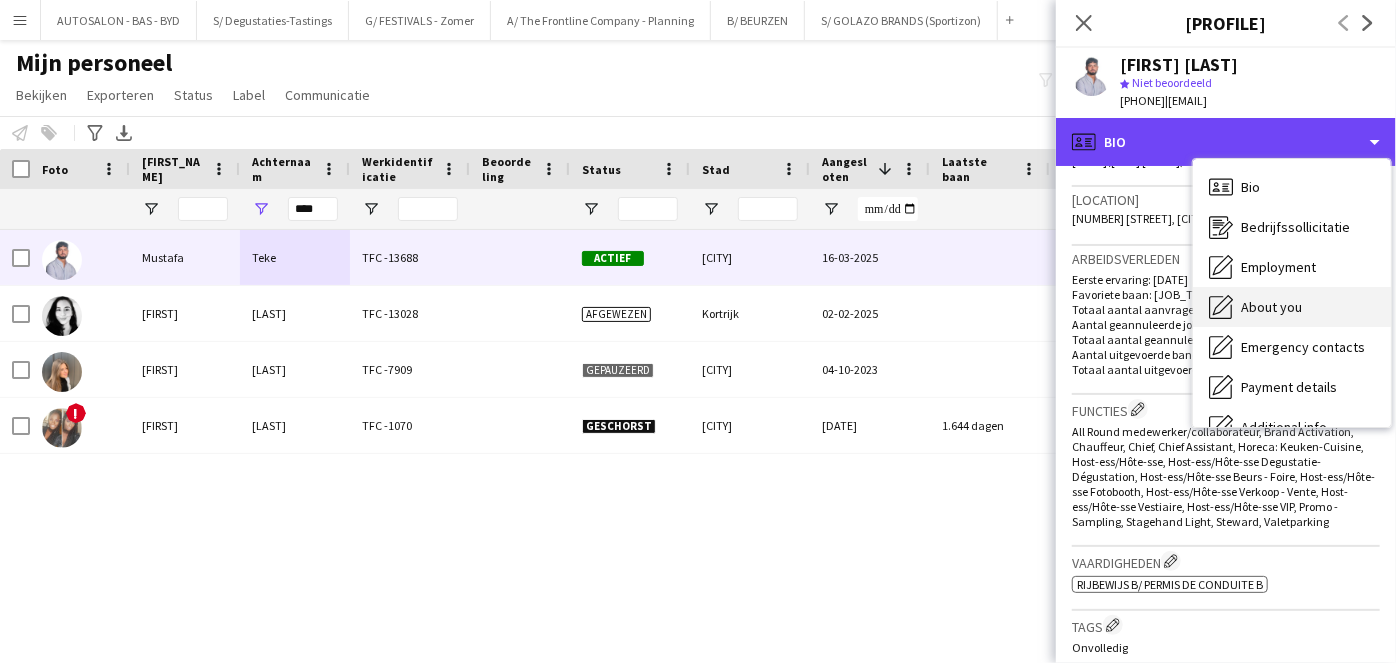 scroll, scrollTop: 147, scrollLeft: 0, axis: vertical 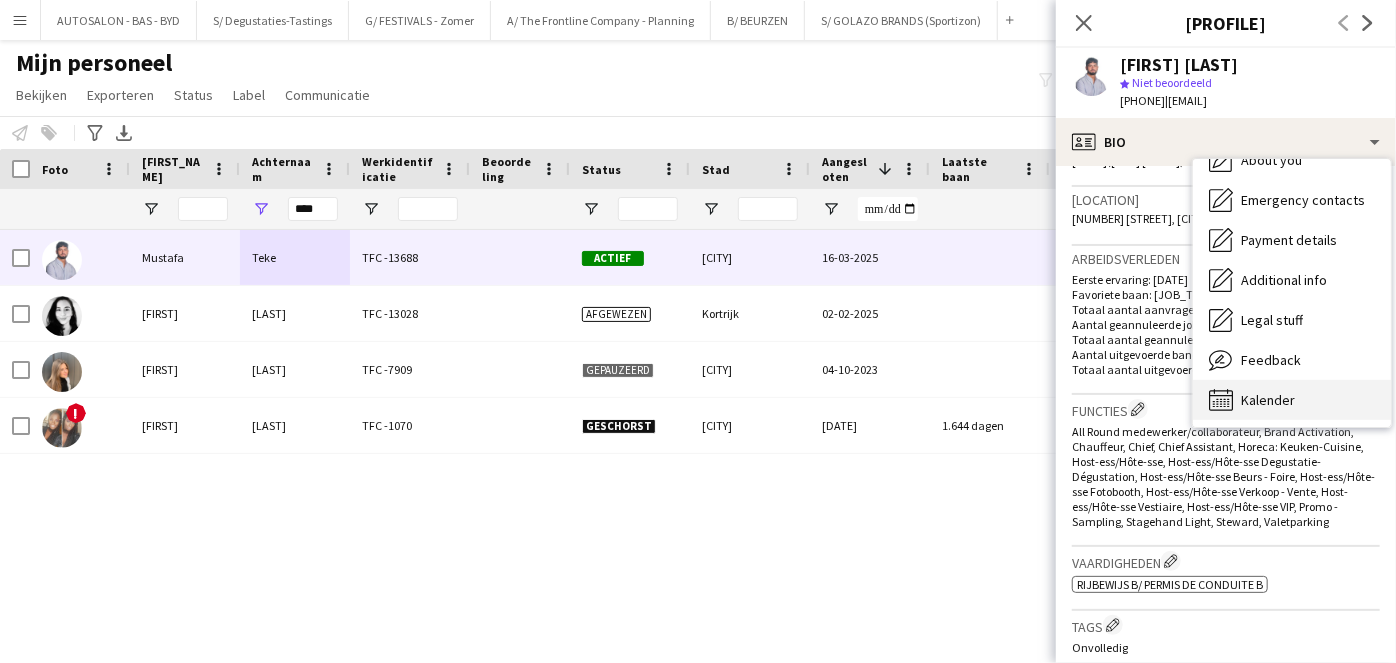 click on "Kalender
Kalender" at bounding box center [1292, 400] 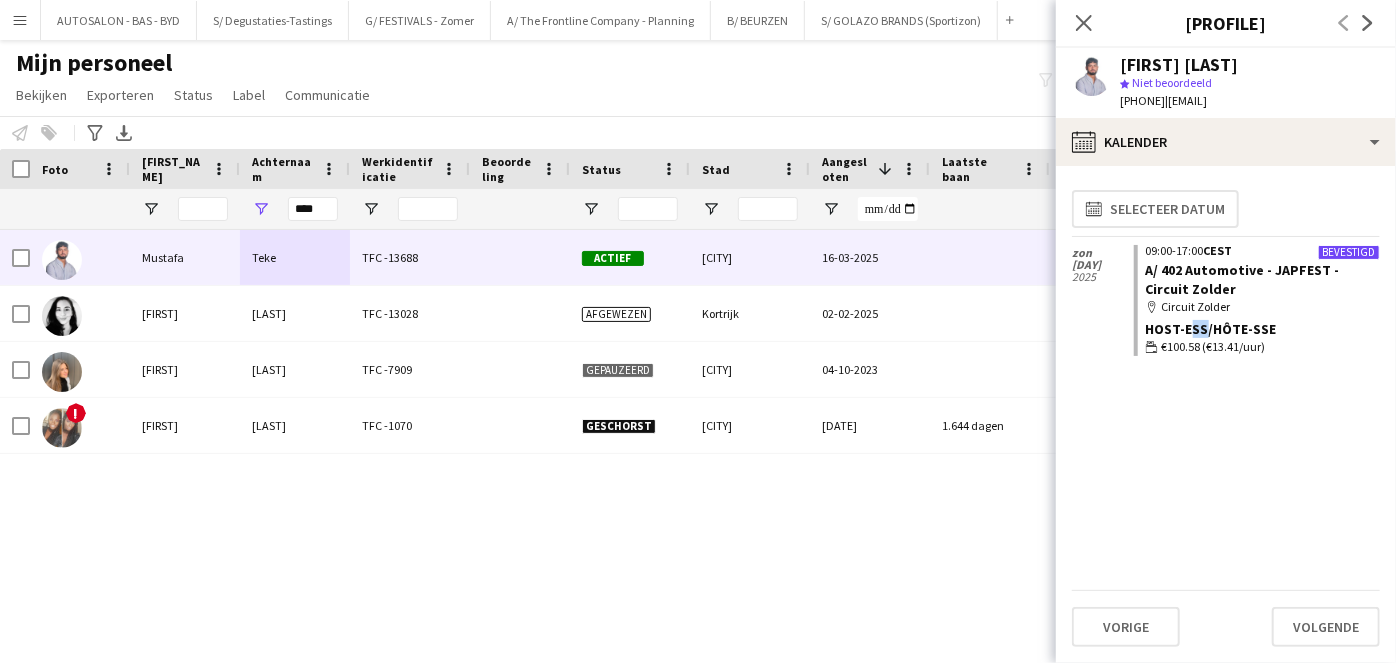 drag, startPoint x: 1199, startPoint y: 320, endPoint x: 1186, endPoint y: 322, distance: 13.152946 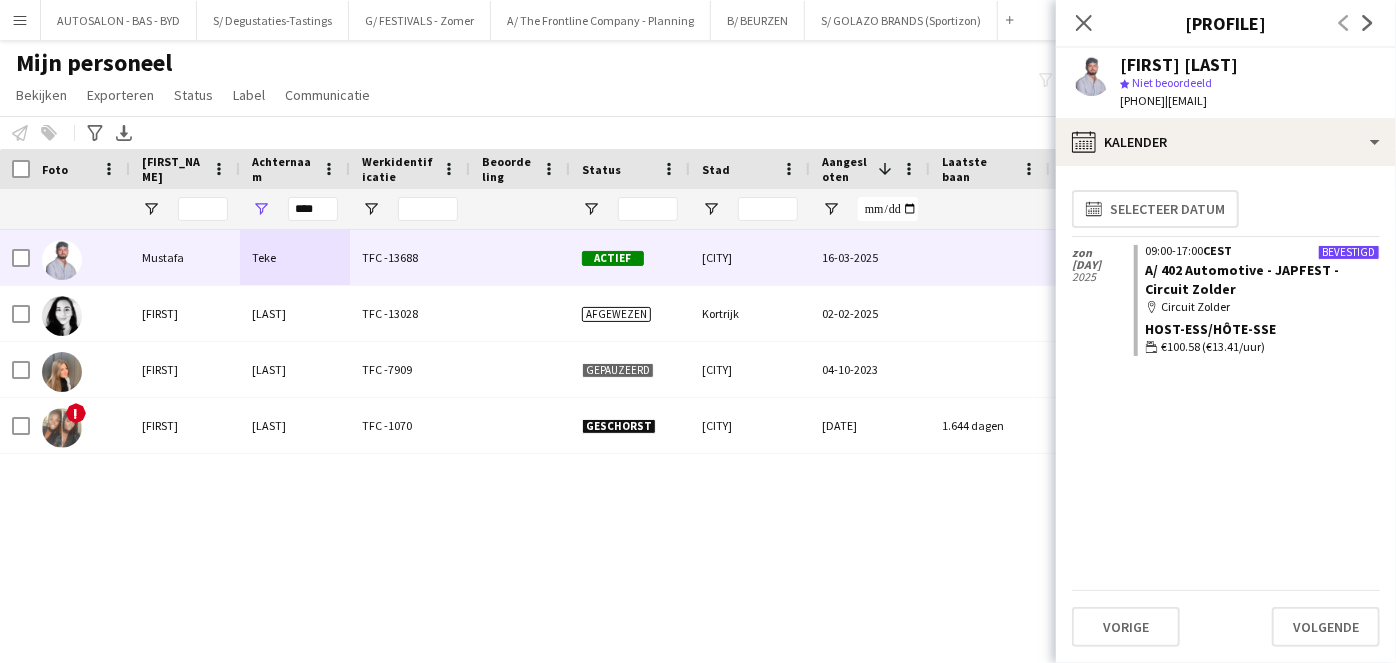 click on "calendar-full
Selecteer datum   zon   [DD] [MONTH]   [YYYY]   Bevestigd
[HH]:[MM]-[HH]:[MM]   [TIMEZONE]   A/ [BRAND] - [EVENT] - [LOCATION]
map-marker
[LOCATION]
[JOB_TITLE]
wallet
[PRICE] ([PRICE]/[HOUR])" 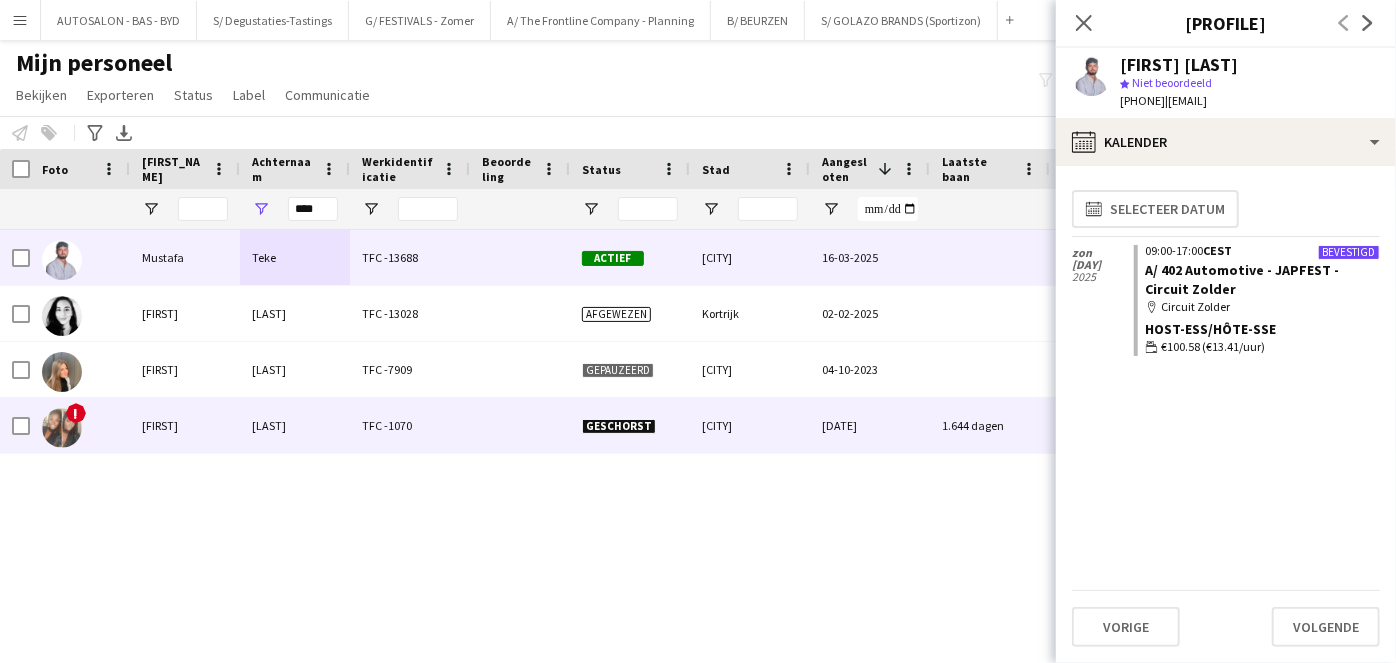 click on "[FIRST]" at bounding box center (185, 425) 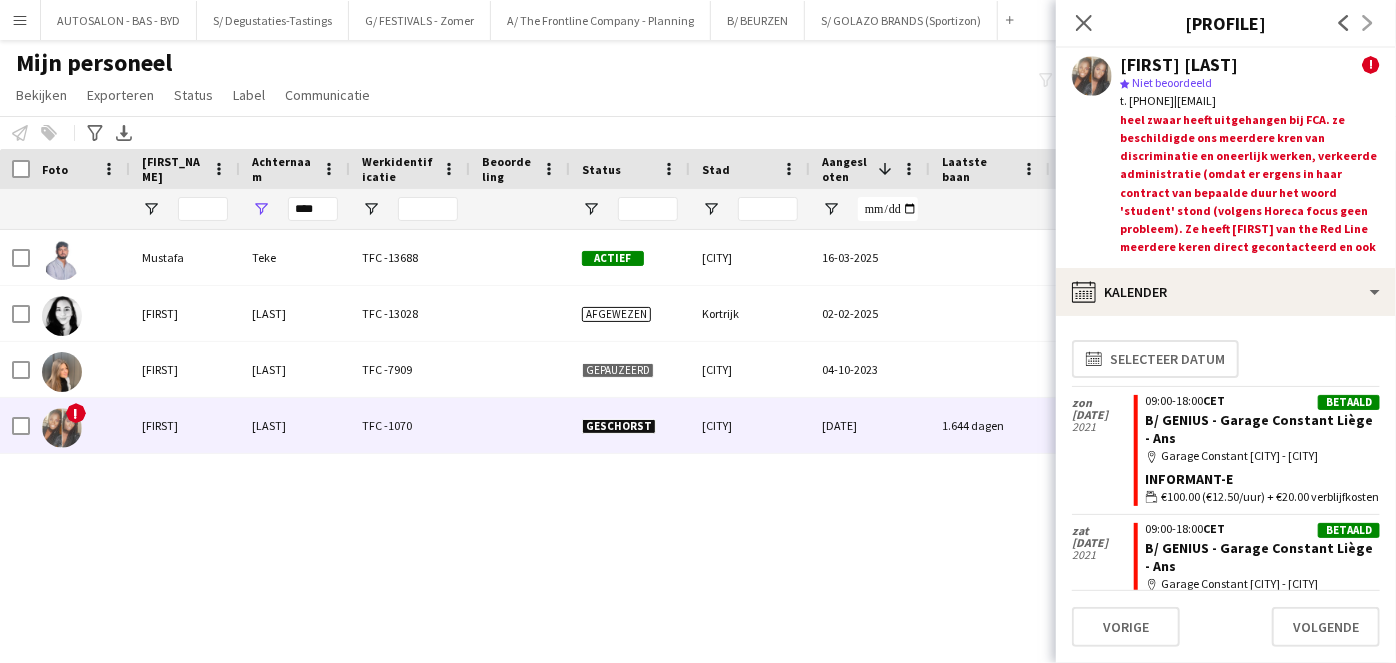 scroll, scrollTop: 68, scrollLeft: 0, axis: vertical 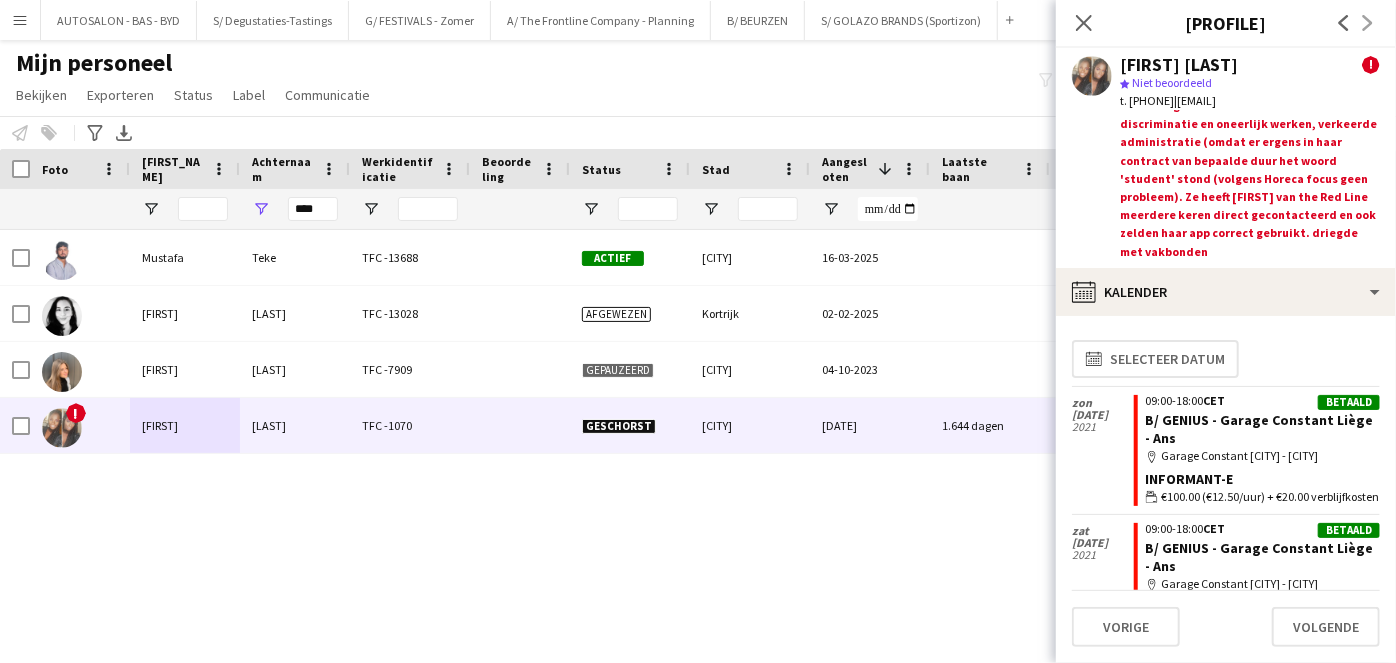 click on "Opgeschort door [FIRST] [LAST] op [DATE] [TIME]: [FIRST] op NO GO zetten omdat ze het heel zwaar heeft uitgehangen bij FCA. ze beschildigde ons meerdere kren van discriminatie en oneerlijk werken, verkeerde administratie (omdat er ergens in haar contract van bepaalde duur het woord 'student' stond (volgens Horeca focus geen probleem). Ze heeft [FIRST] van the Red Line meerdere keren direct gecontacteerd en ook zelden haar app correct gebruikt. driegde met vakbonden" 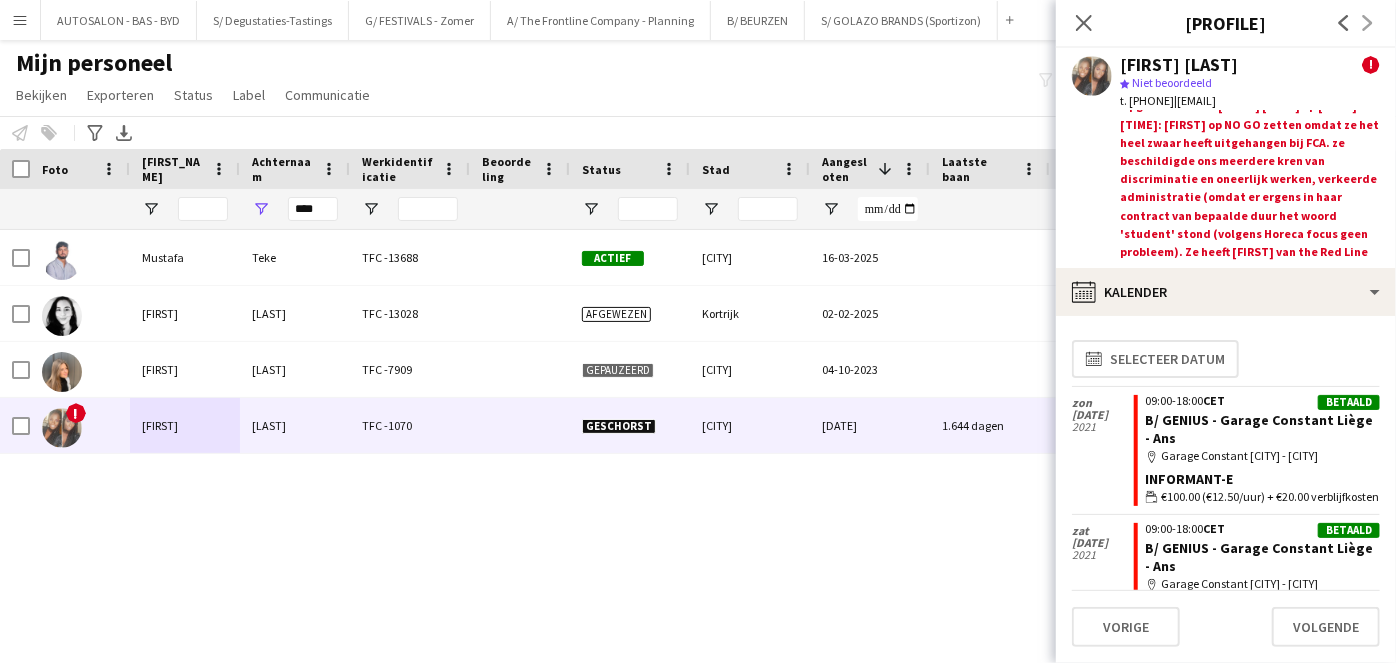 scroll, scrollTop: 0, scrollLeft: 0, axis: both 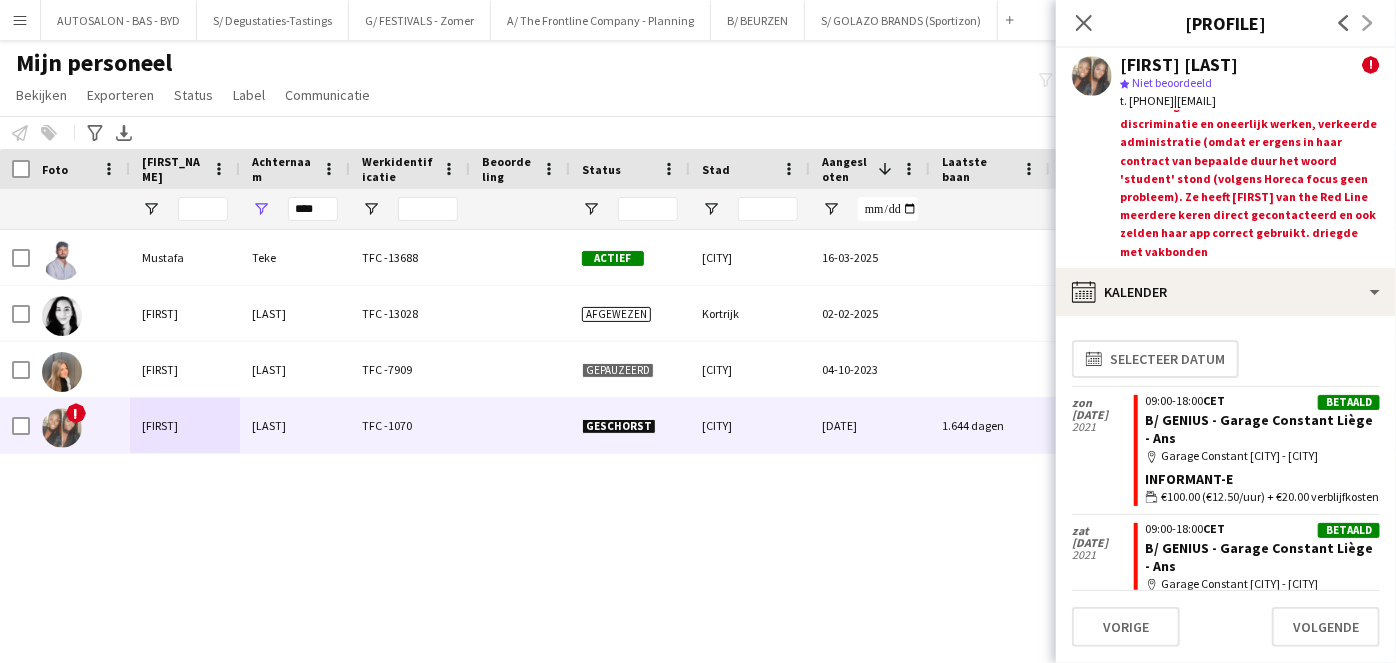 click 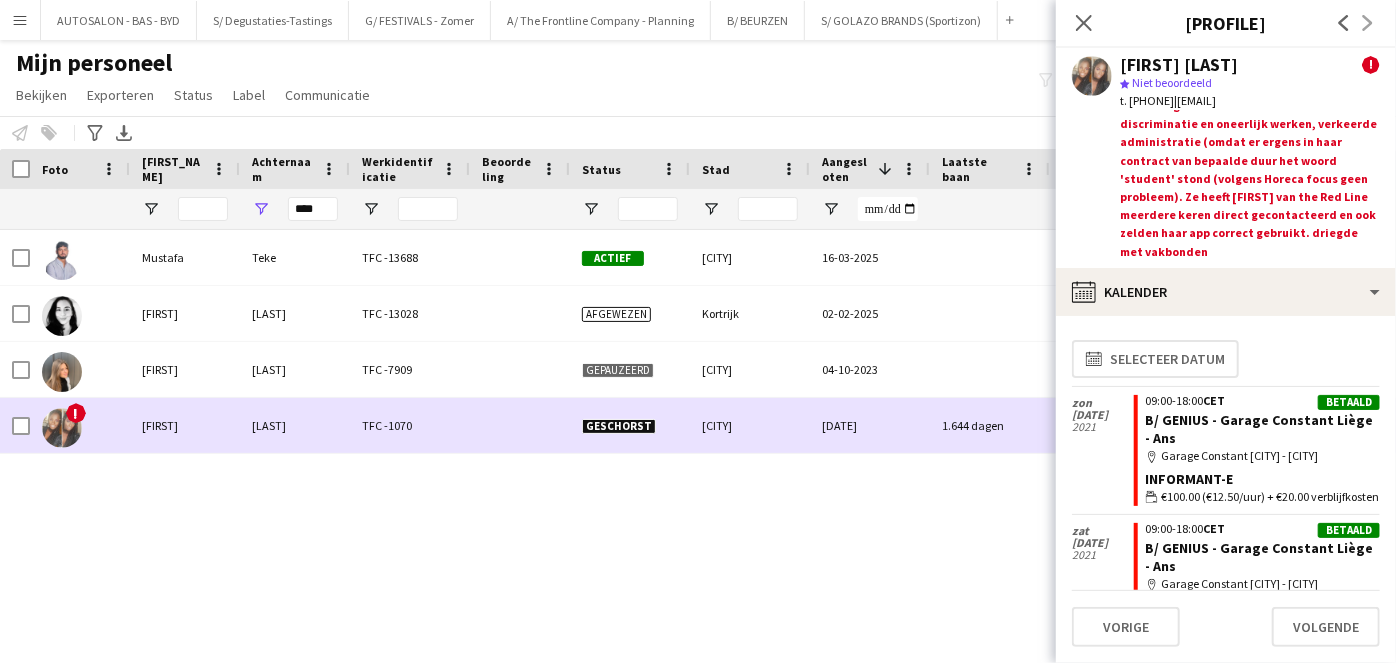 click at bounding box center [62, 428] 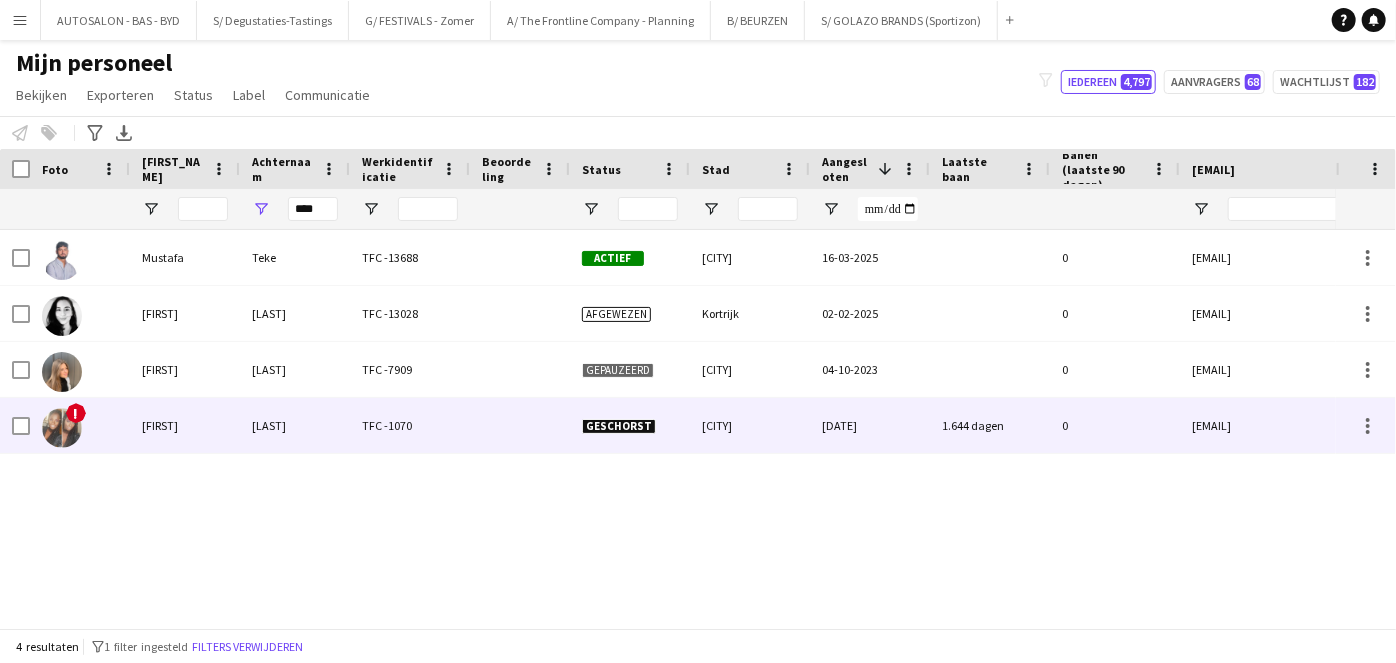 click at bounding box center (62, 428) 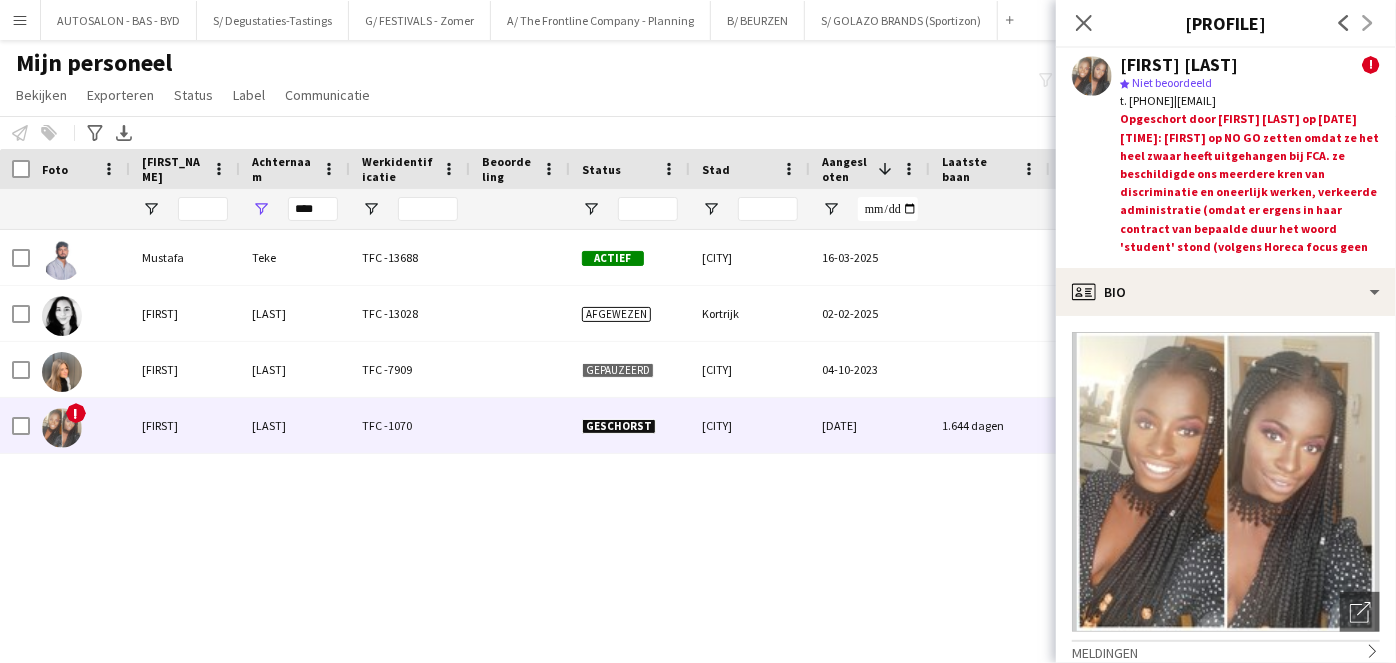 scroll, scrollTop: 58, scrollLeft: 0, axis: vertical 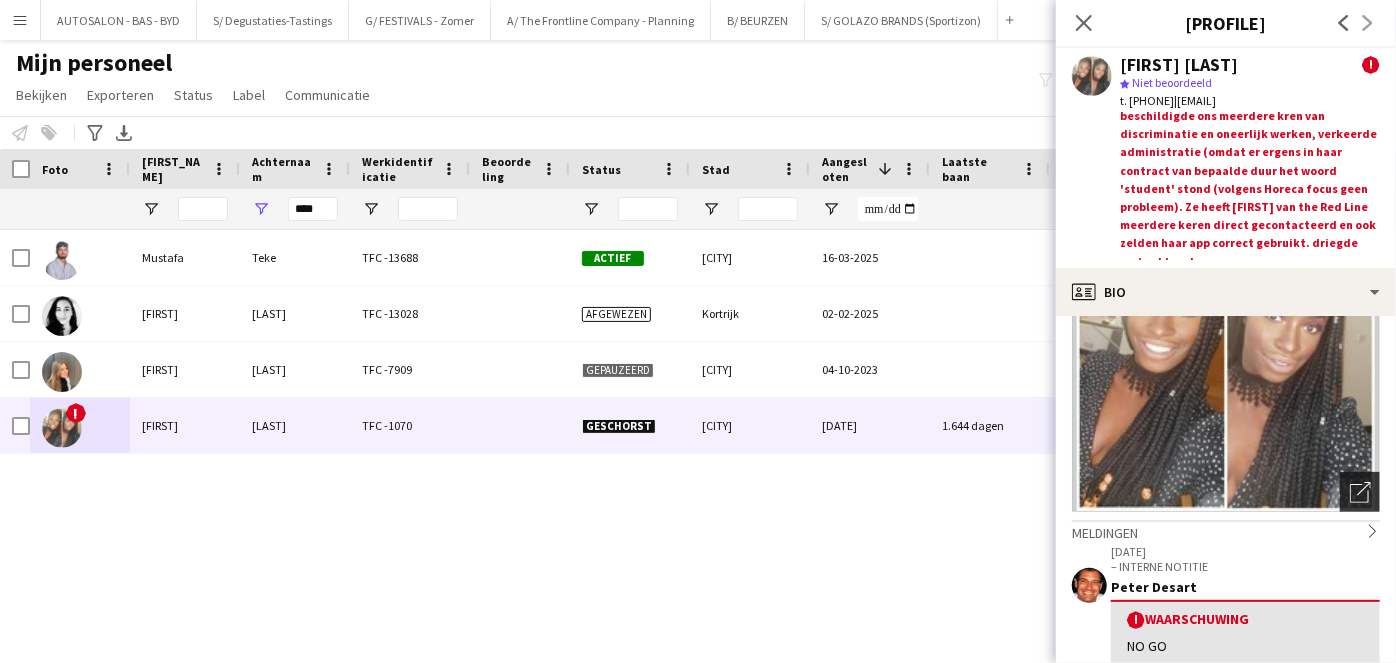 click on "Foto's pop-up openen" 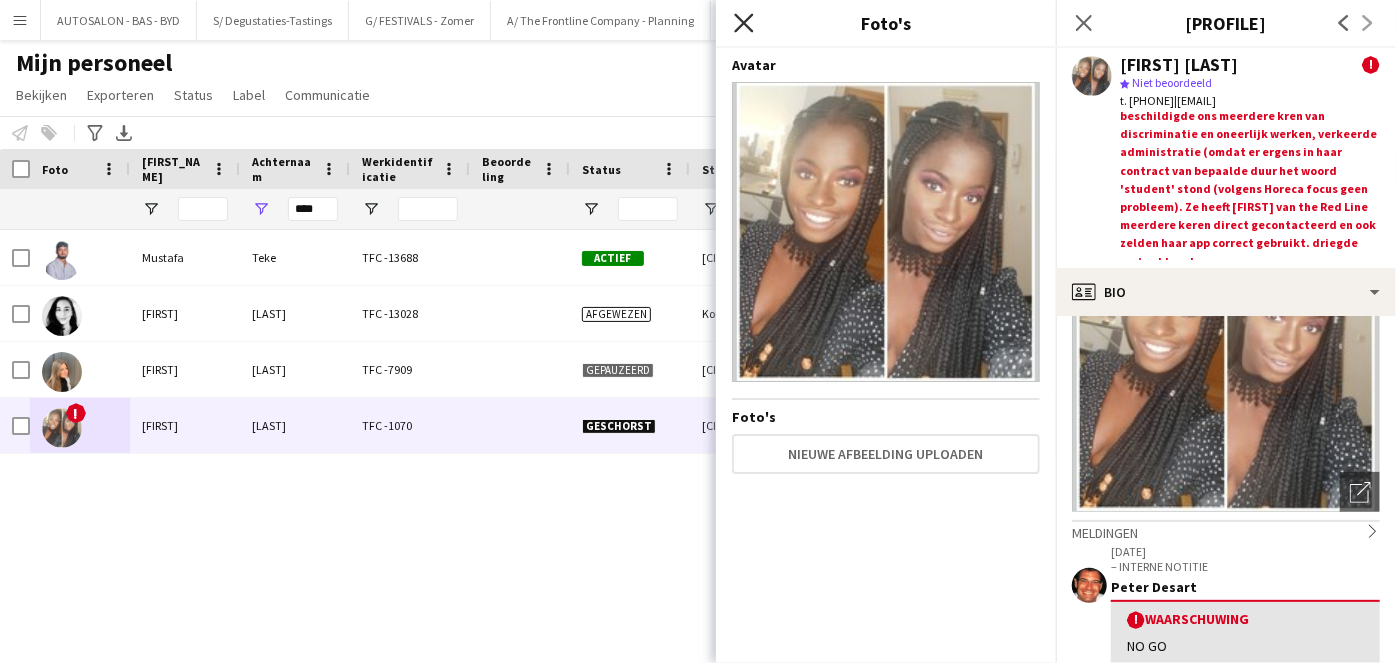 click 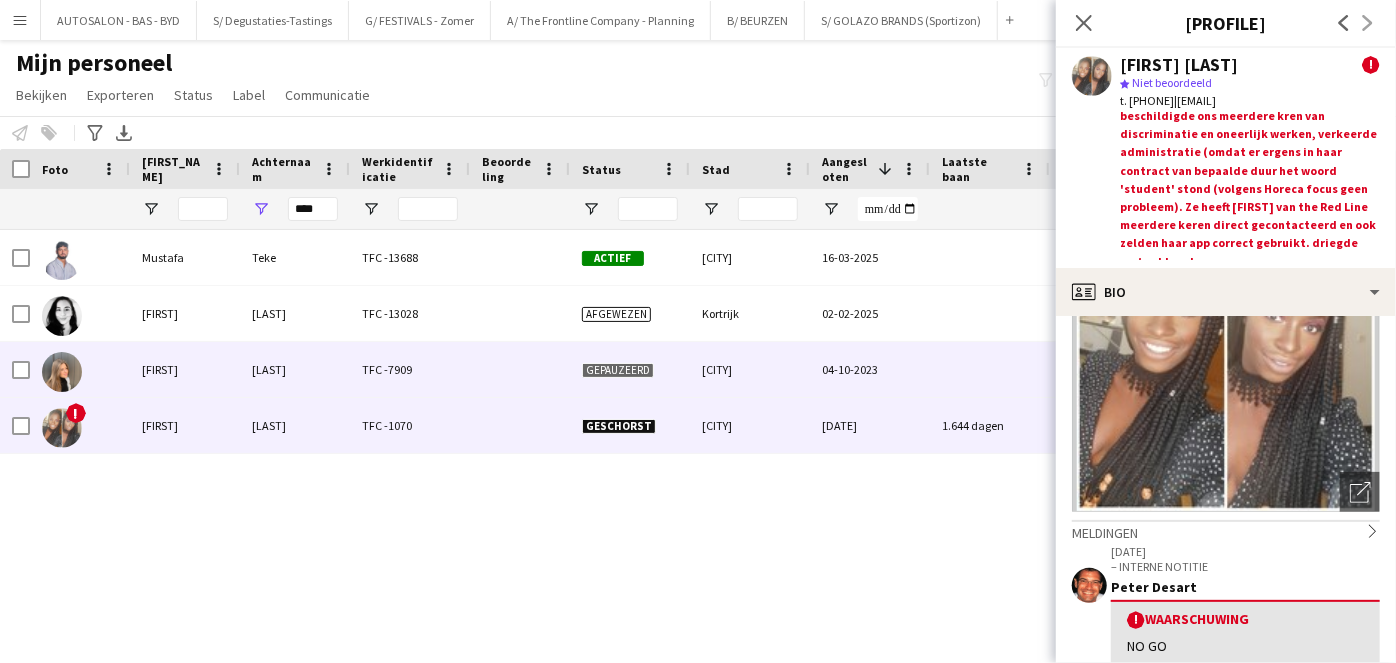 click at bounding box center (80, 369) 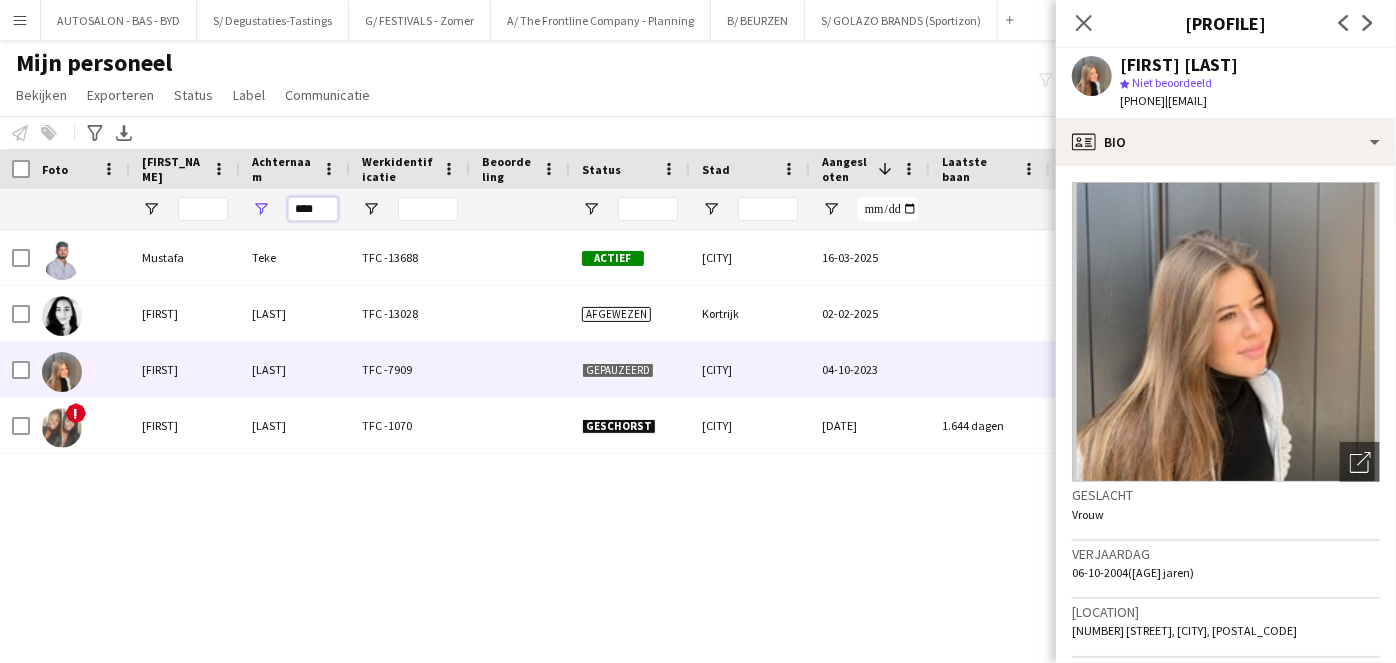 click on "****" at bounding box center [313, 209] 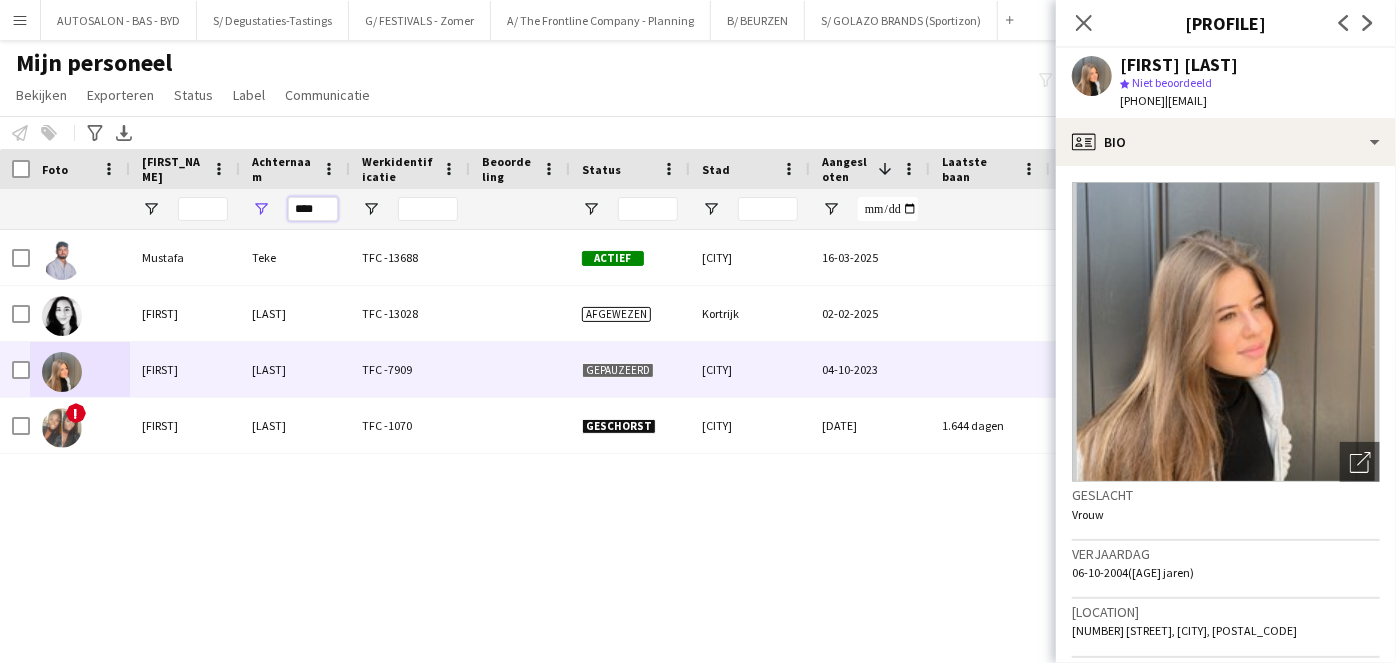 click on "****" at bounding box center (313, 209) 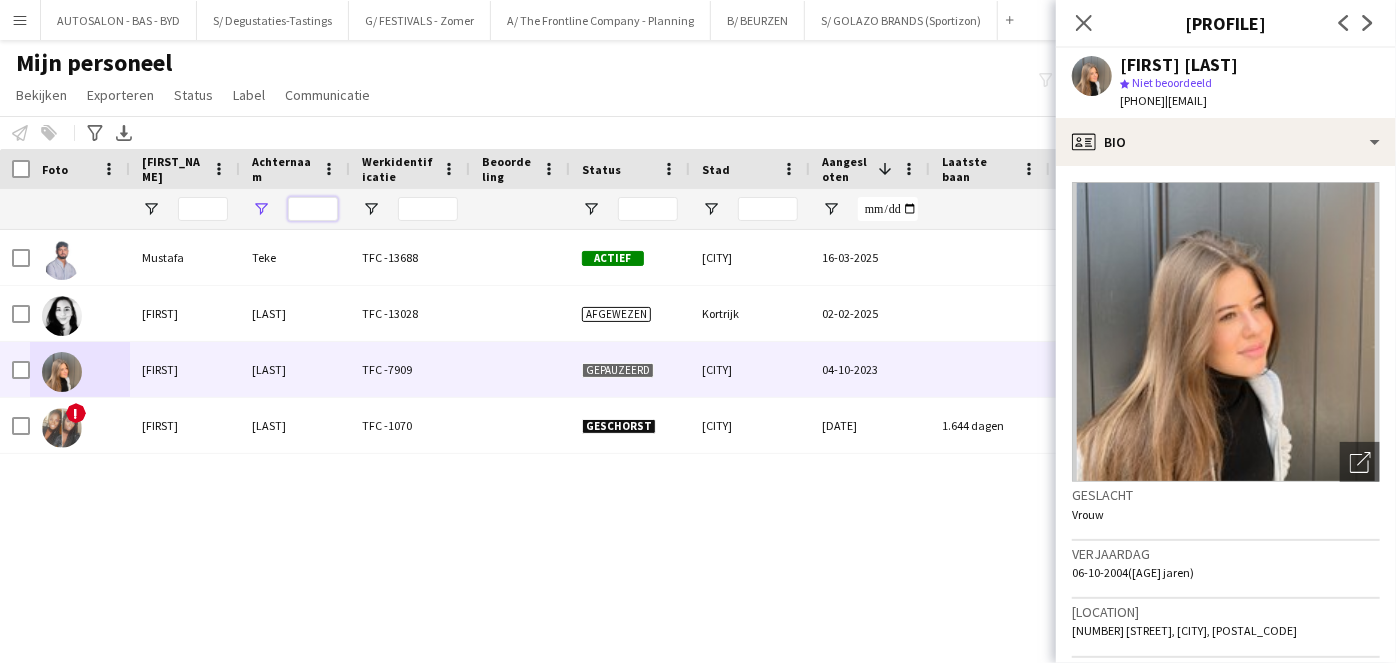 click at bounding box center [313, 209] 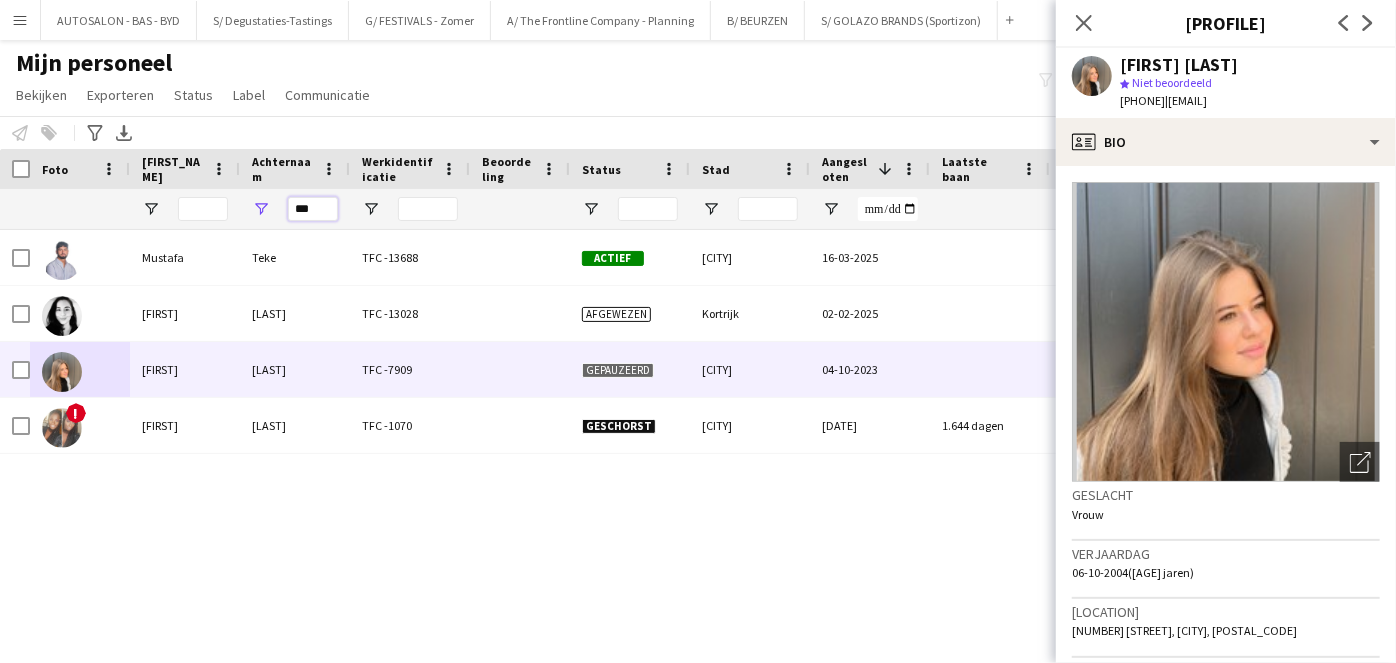 type on "****" 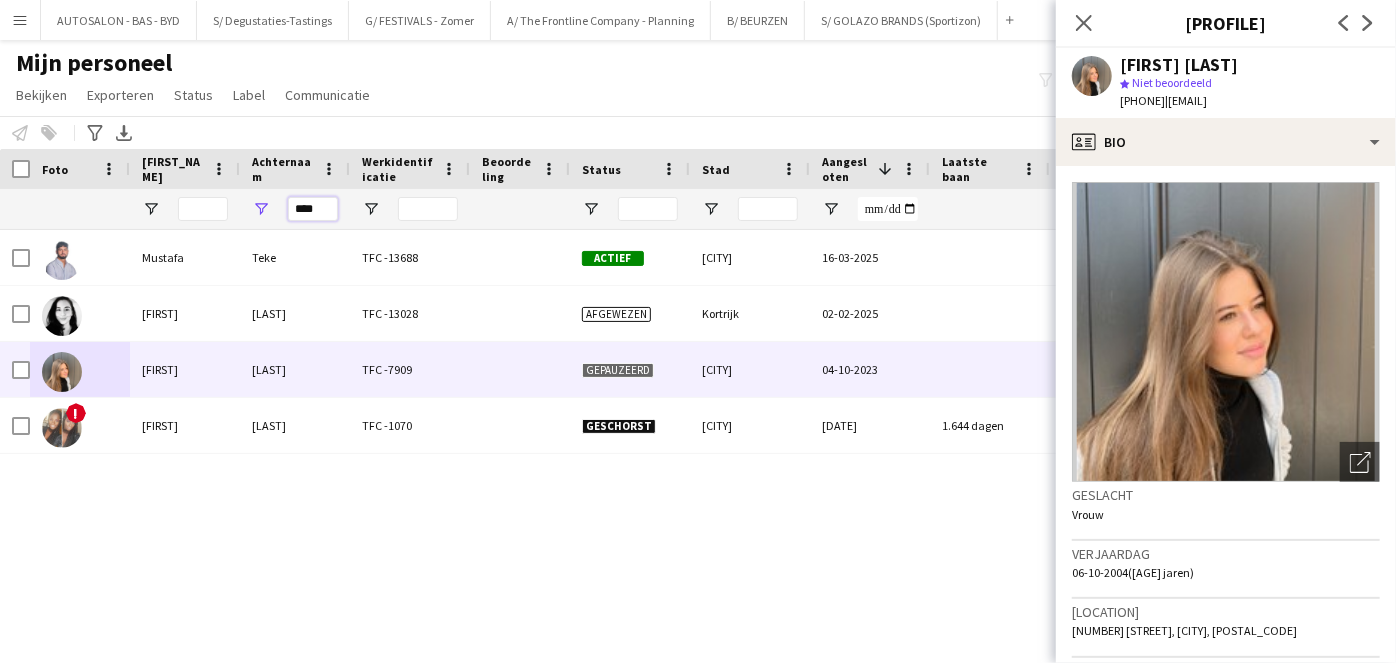 click on "****" at bounding box center (313, 209) 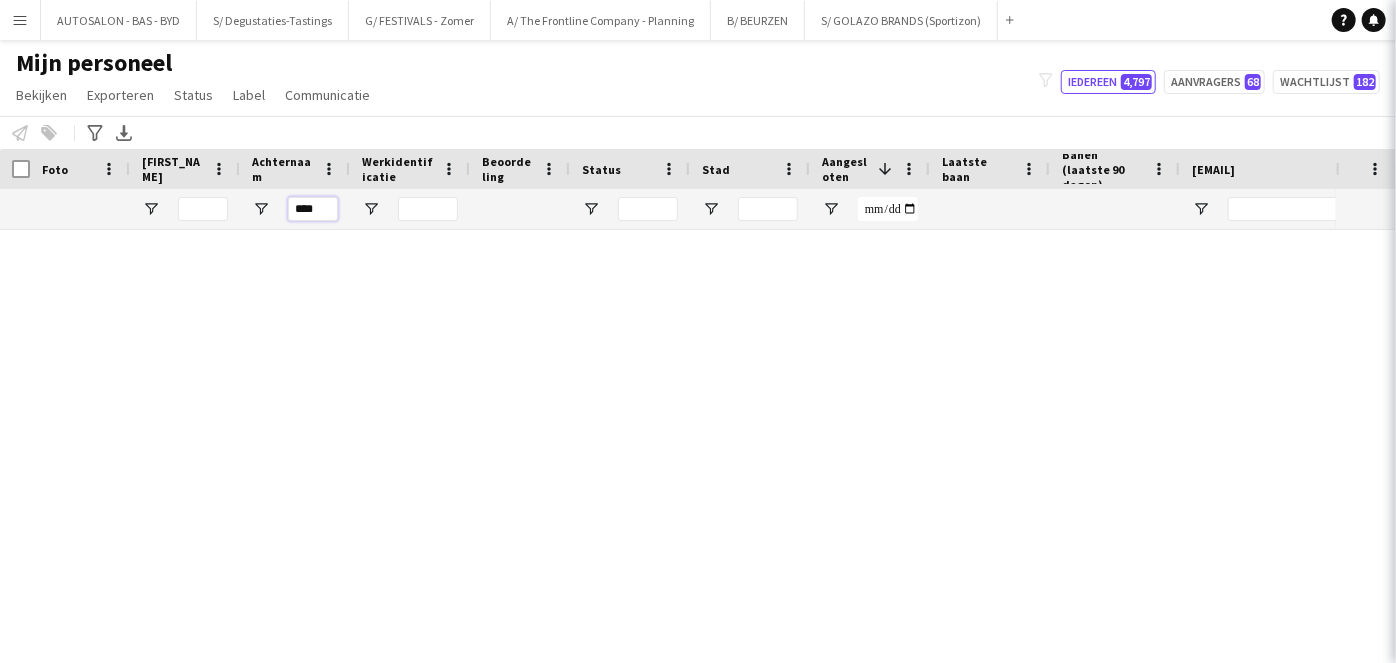 click on "****" at bounding box center [313, 209] 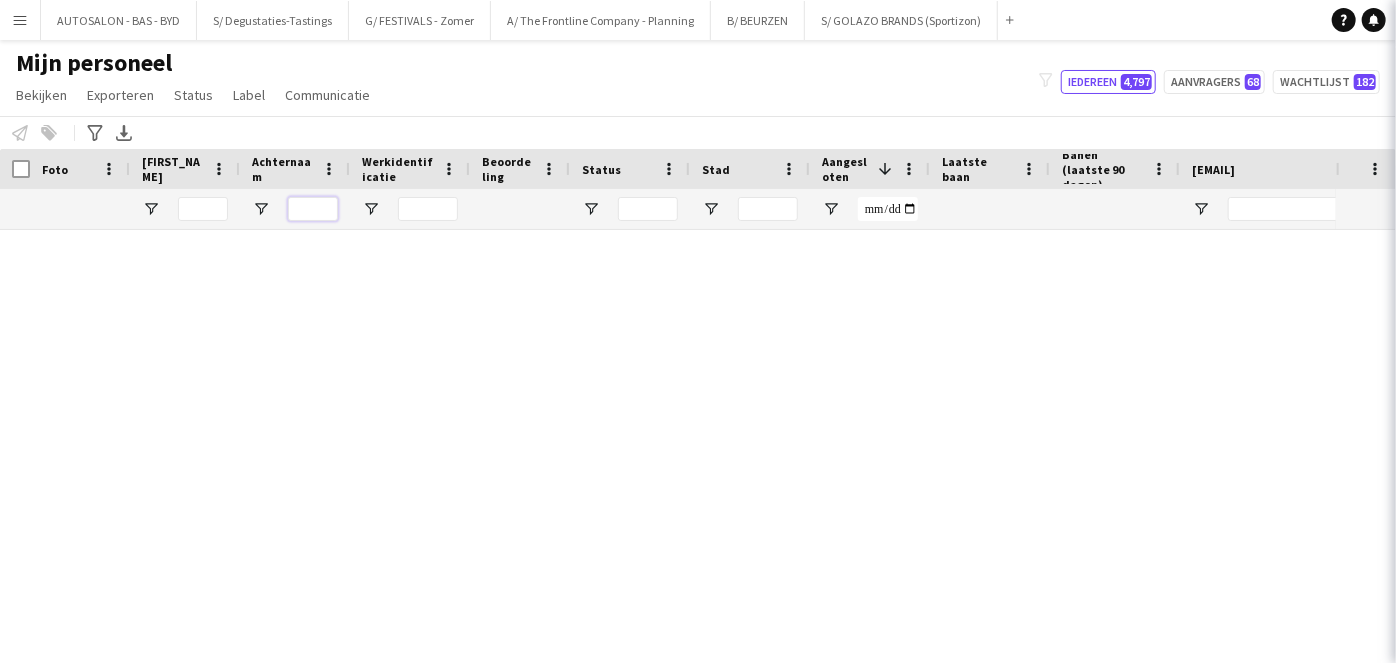 click at bounding box center (313, 209) 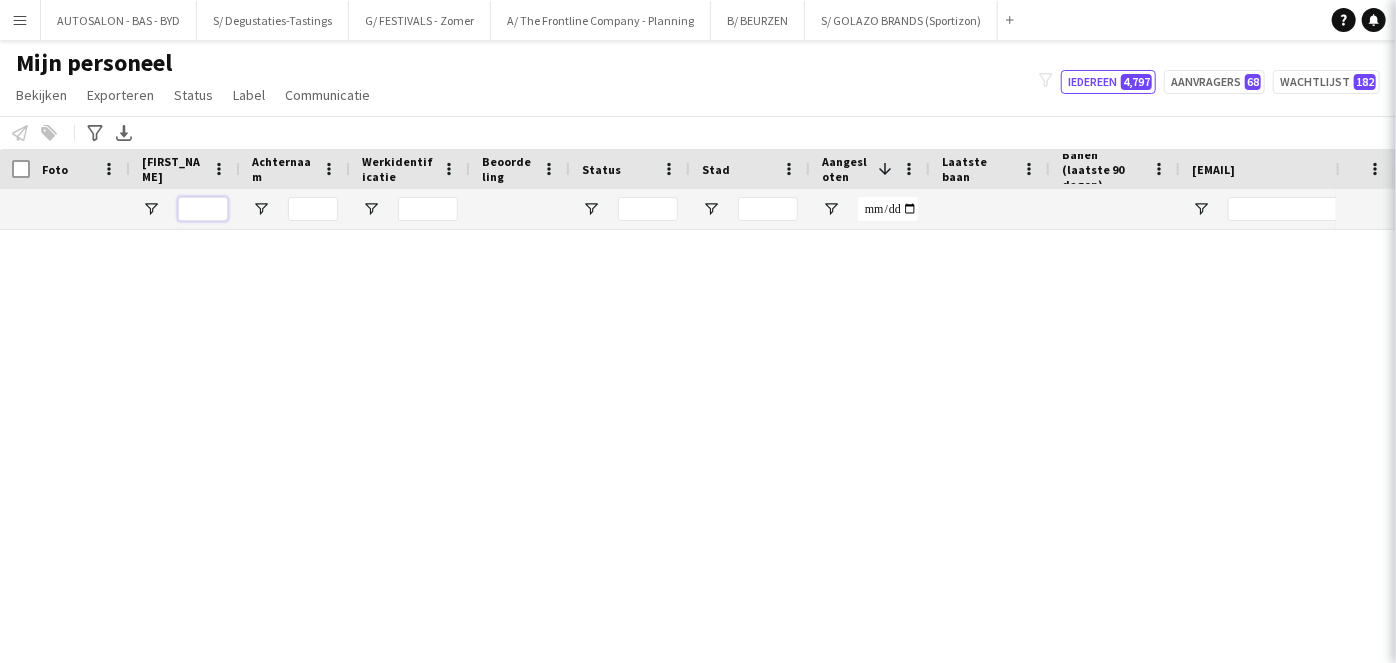 click at bounding box center (203, 209) 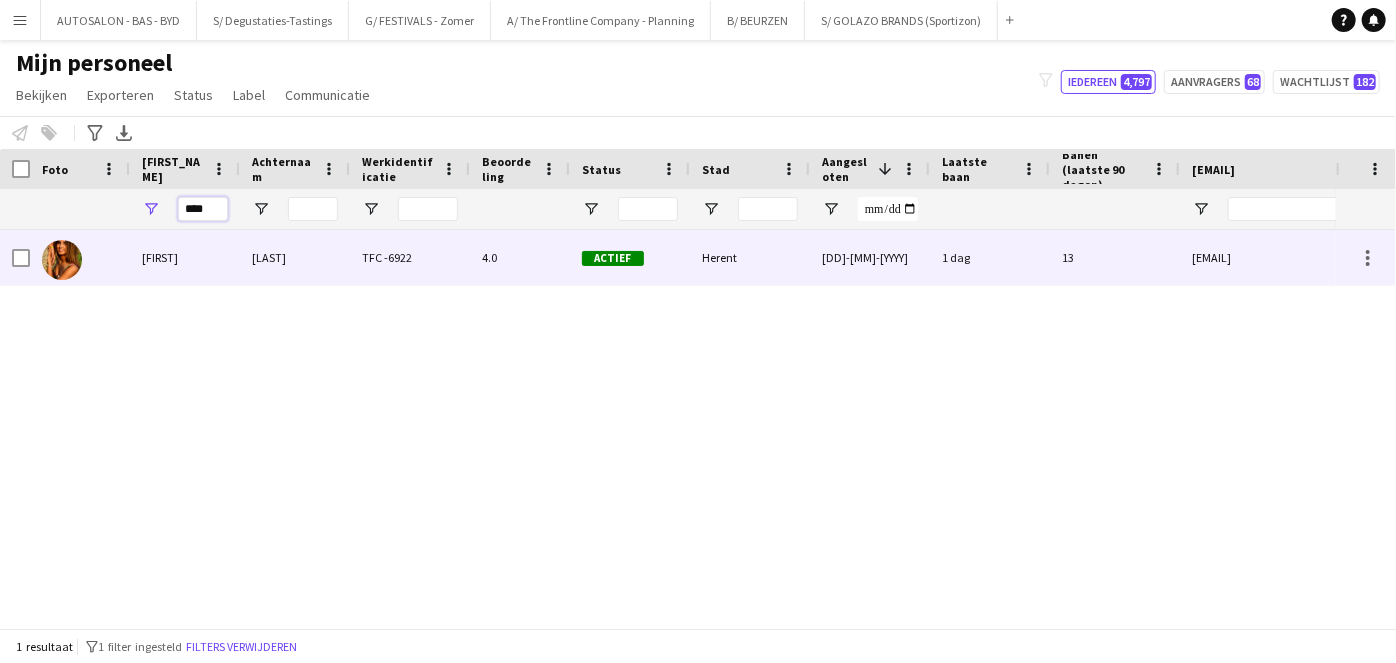 type on "****" 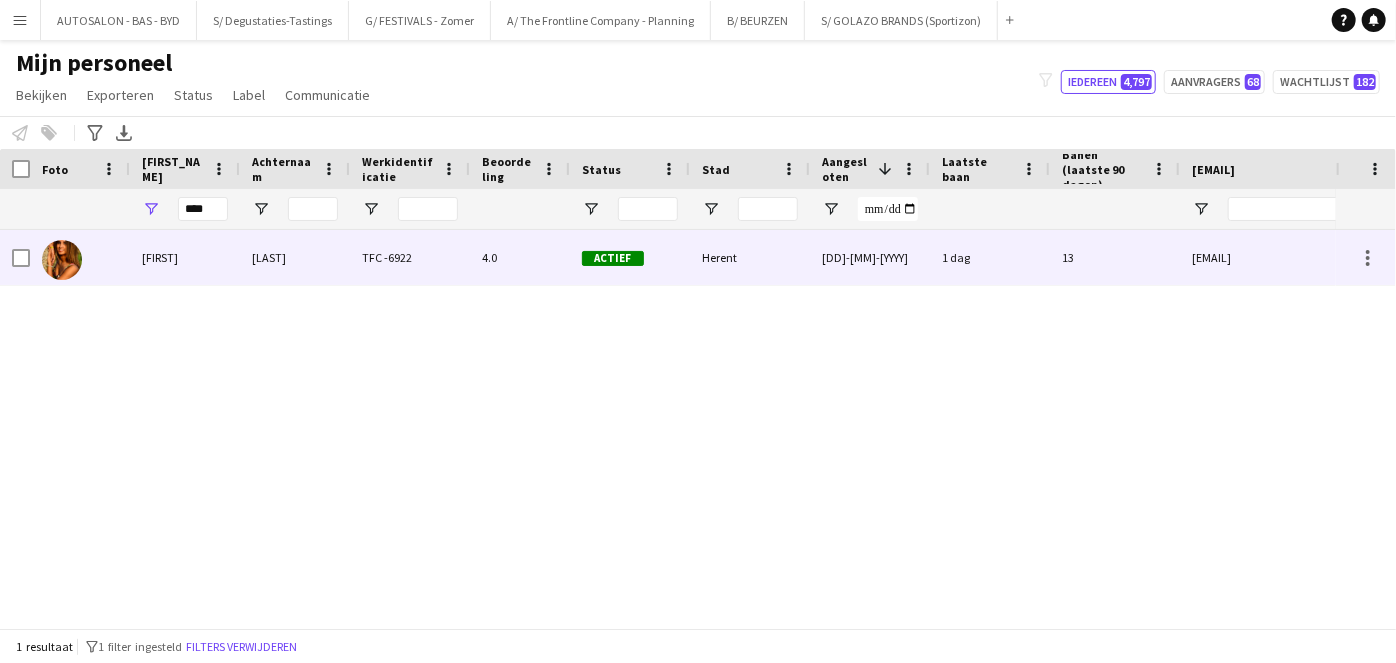 click on "[FIRST]" at bounding box center [185, 257] 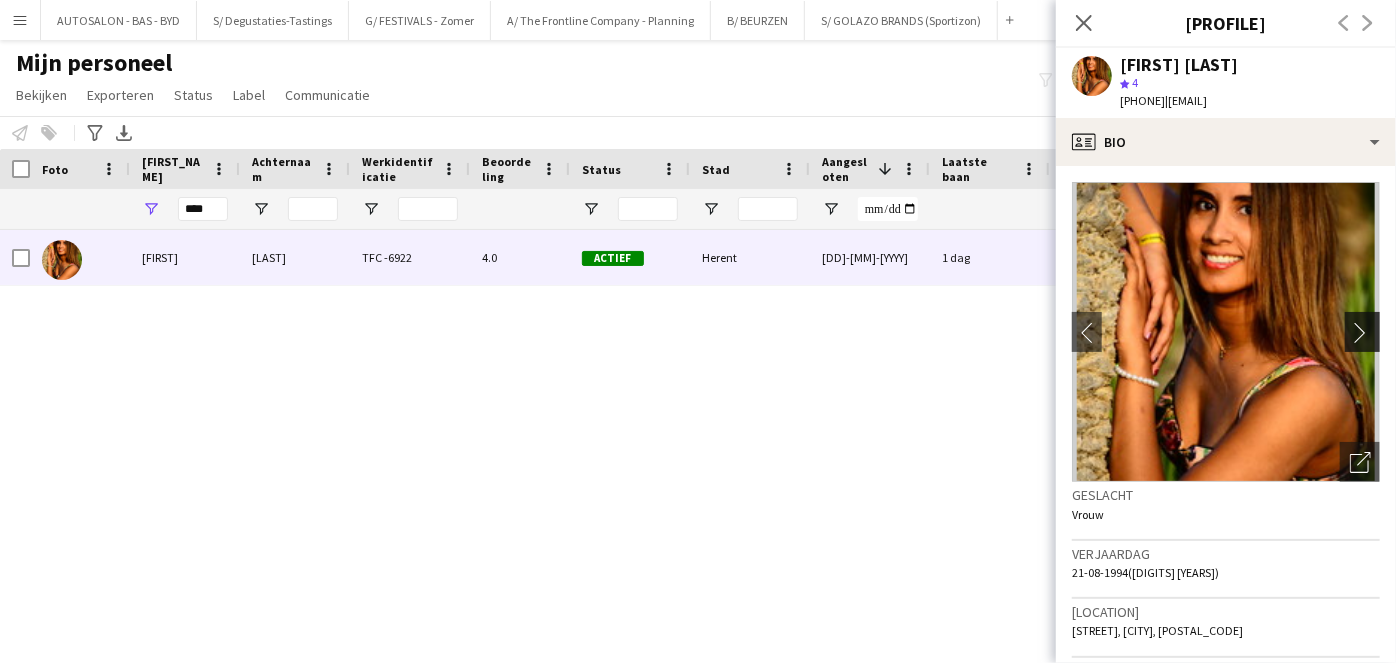 click on "chevron-right" 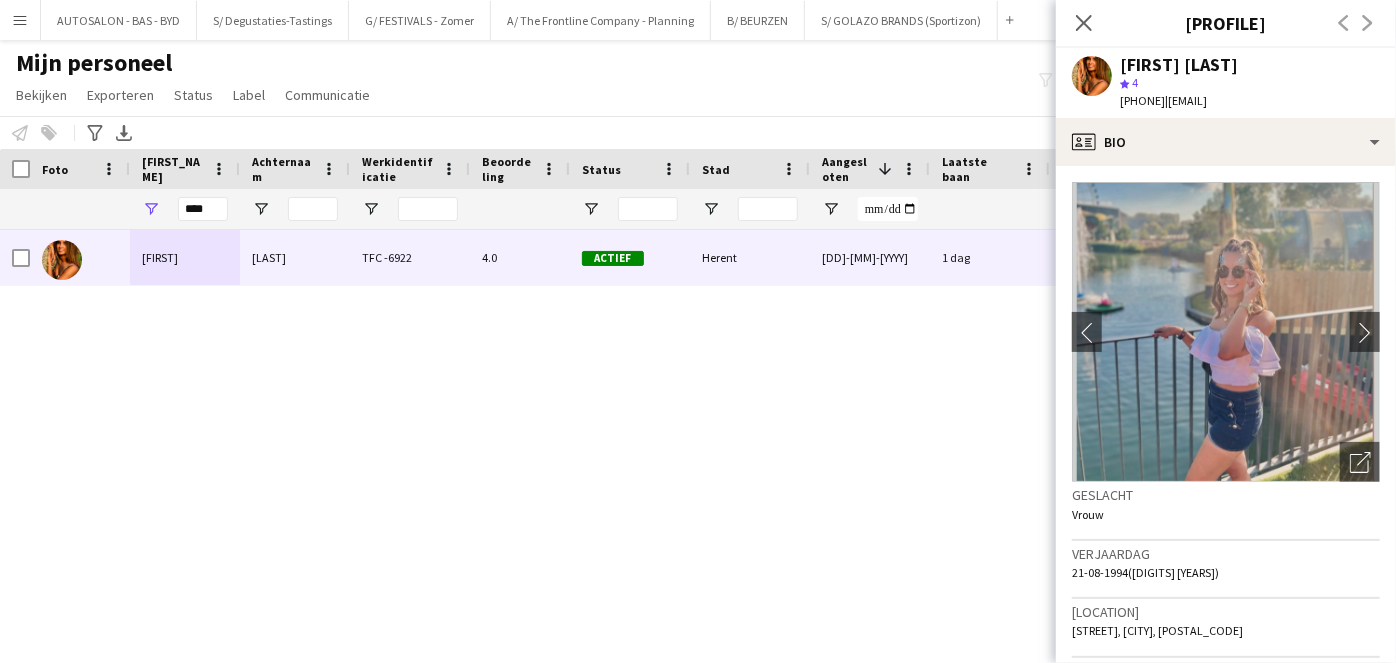 click 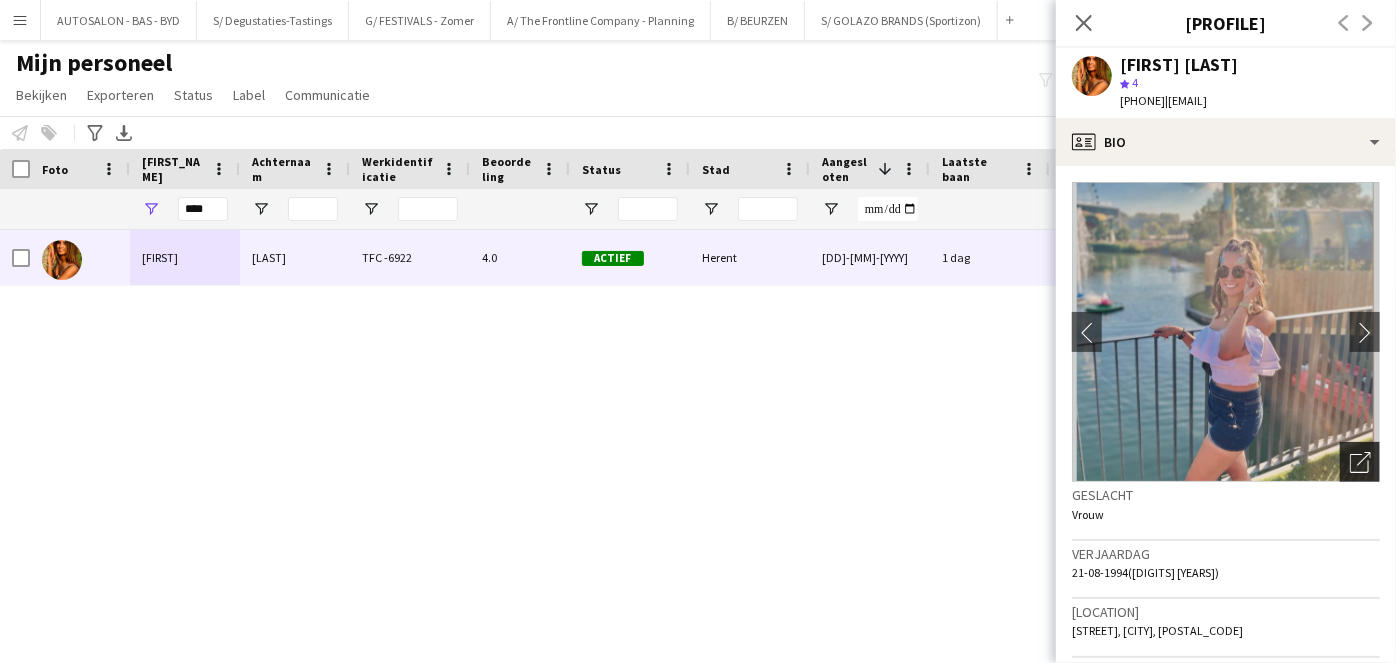 click on "Foto's pop-up openen" 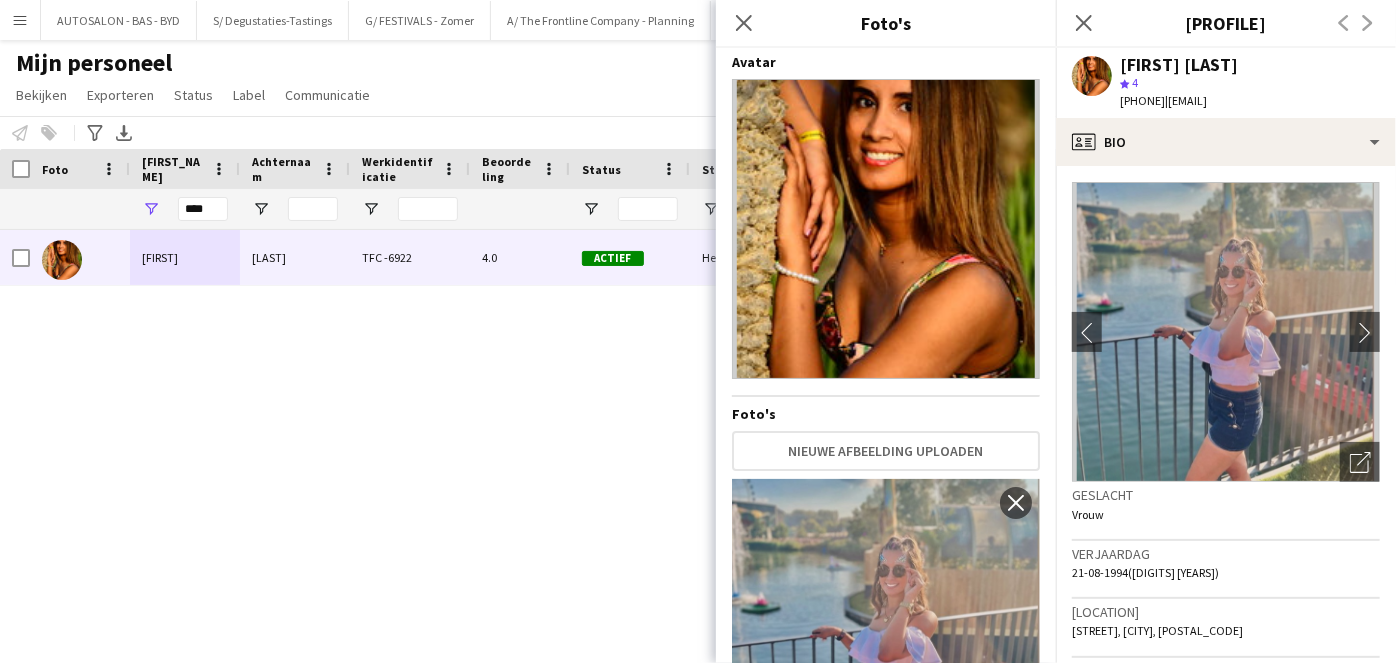 scroll, scrollTop: 149, scrollLeft: 0, axis: vertical 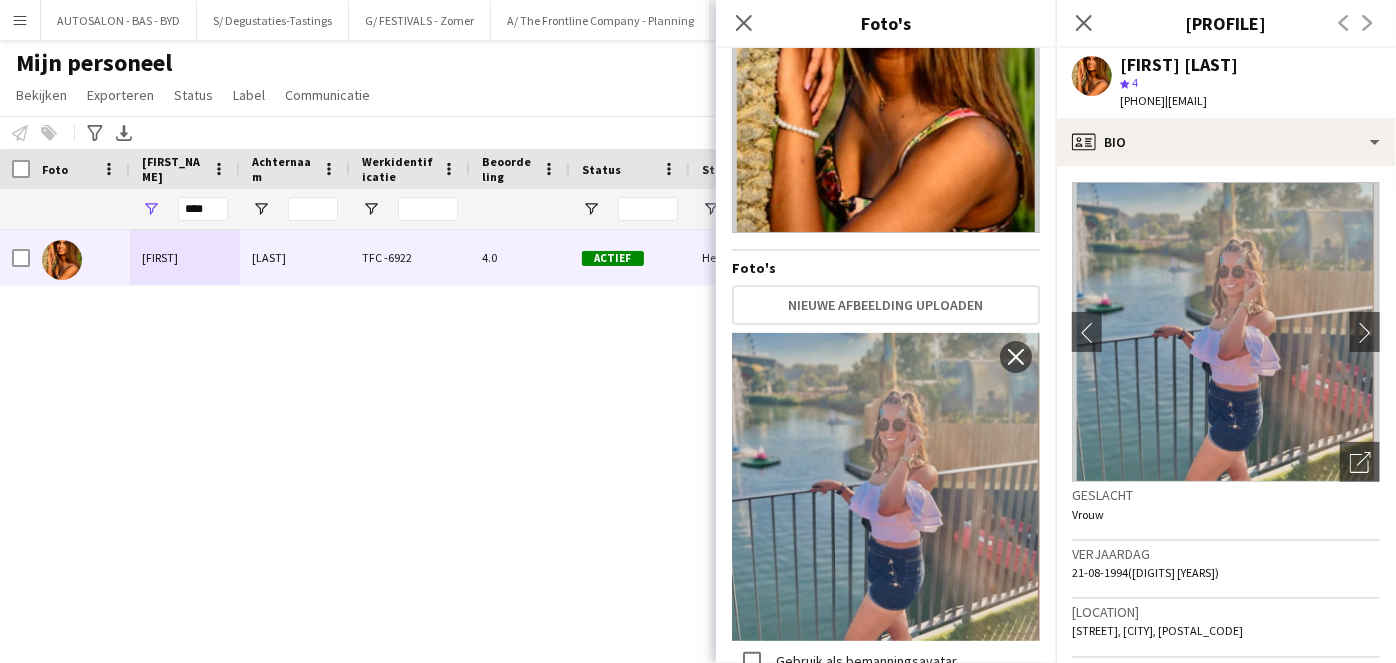 click 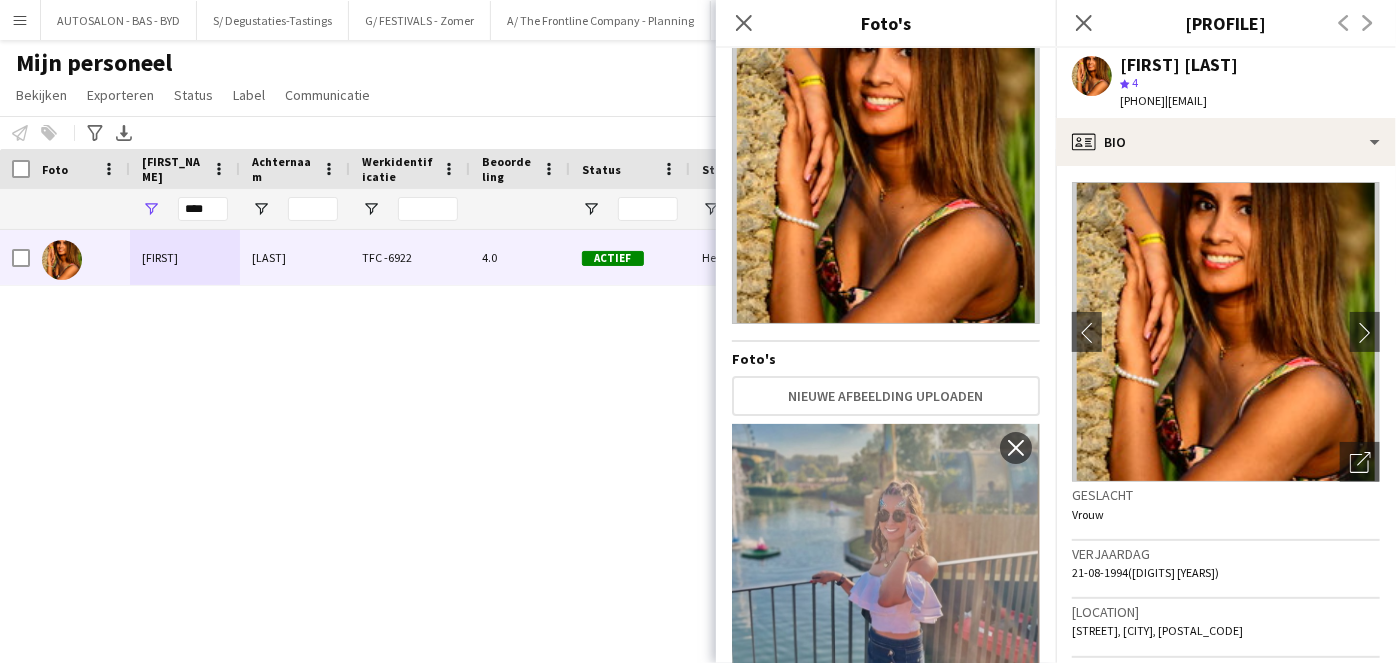 scroll, scrollTop: 0, scrollLeft: 0, axis: both 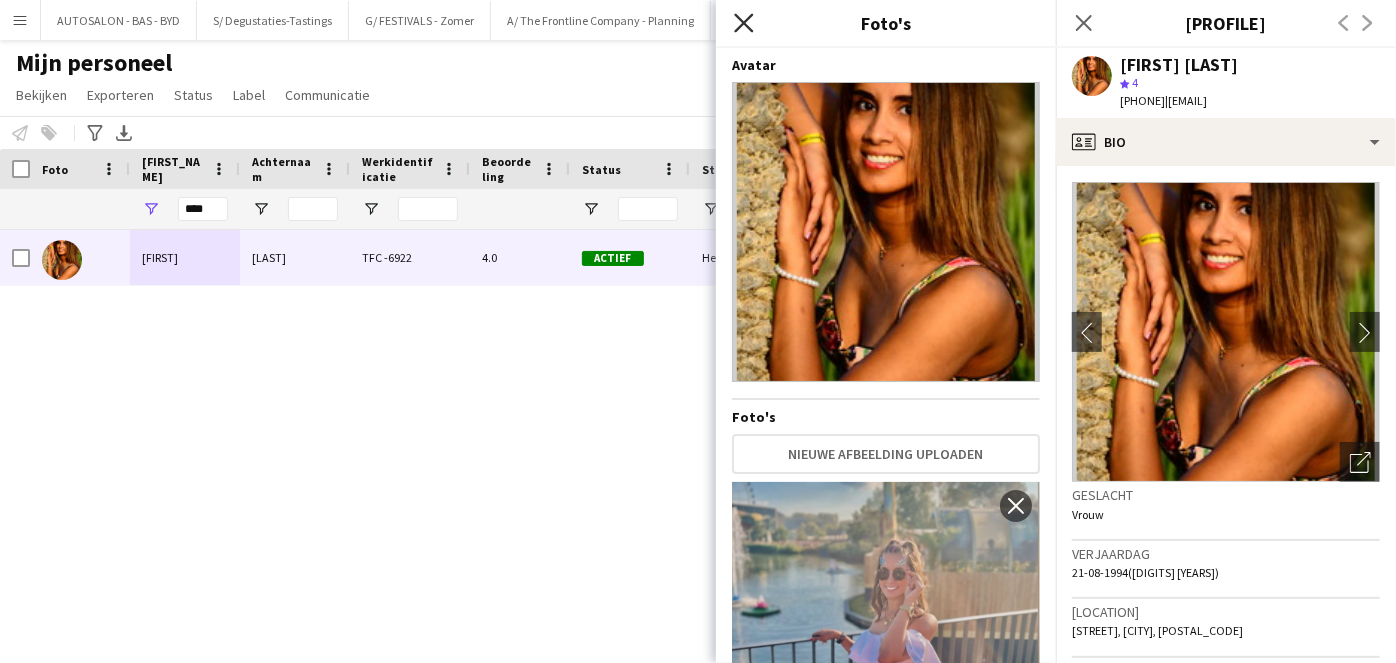 click 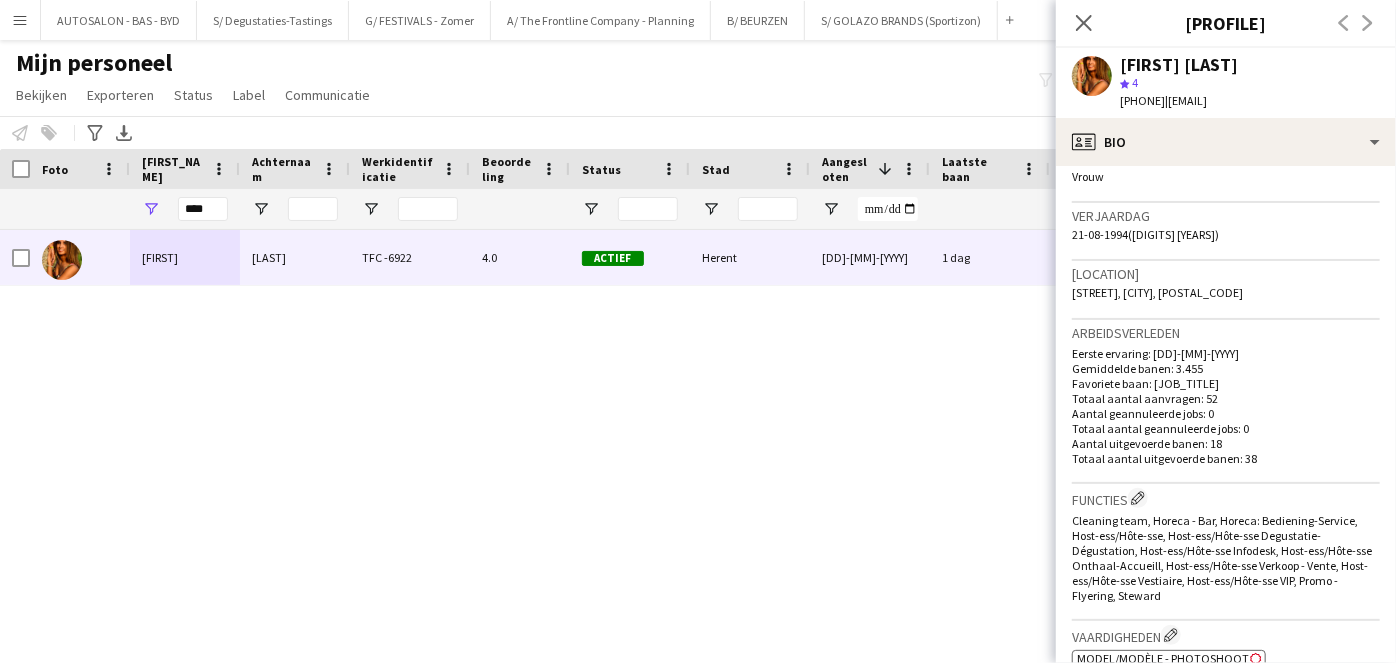 scroll, scrollTop: 0, scrollLeft: 0, axis: both 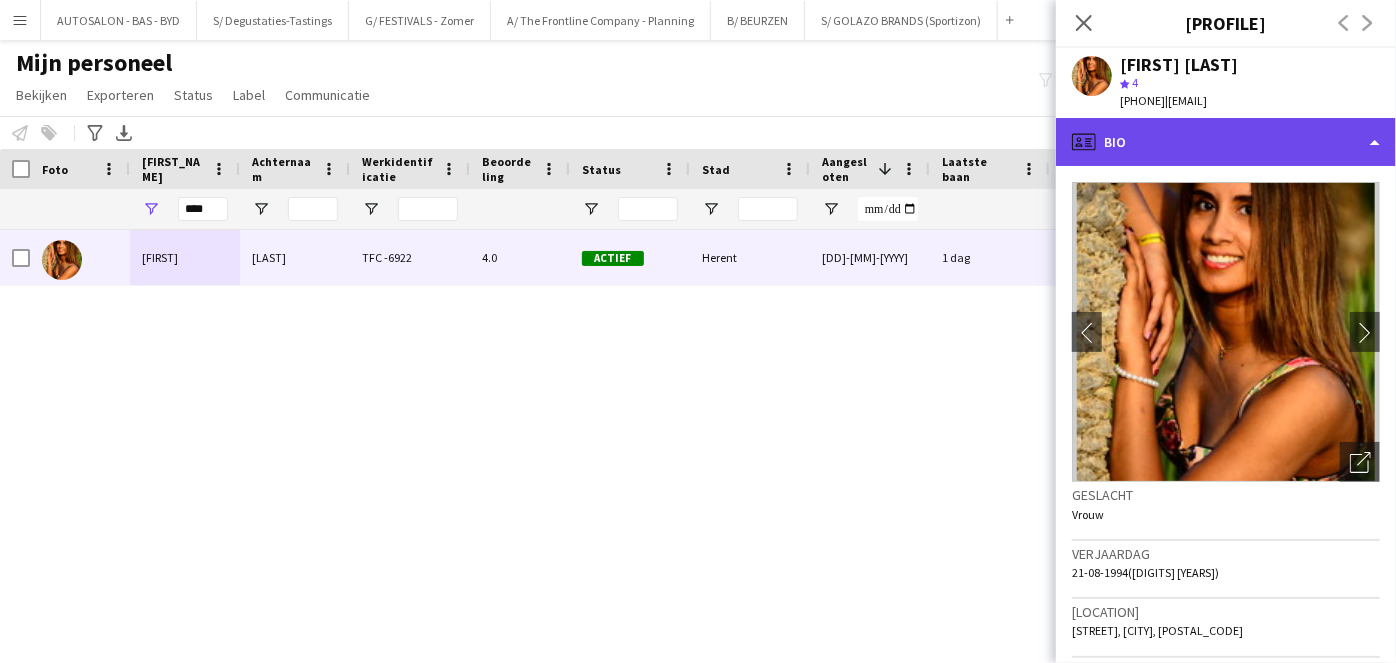 click on "profile
Bio" 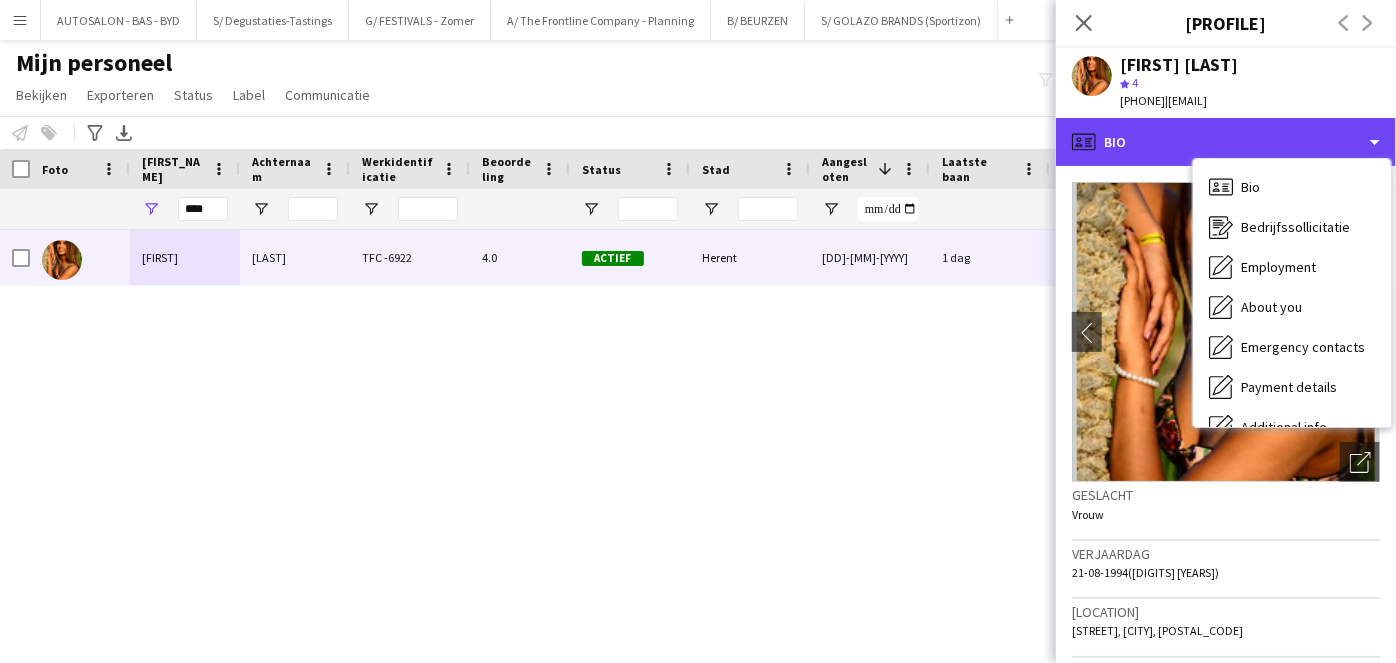 scroll, scrollTop: 147, scrollLeft: 0, axis: vertical 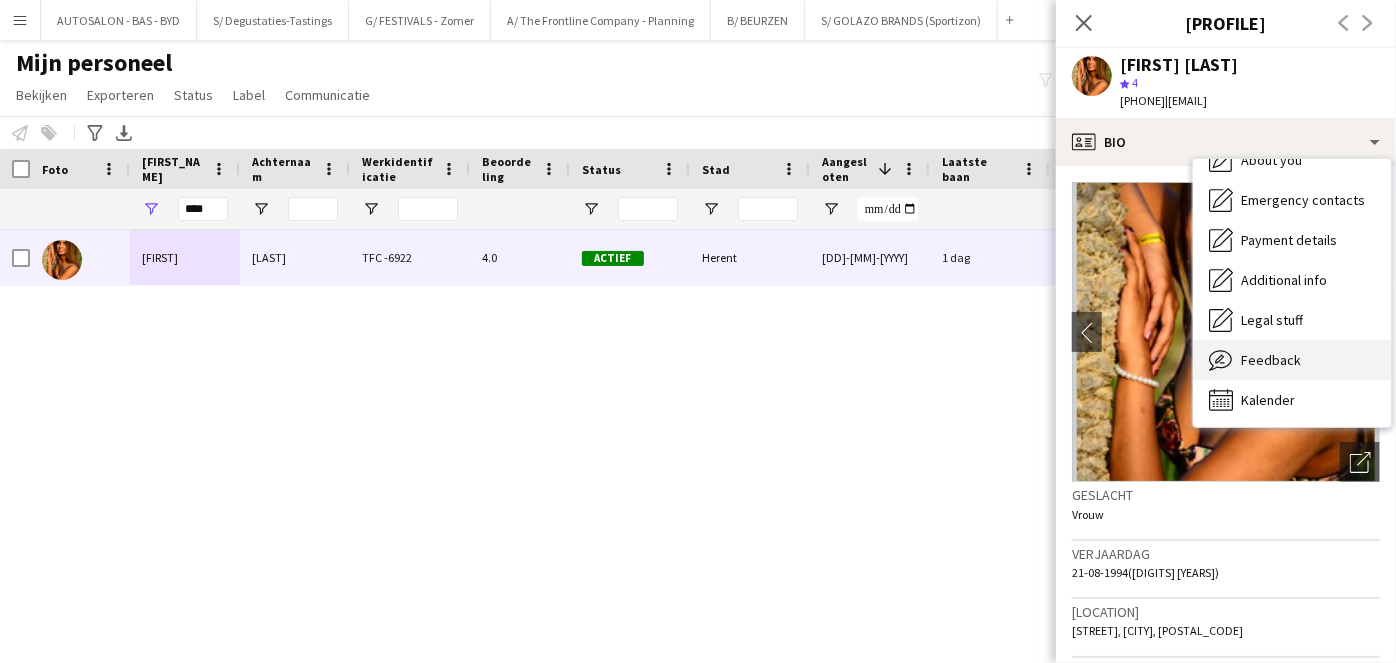 click on "Feedback
Feedback" at bounding box center (1292, 360) 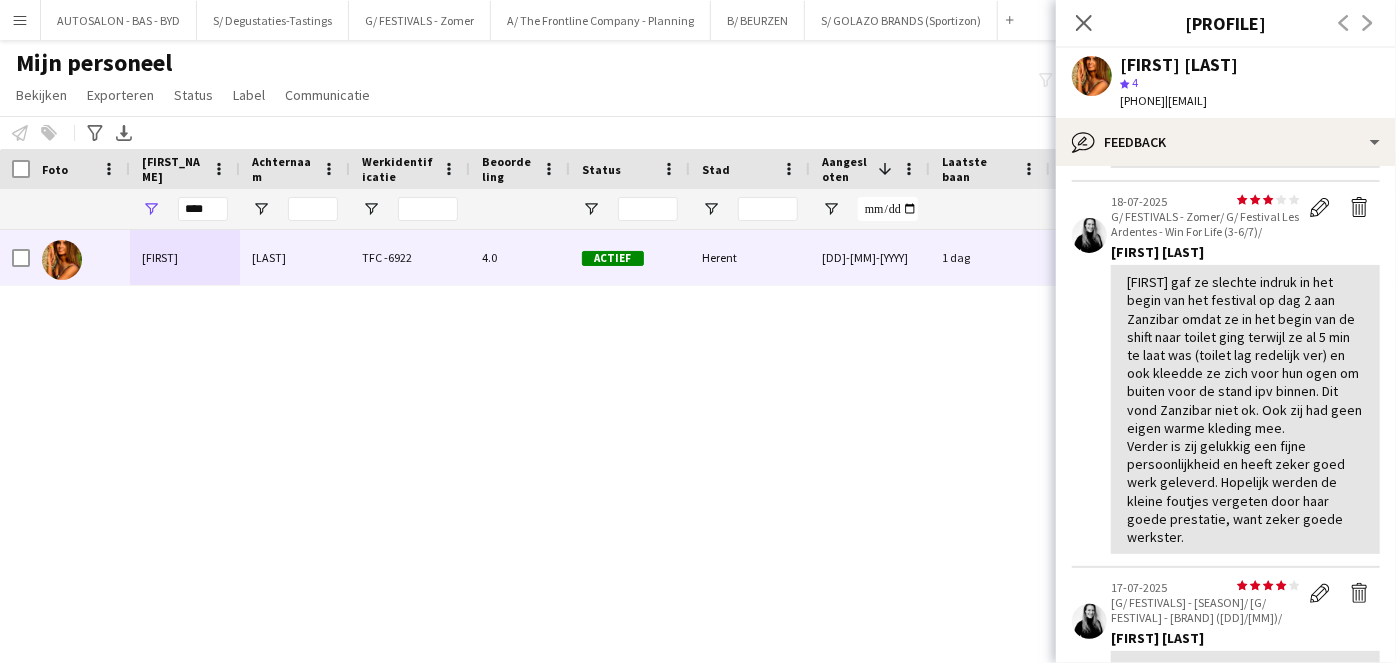 scroll, scrollTop: 233, scrollLeft: 0, axis: vertical 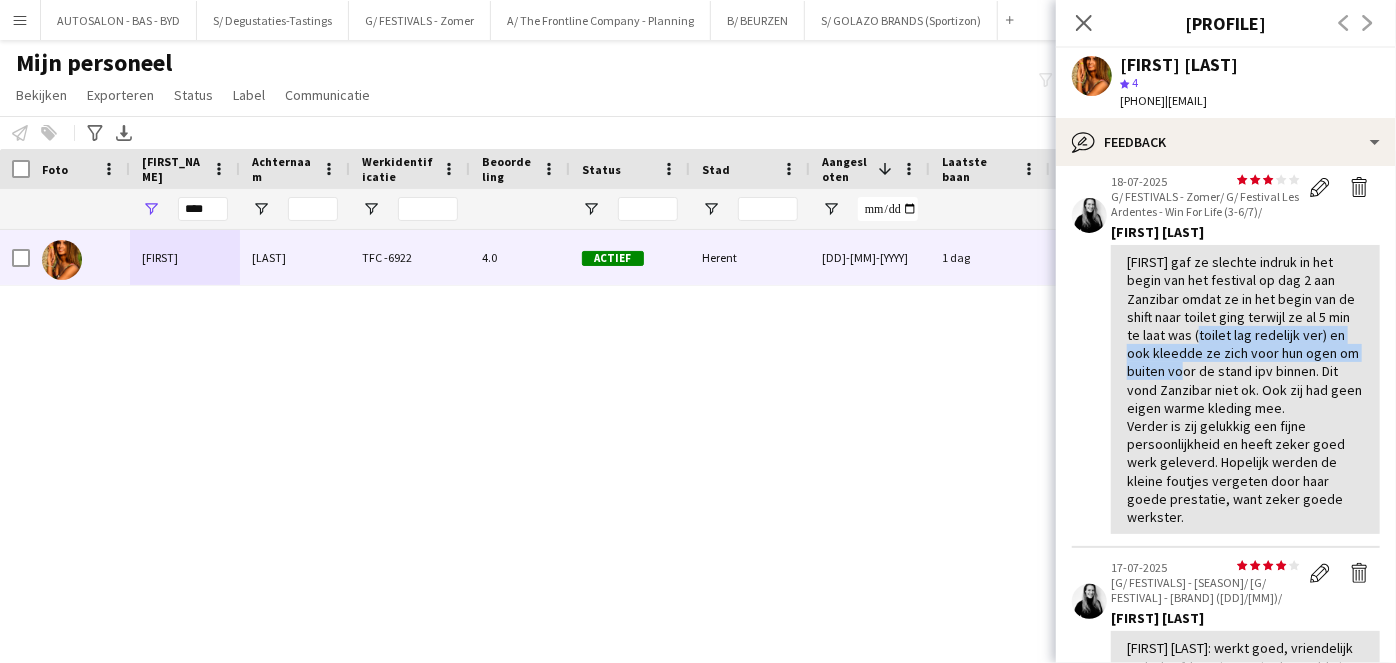 drag, startPoint x: 1197, startPoint y: 353, endPoint x: 1181, endPoint y: 392, distance: 42.154476 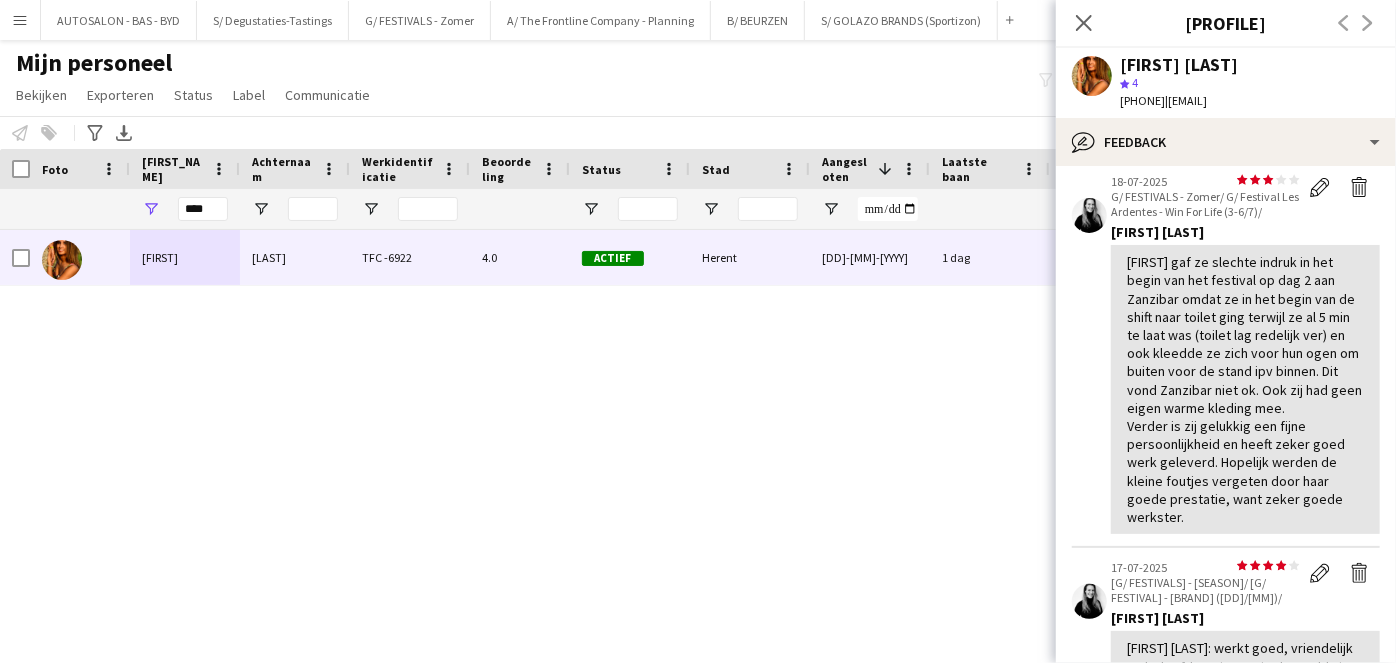 drag, startPoint x: 1181, startPoint y: 392, endPoint x: 1330, endPoint y: 387, distance: 149.08386 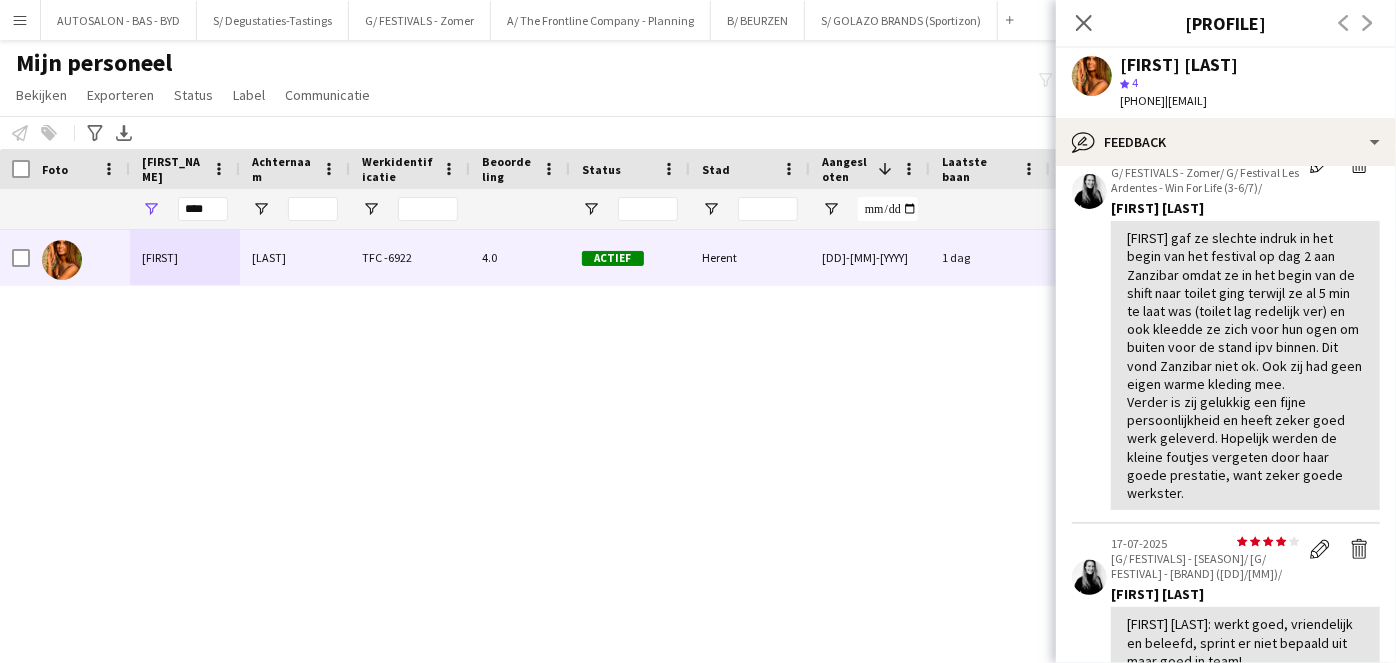 scroll, scrollTop: 258, scrollLeft: 0, axis: vertical 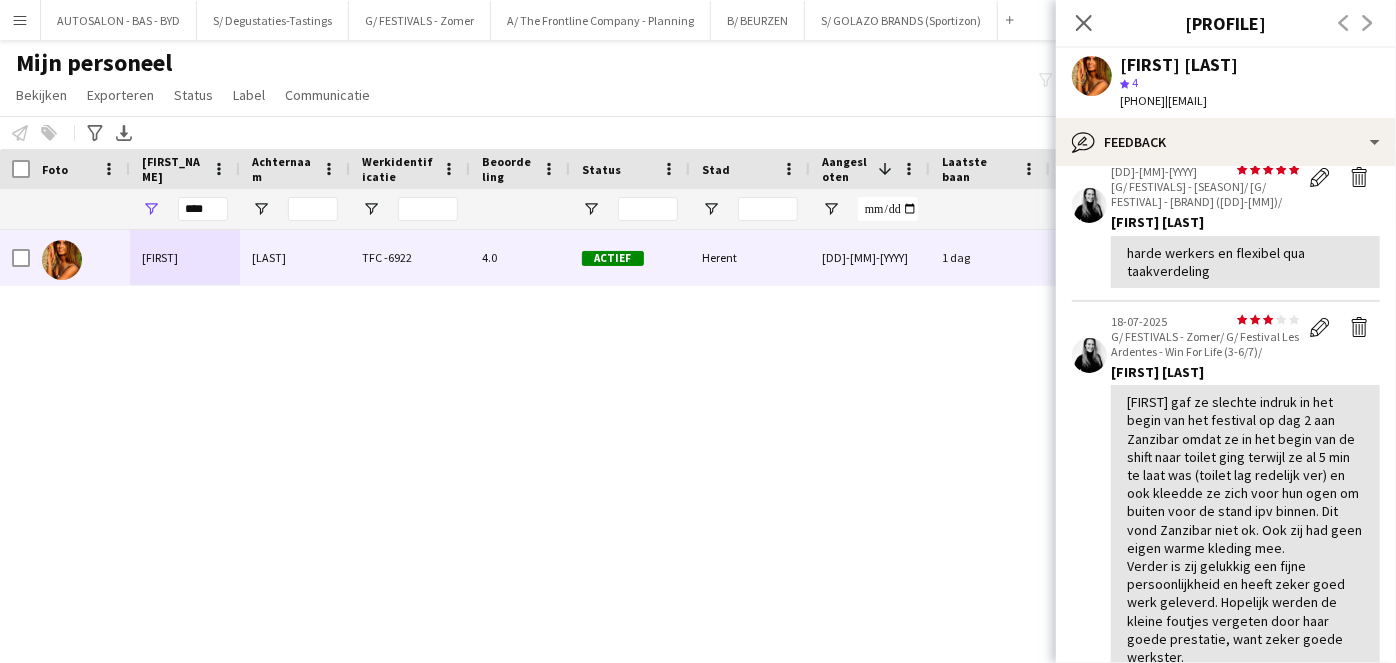 click on "[FIRST] [LAST] [ID] [RATING] [STATUS] [CITY] [DATE] [DAYS] [NUM] [EMAIL]" at bounding box center [668, 422] 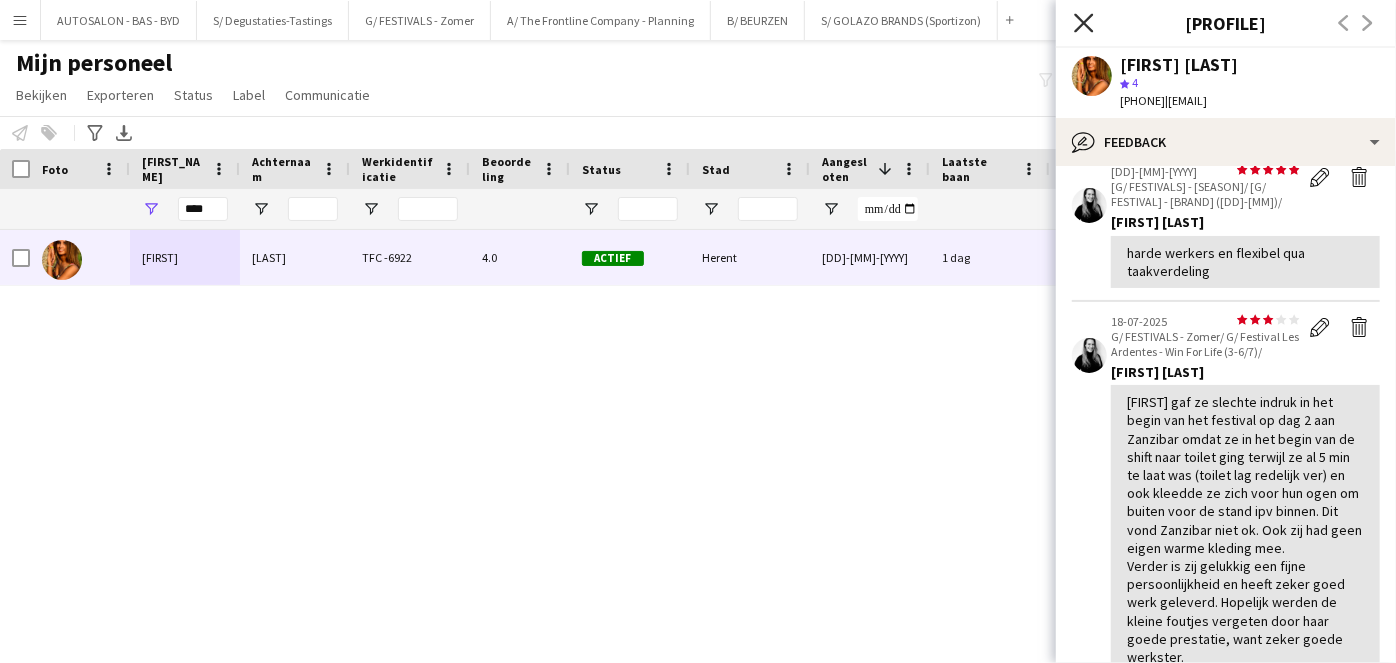 click on "Sluit pop-in" 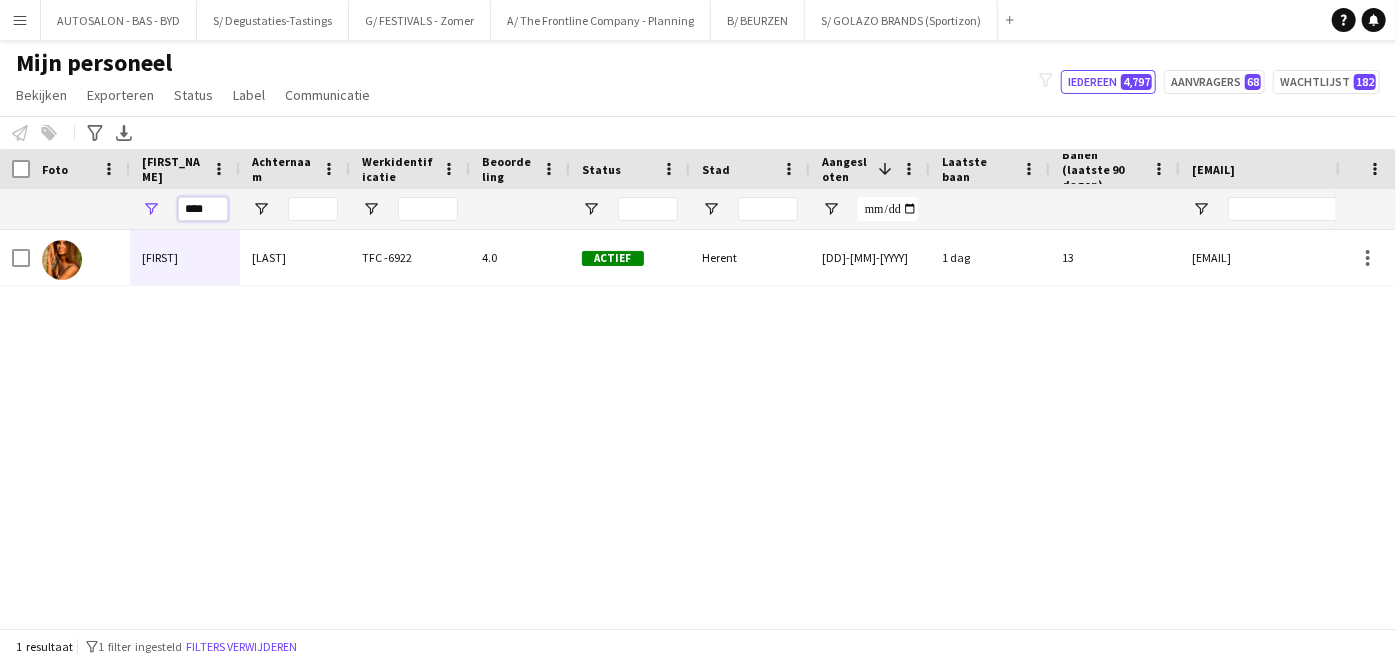 click on "****" at bounding box center [203, 209] 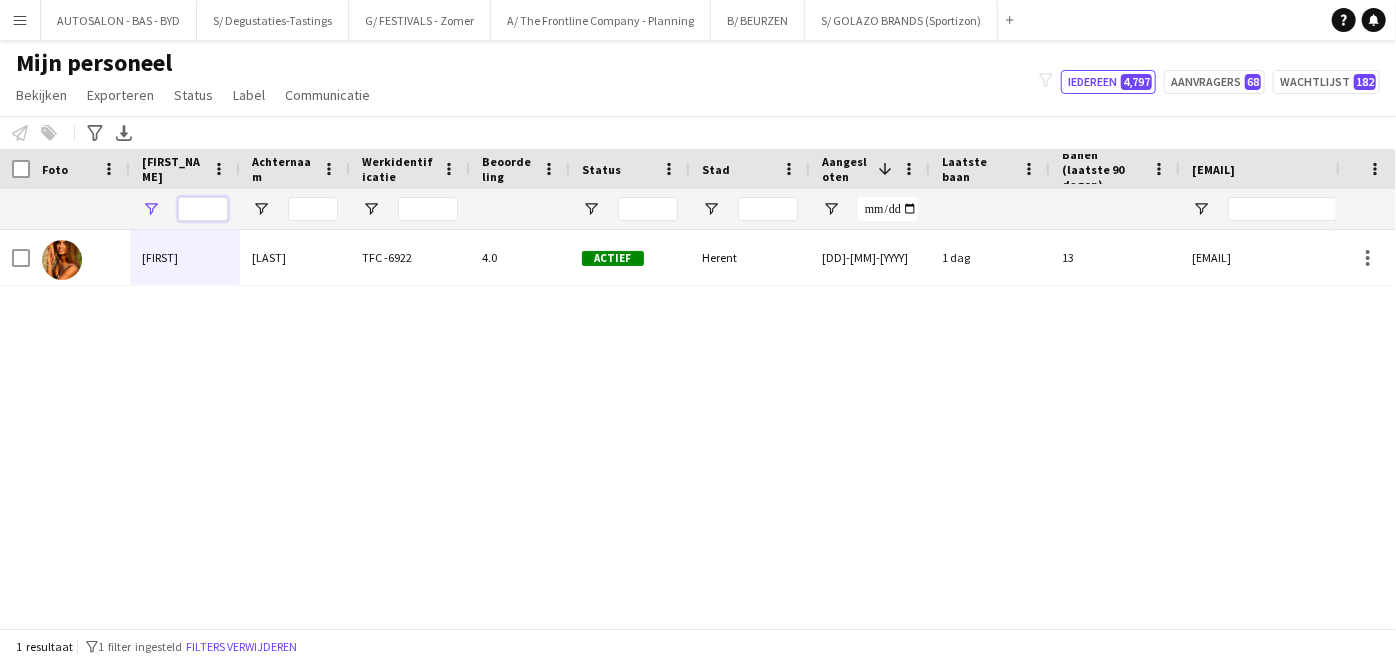 click at bounding box center (203, 209) 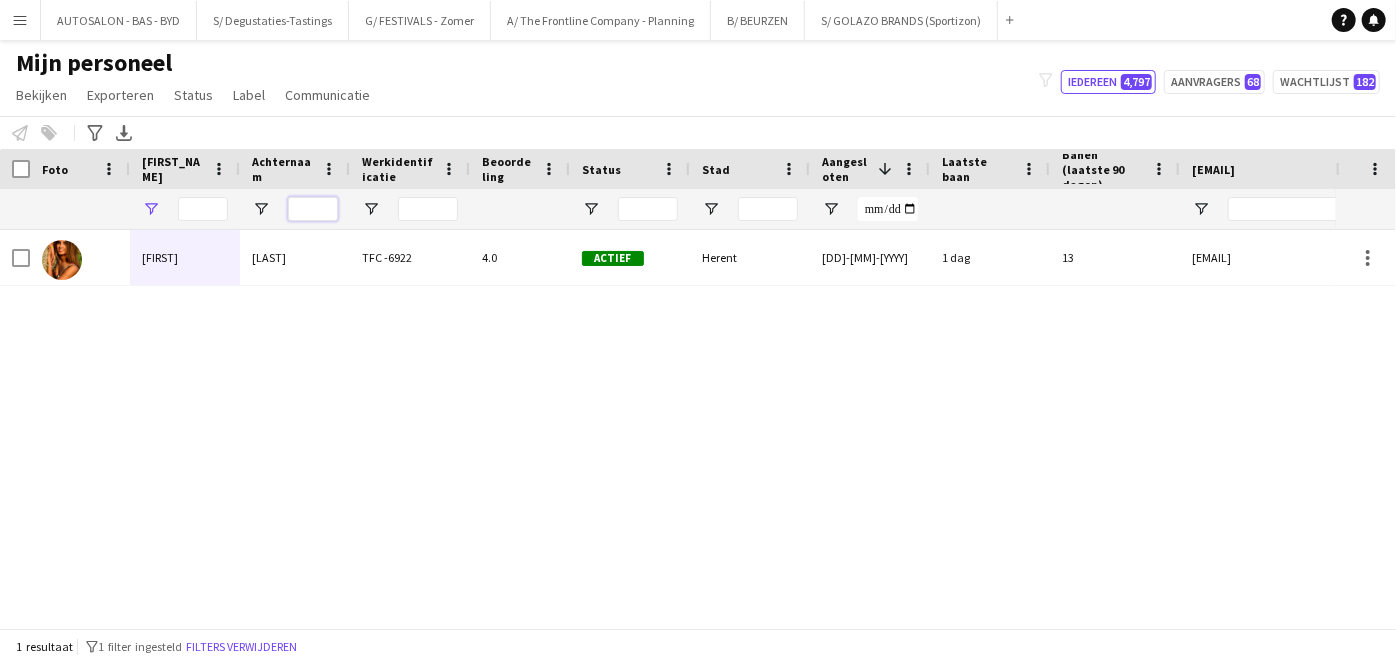 click at bounding box center [313, 209] 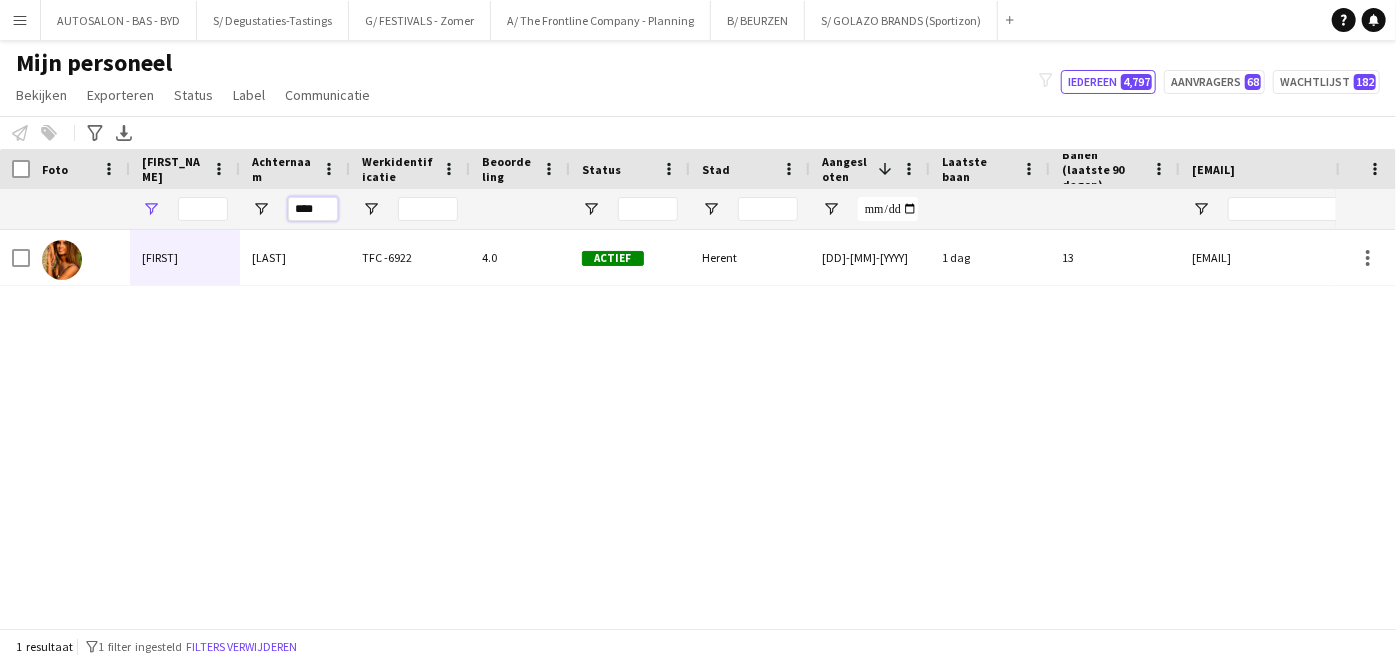 click on "****" at bounding box center (313, 209) 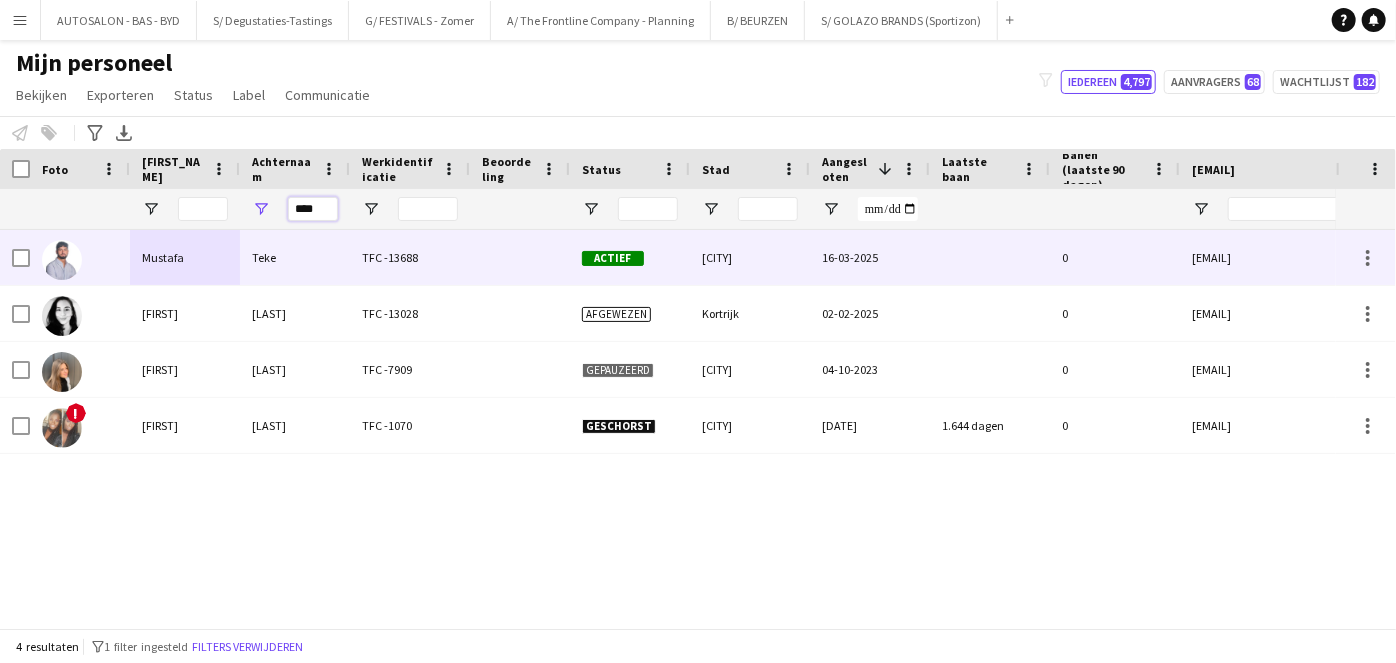 type on "****" 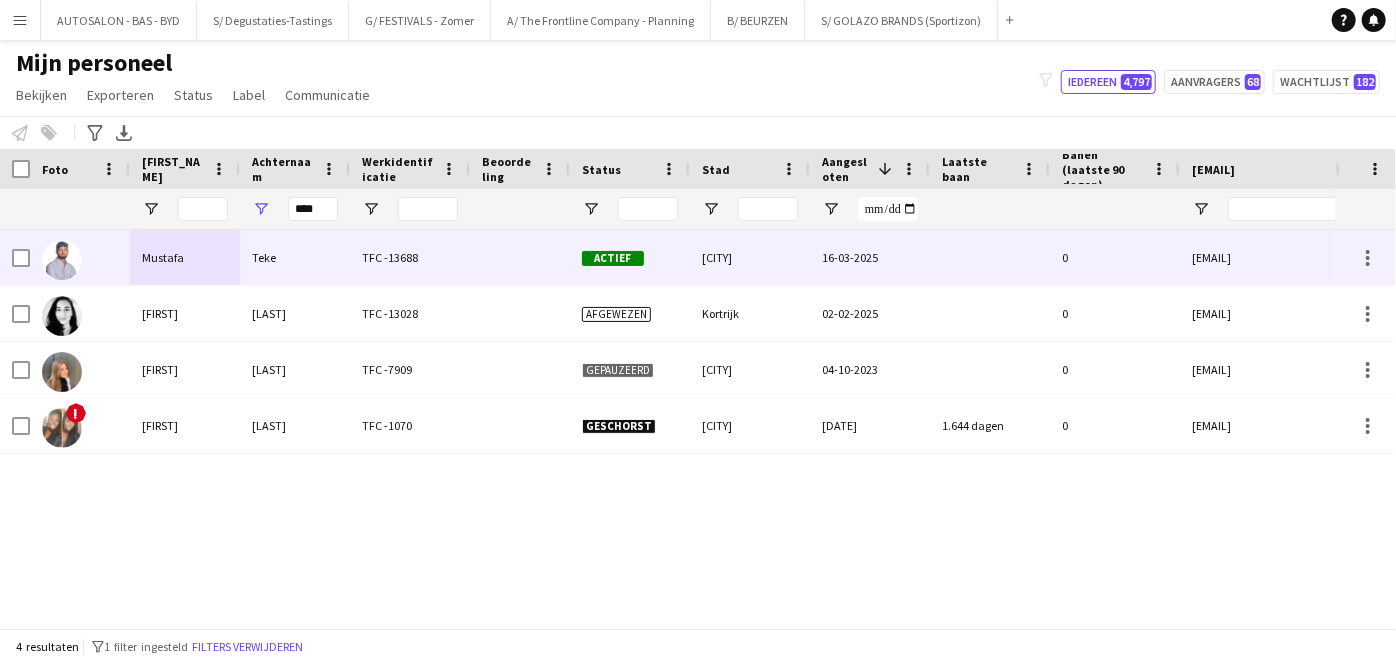 click on "Teke" at bounding box center (295, 257) 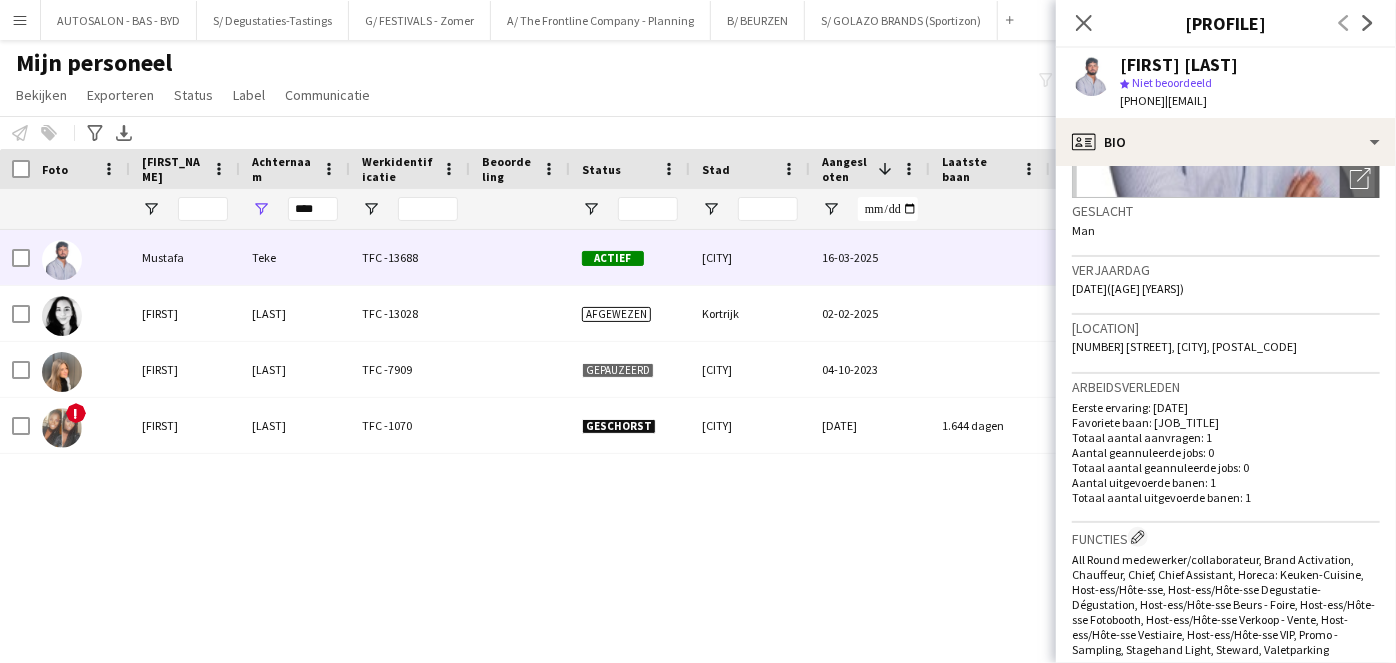 scroll, scrollTop: 0, scrollLeft: 0, axis: both 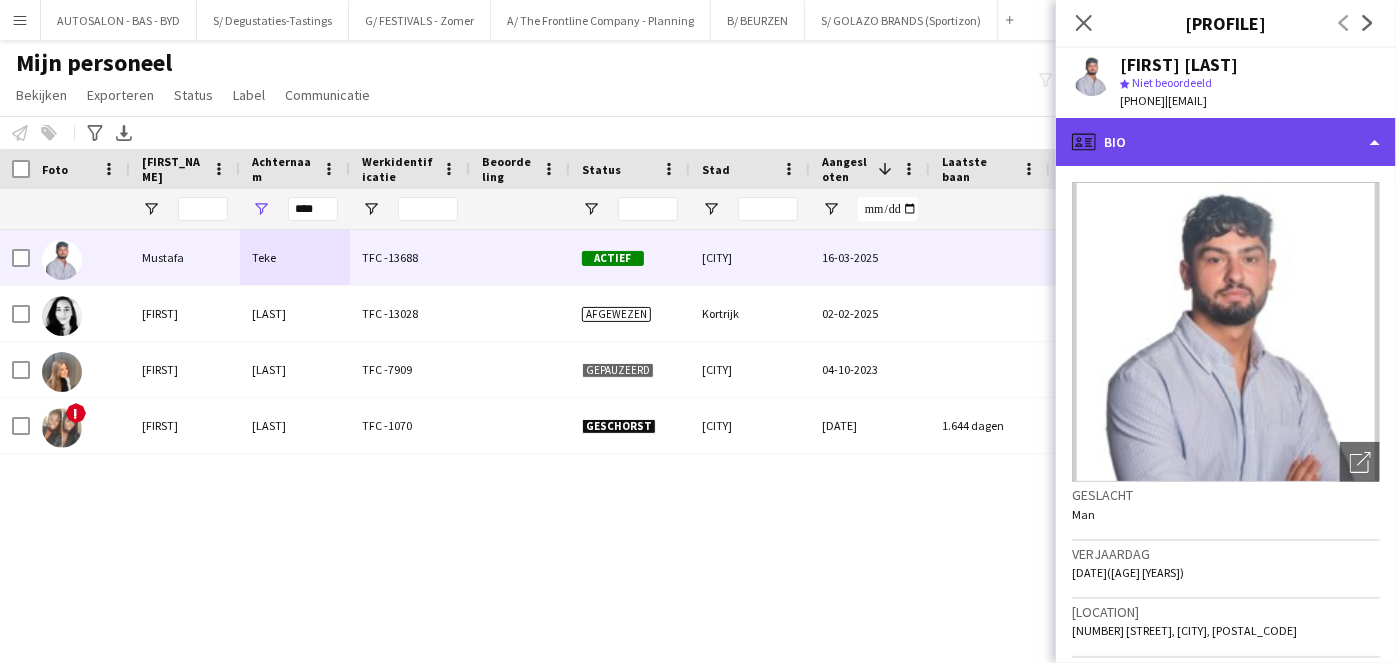 click on "profile
Bio" 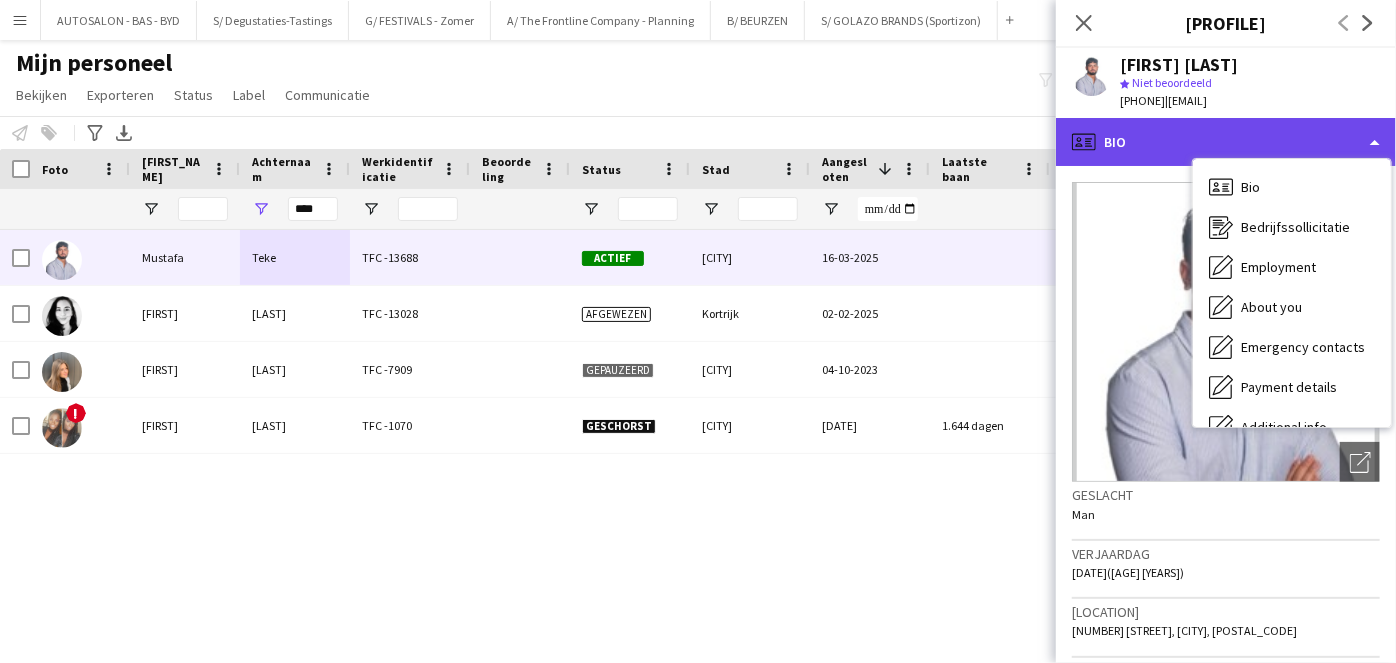 click on "profile
Bio" 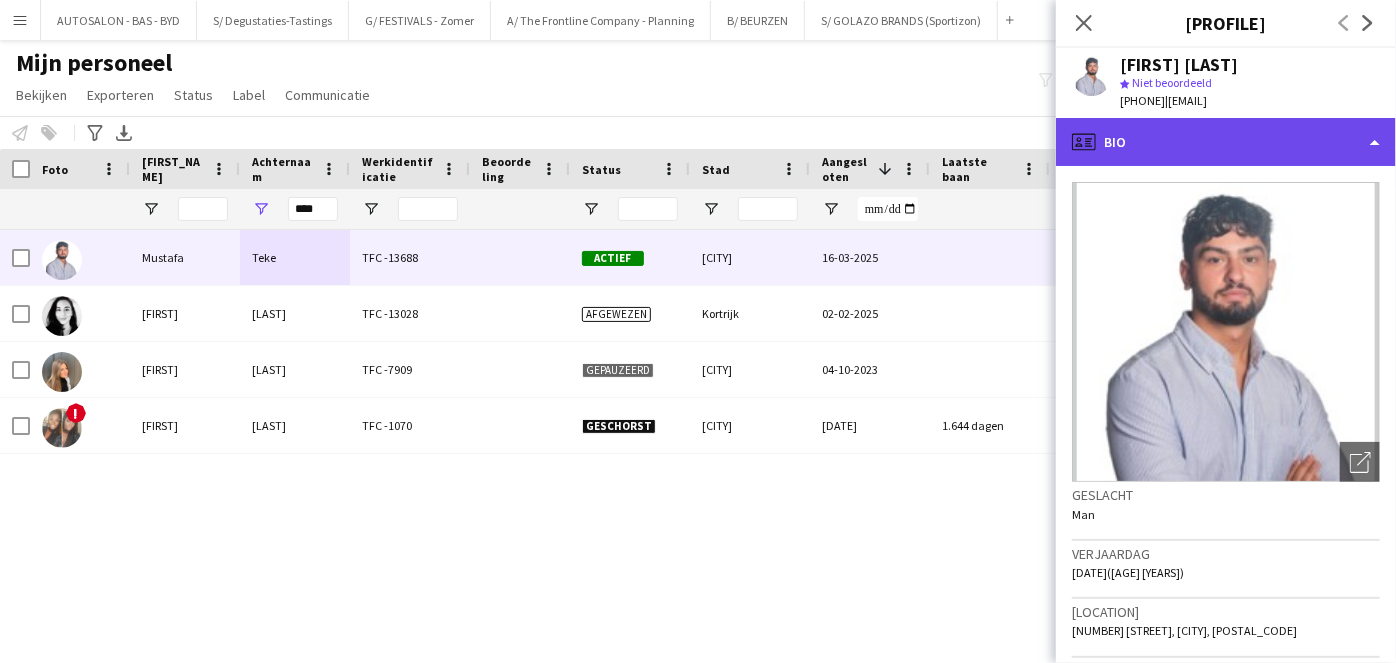 click on "profile
Bio" 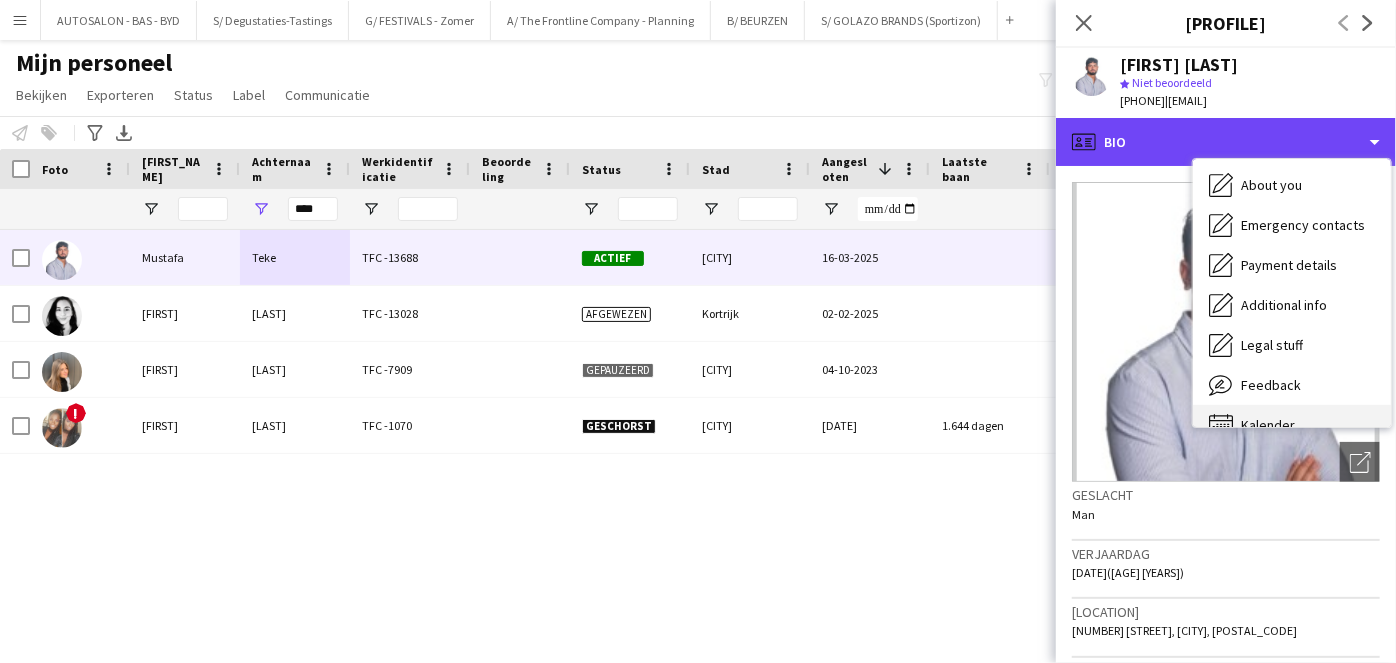 scroll, scrollTop: 147, scrollLeft: 0, axis: vertical 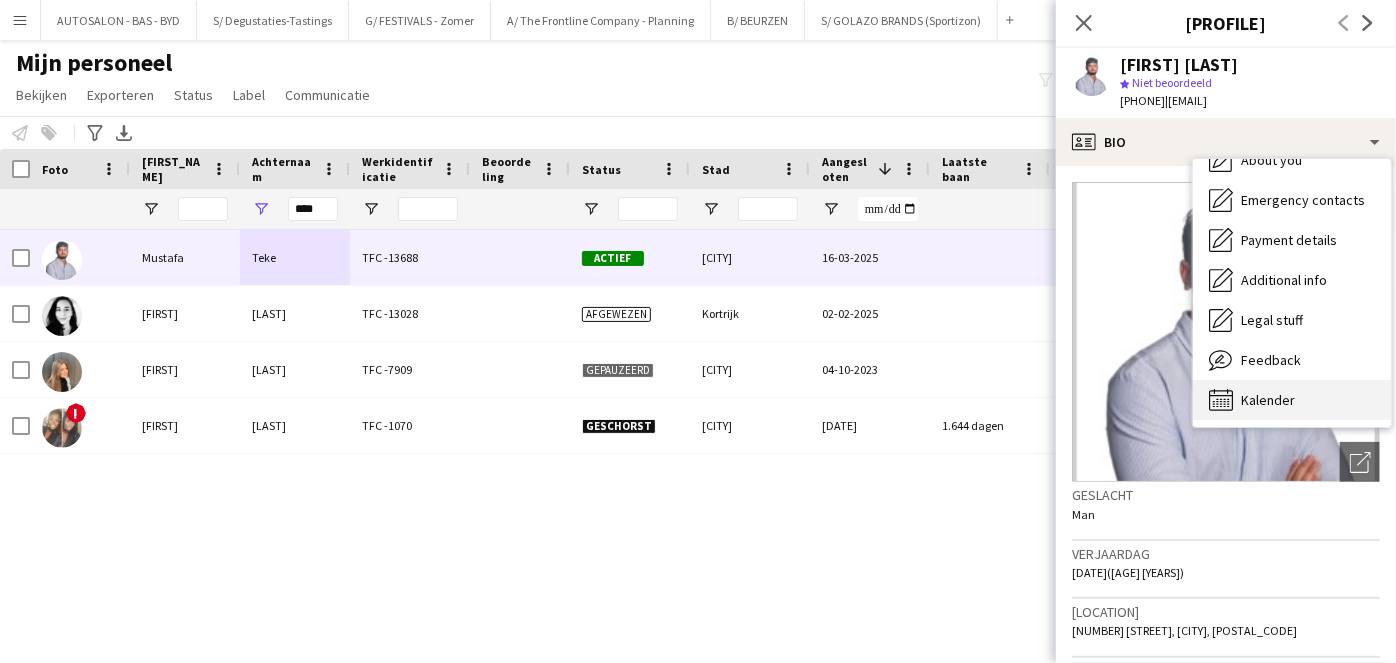 click on "Kalender
Kalender" at bounding box center (1292, 400) 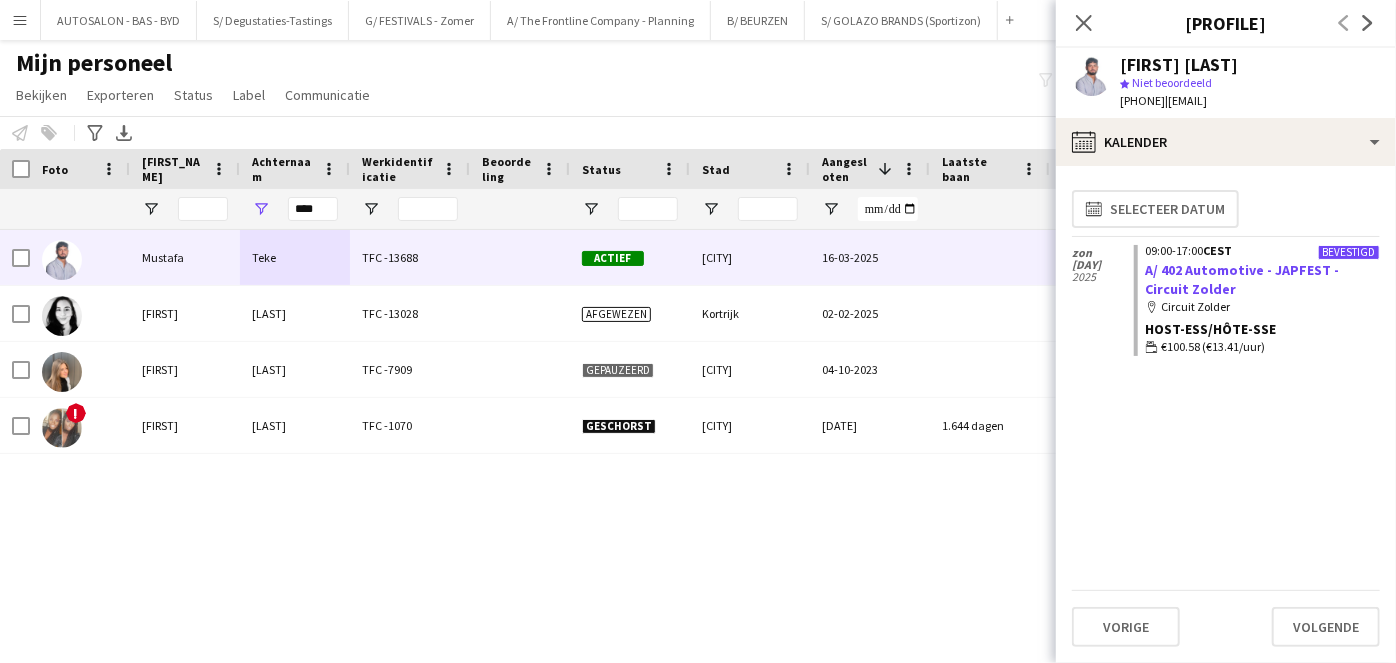 click on "A/ 402 Automotive - JAPFEST - Circuit Zolder" 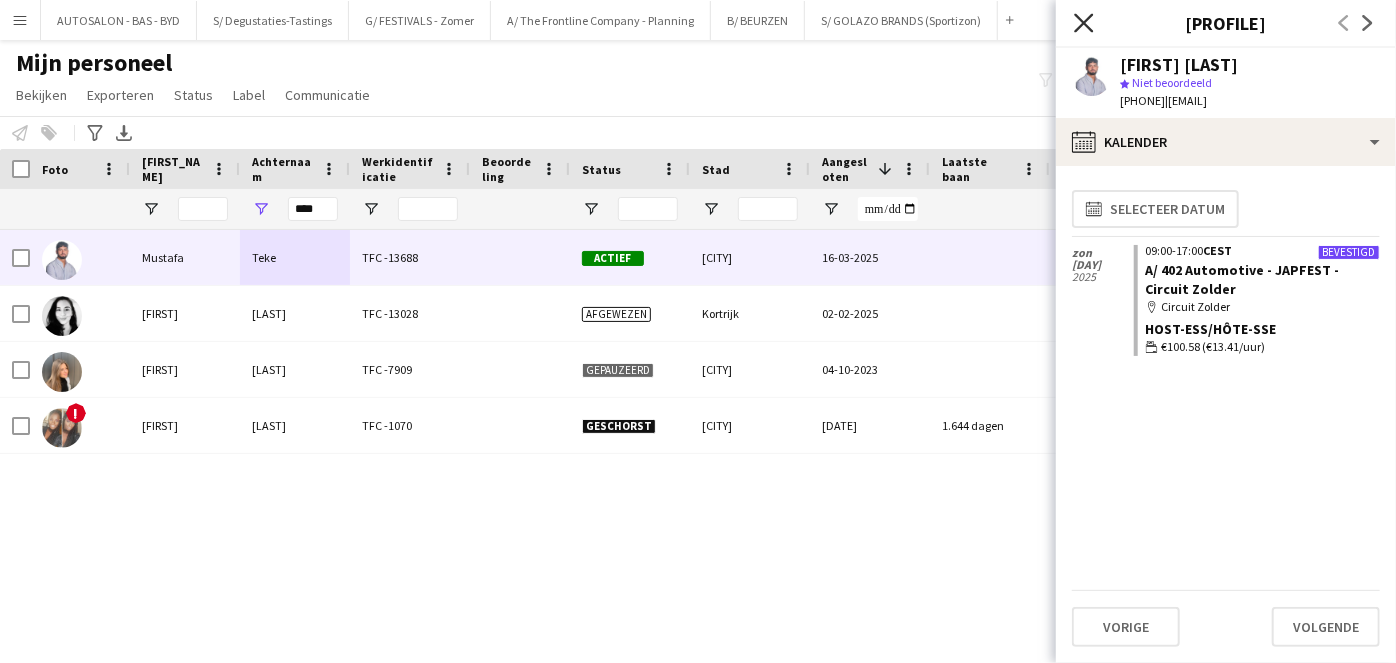 click on "Sluit pop-in" 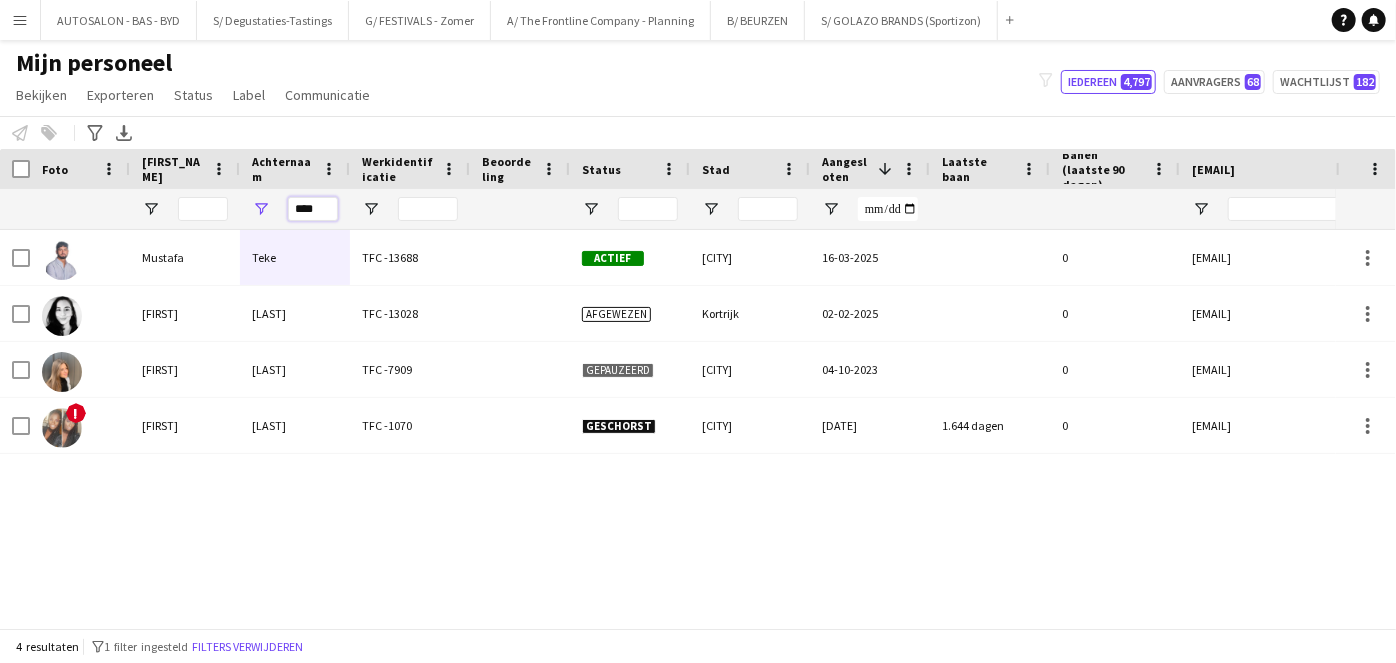 click on "****" at bounding box center [313, 209] 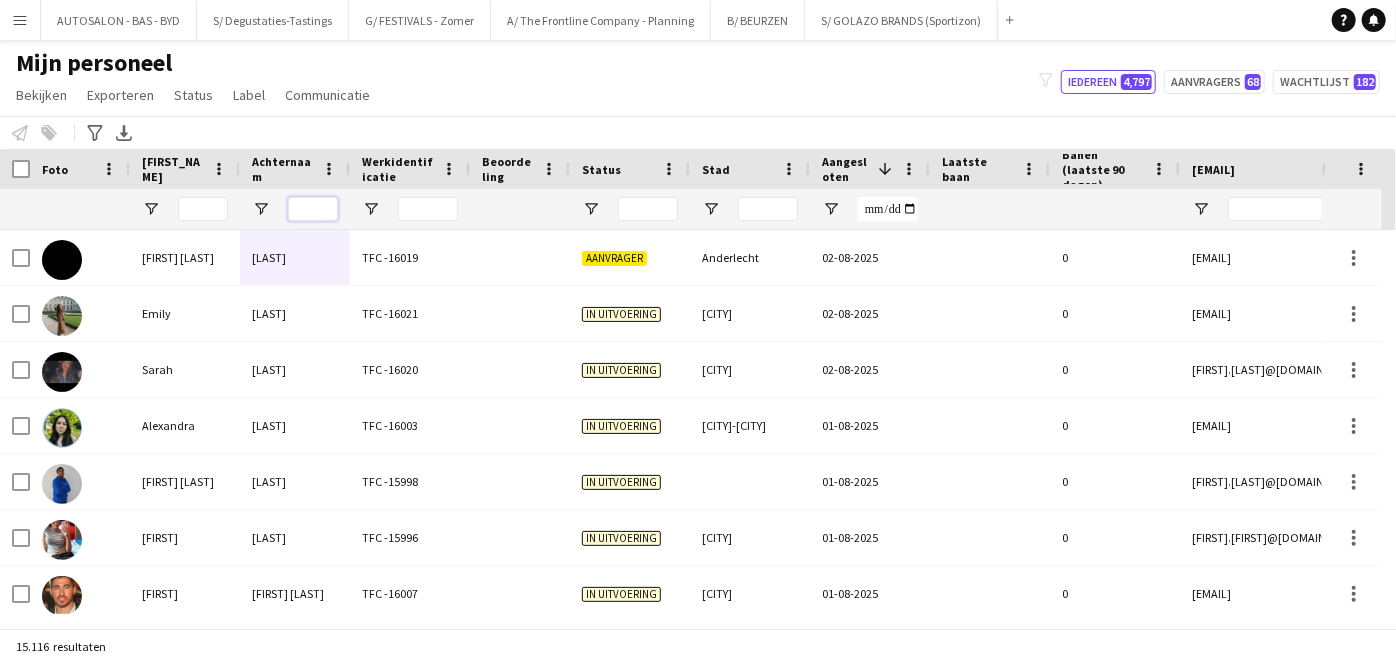 click at bounding box center [313, 209] 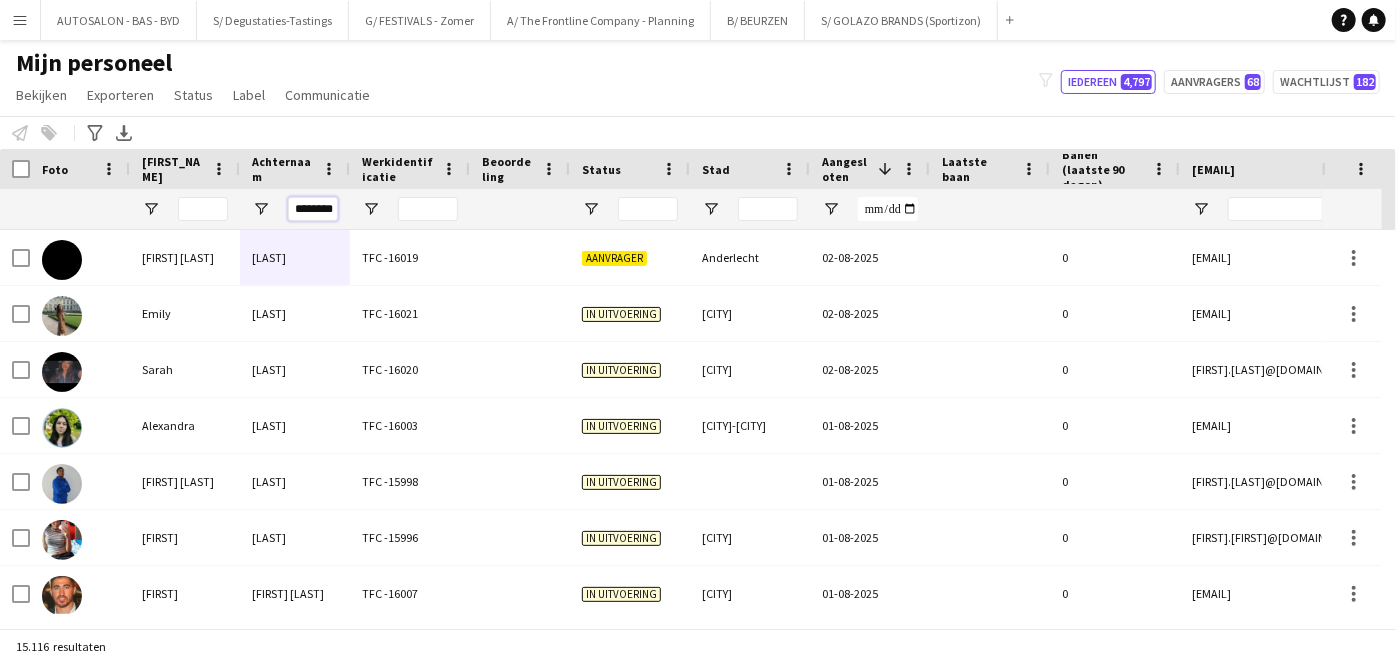 scroll, scrollTop: 0, scrollLeft: 11, axis: horizontal 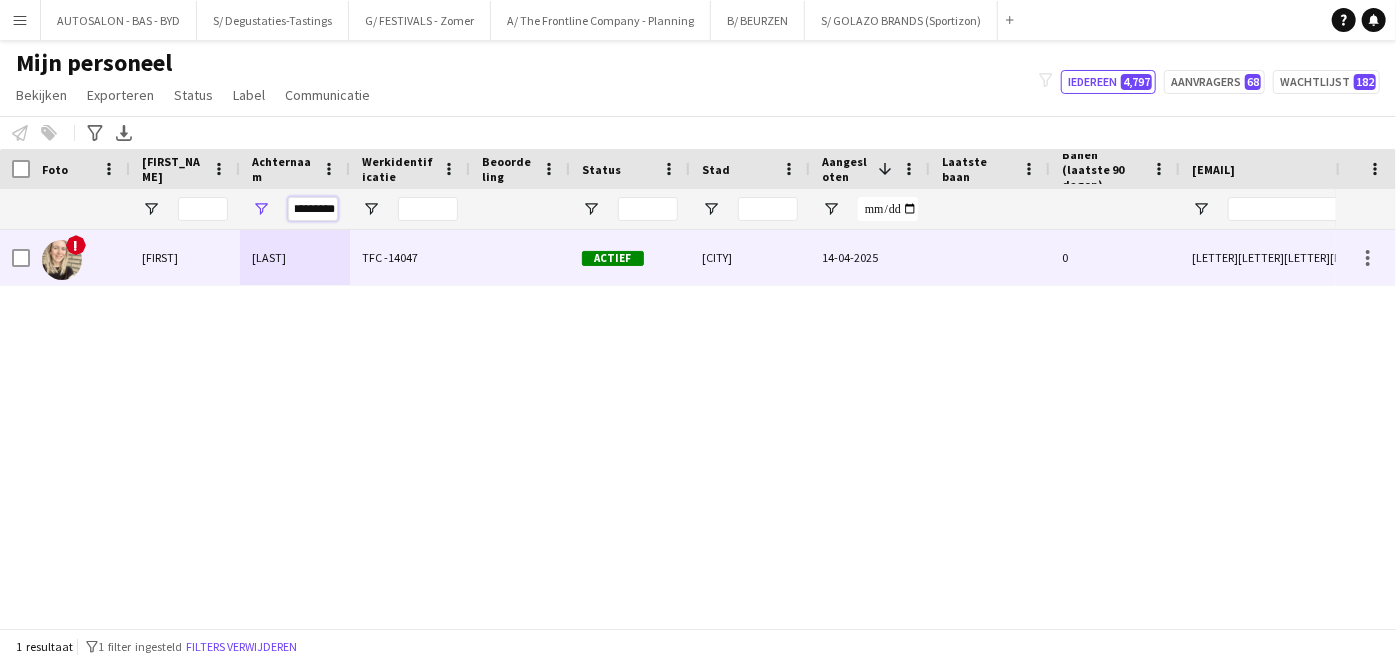 type on "*********" 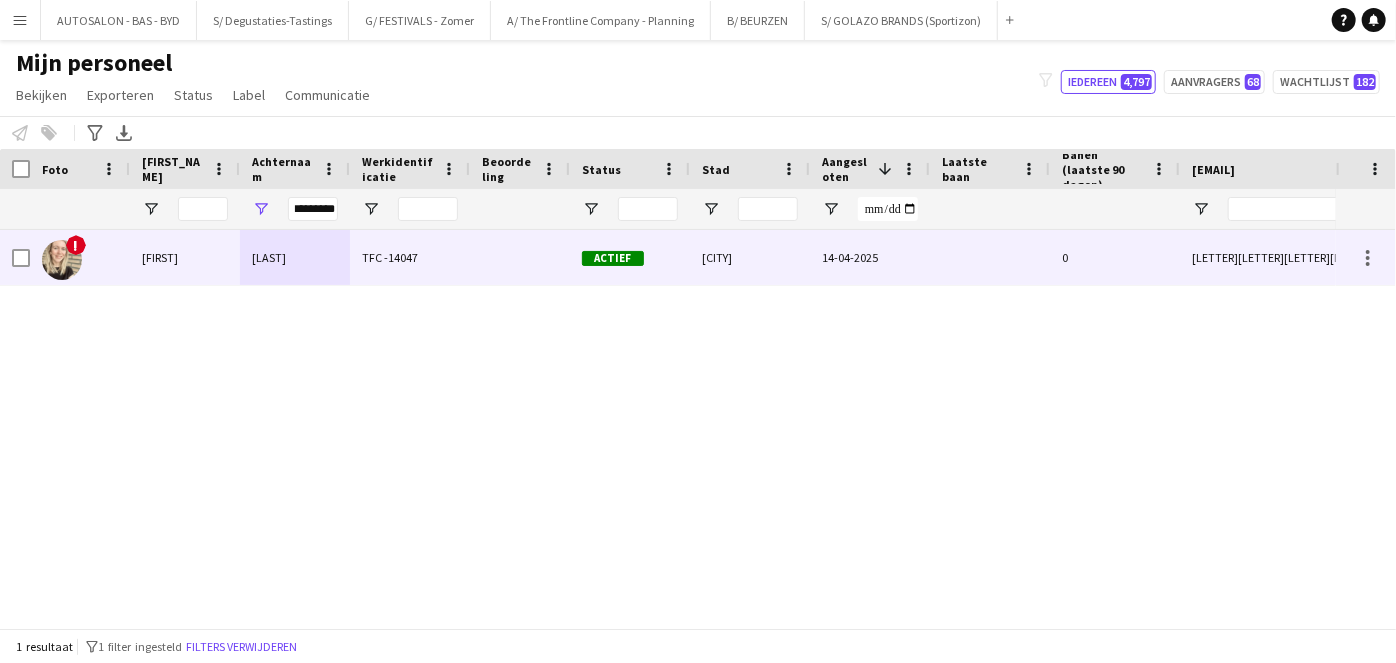 click on "[LAST]" at bounding box center [295, 257] 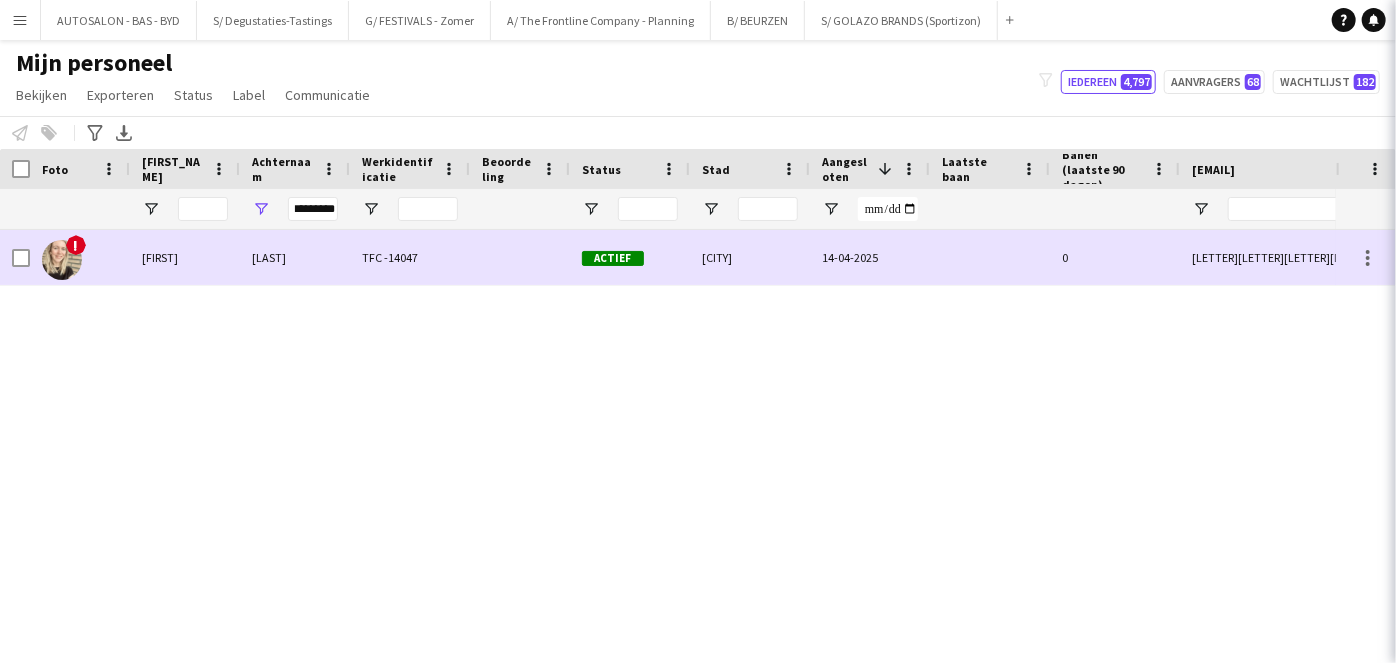 scroll, scrollTop: 0, scrollLeft: 0, axis: both 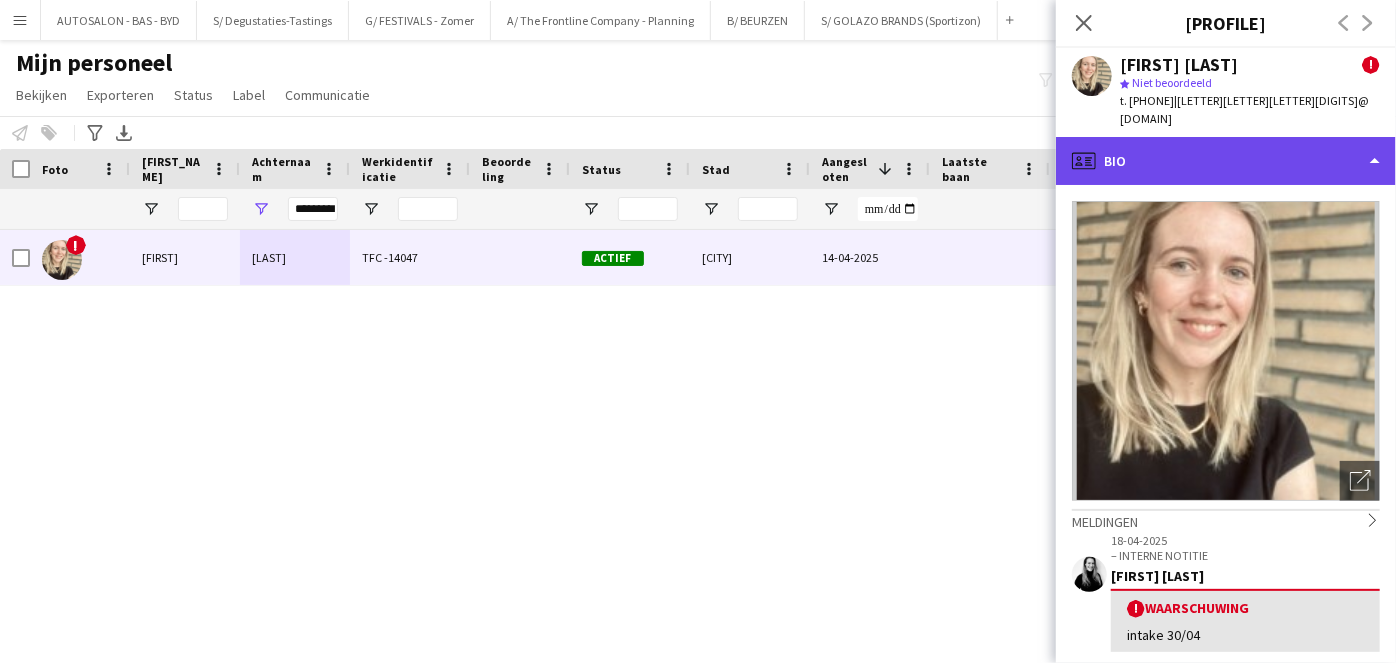 click on "profile
Bio" 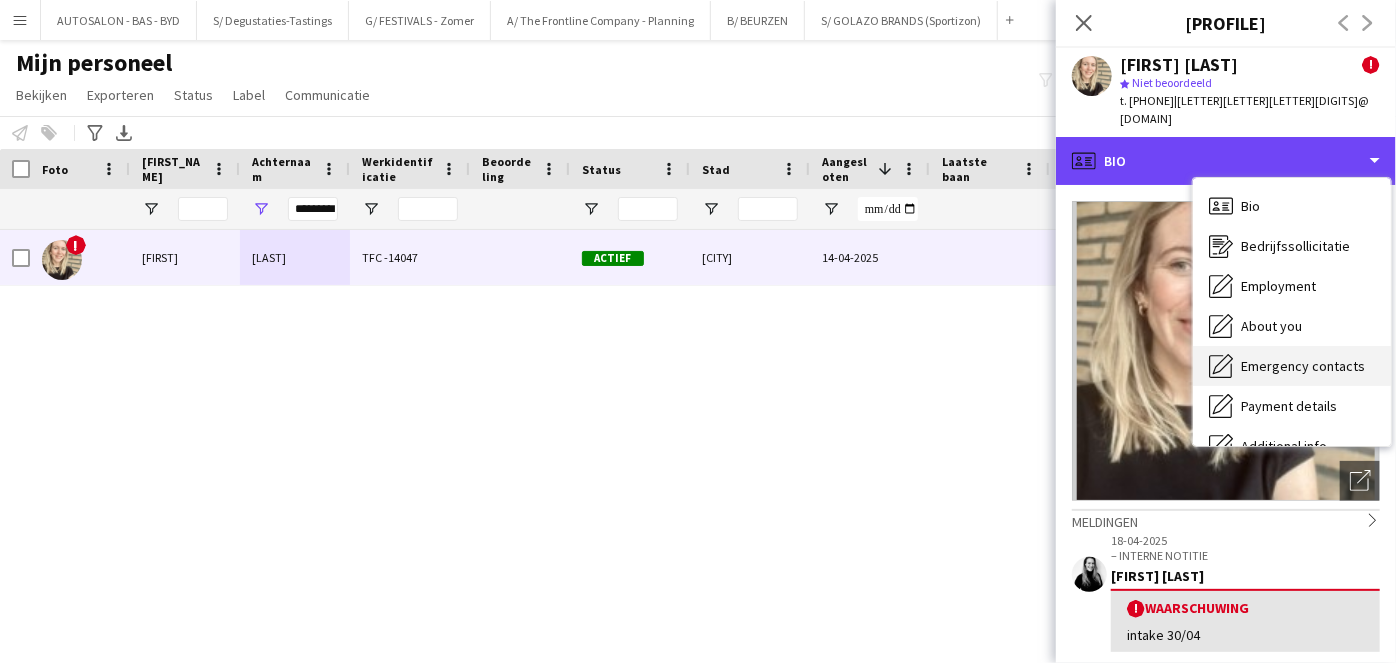 scroll, scrollTop: 147, scrollLeft: 0, axis: vertical 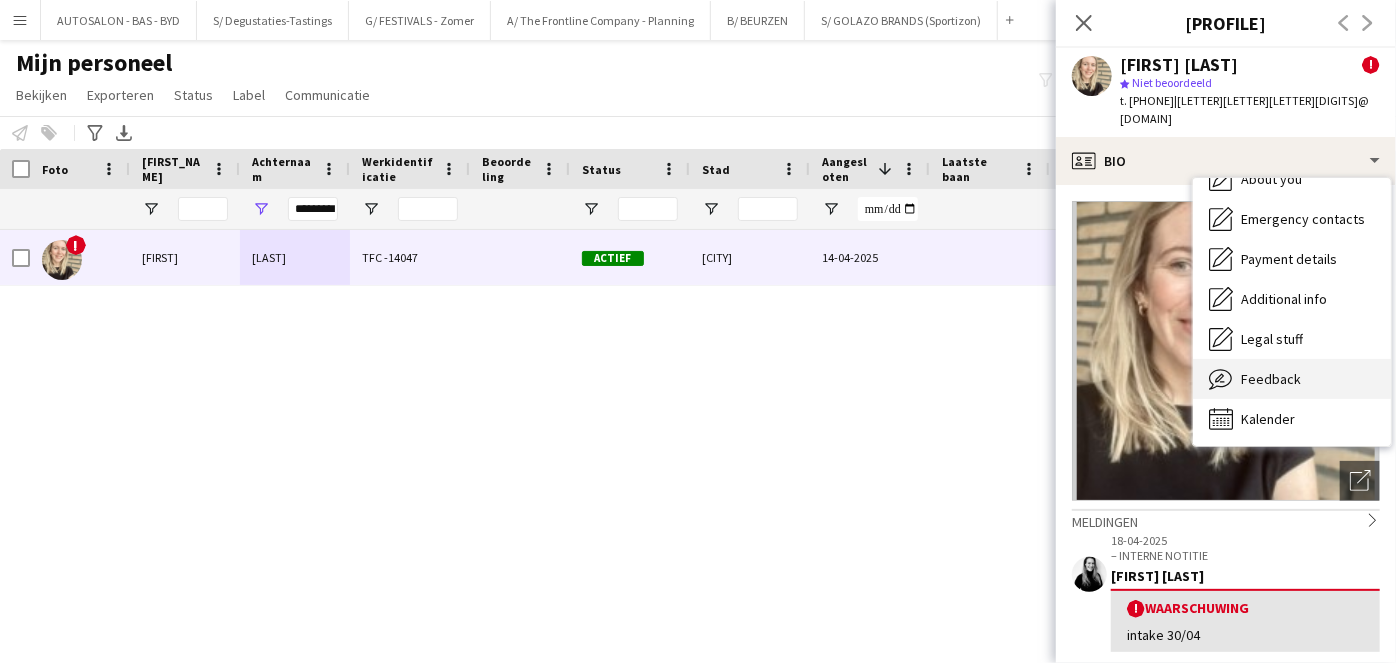 click on "Feedback
Feedback" at bounding box center (1292, 379) 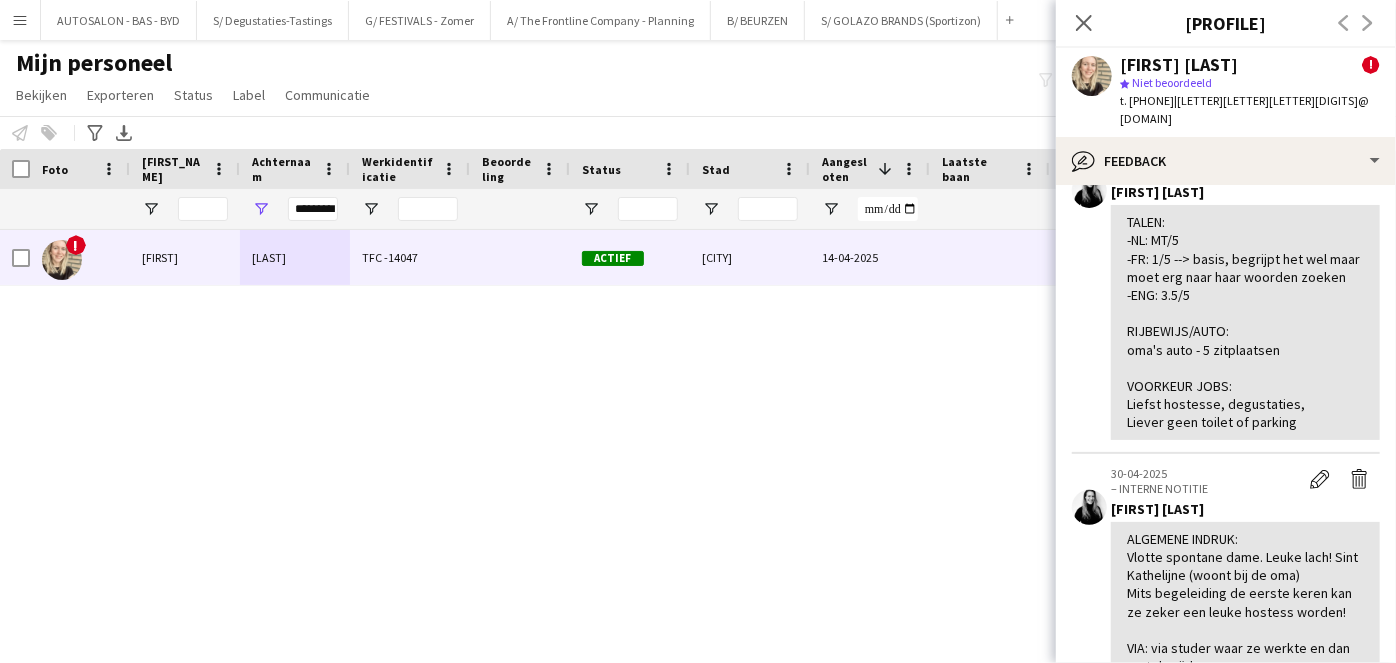 scroll, scrollTop: 0, scrollLeft: 0, axis: both 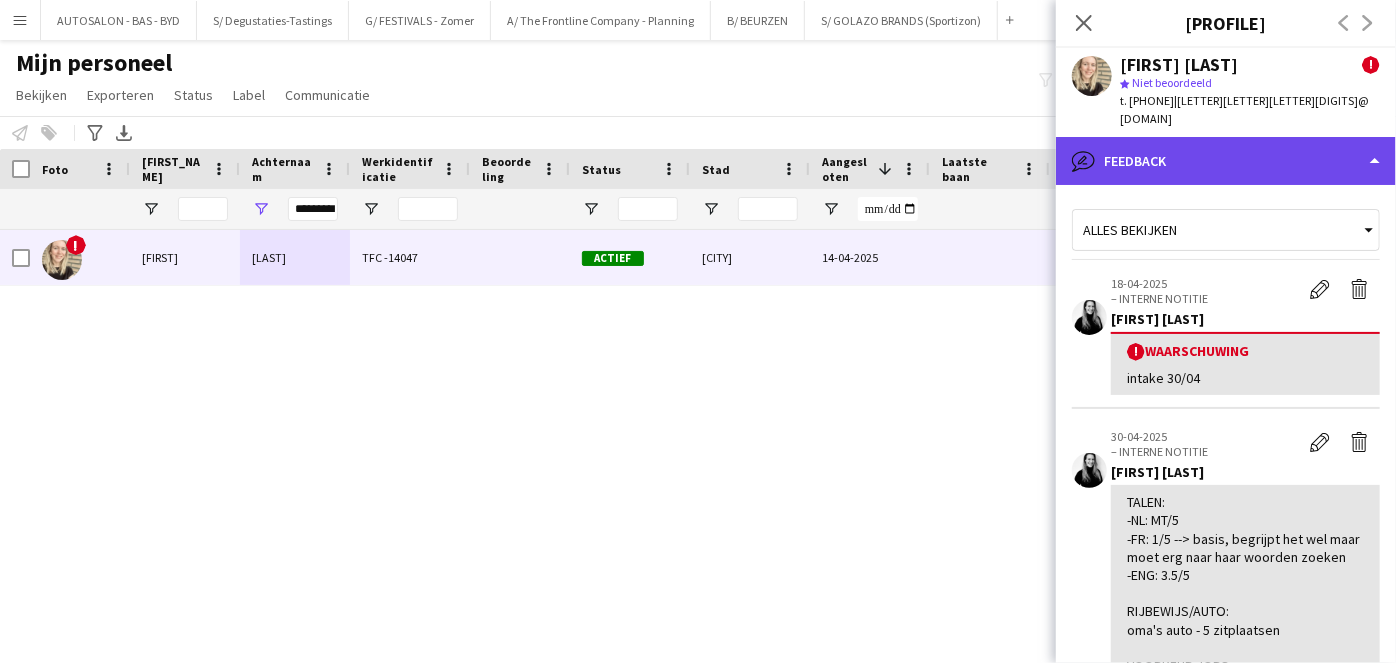 click on "bubble-pencil
Feedback" 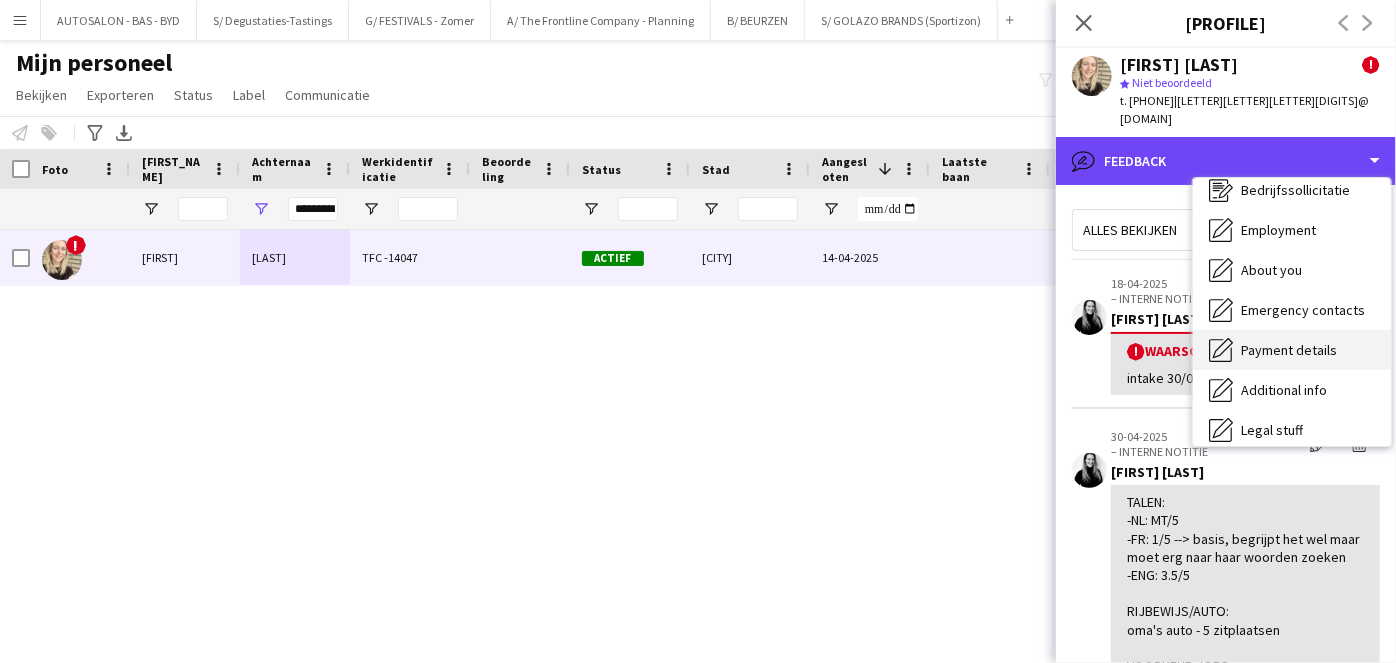 scroll, scrollTop: 147, scrollLeft: 0, axis: vertical 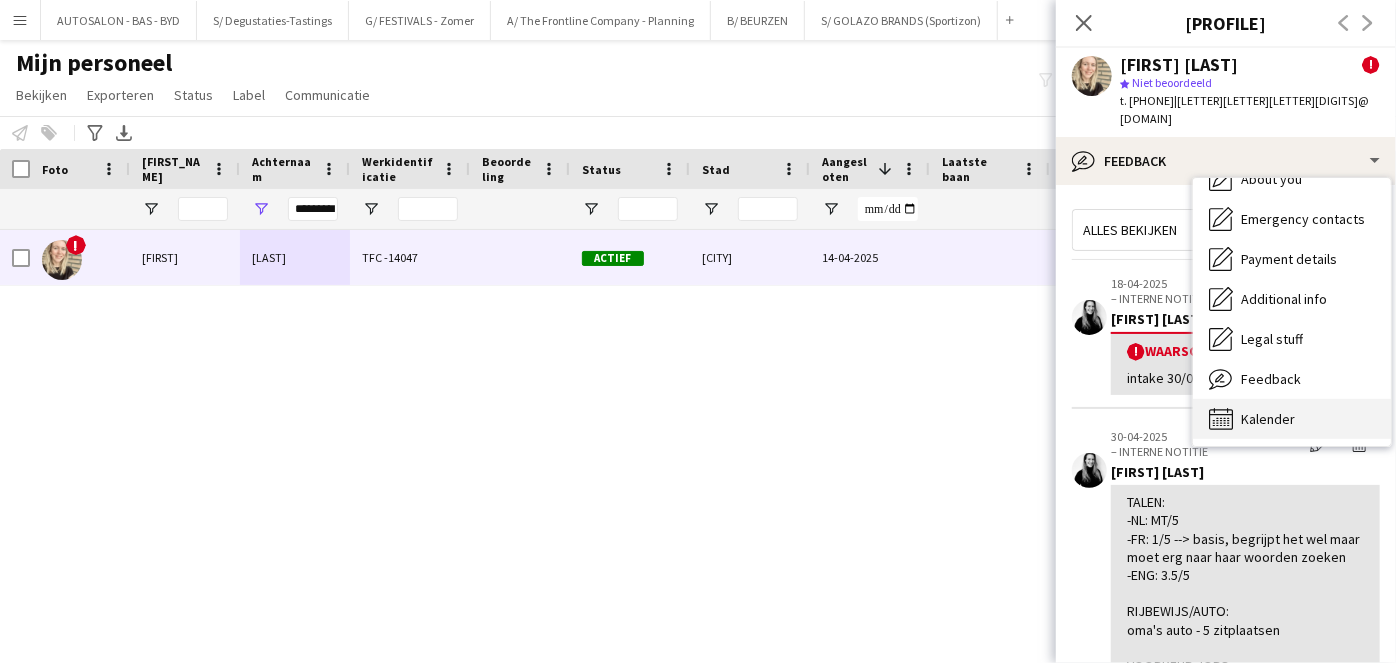 click on "Kalender
Kalender" at bounding box center [1292, 419] 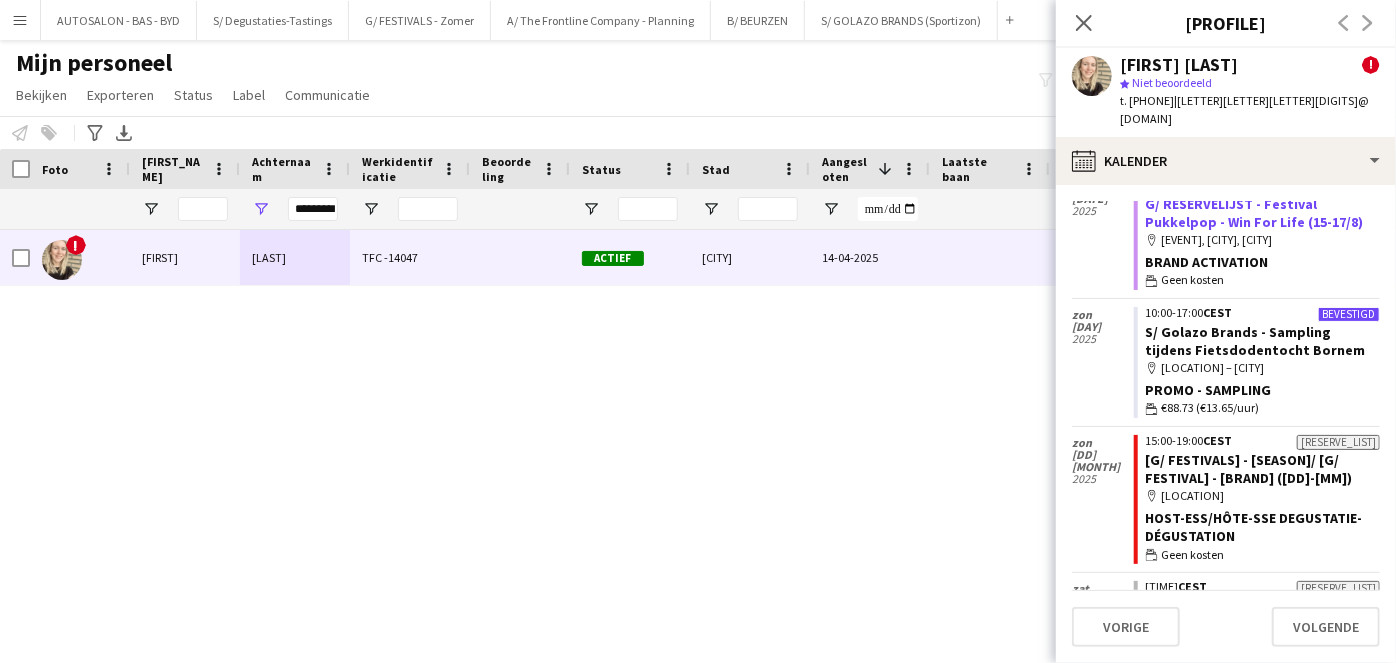 scroll, scrollTop: 213, scrollLeft: 0, axis: vertical 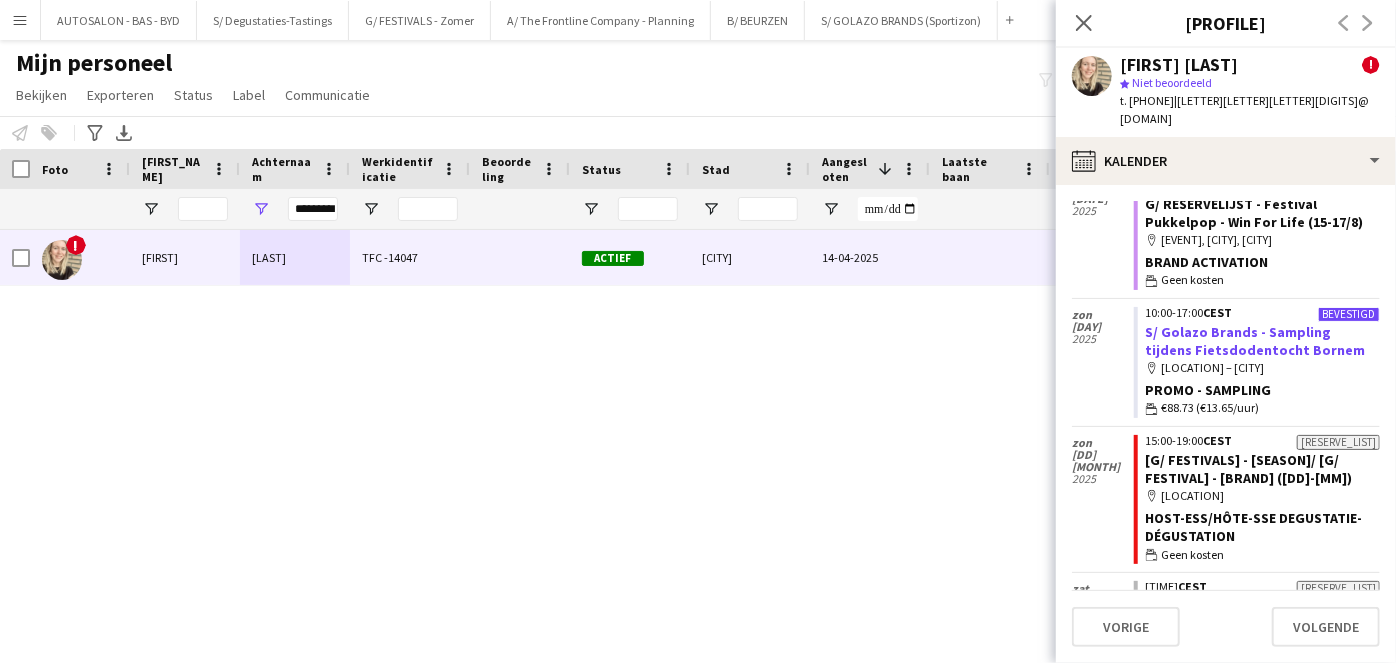 drag, startPoint x: 1240, startPoint y: 331, endPoint x: 1272, endPoint y: 328, distance: 32.140316 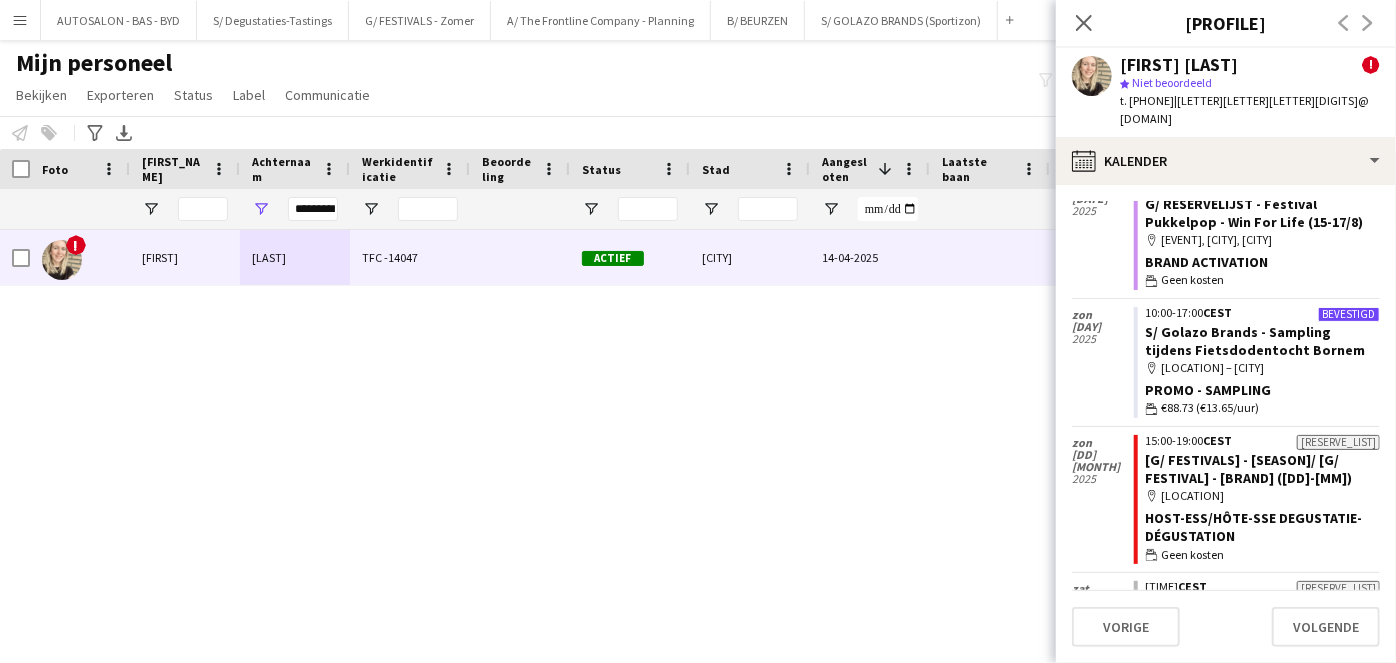 drag, startPoint x: 1288, startPoint y: 328, endPoint x: 1347, endPoint y: 349, distance: 62.625874 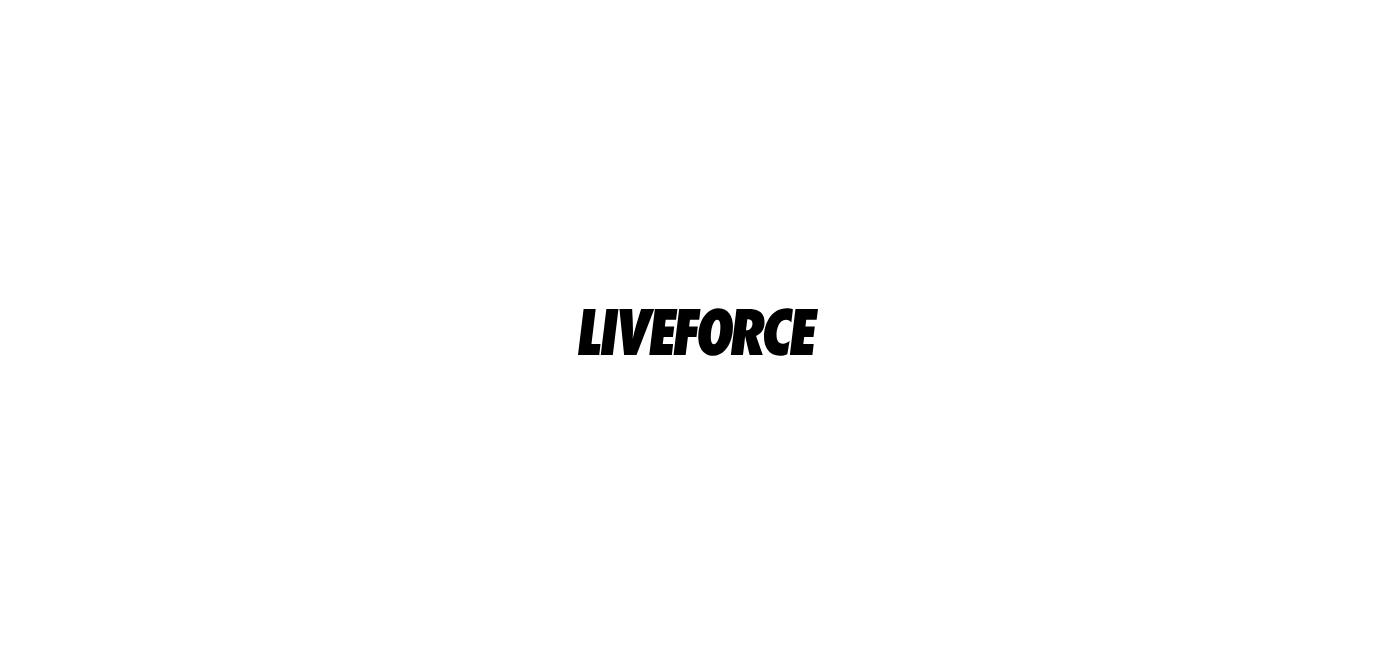 scroll, scrollTop: 0, scrollLeft: 0, axis: both 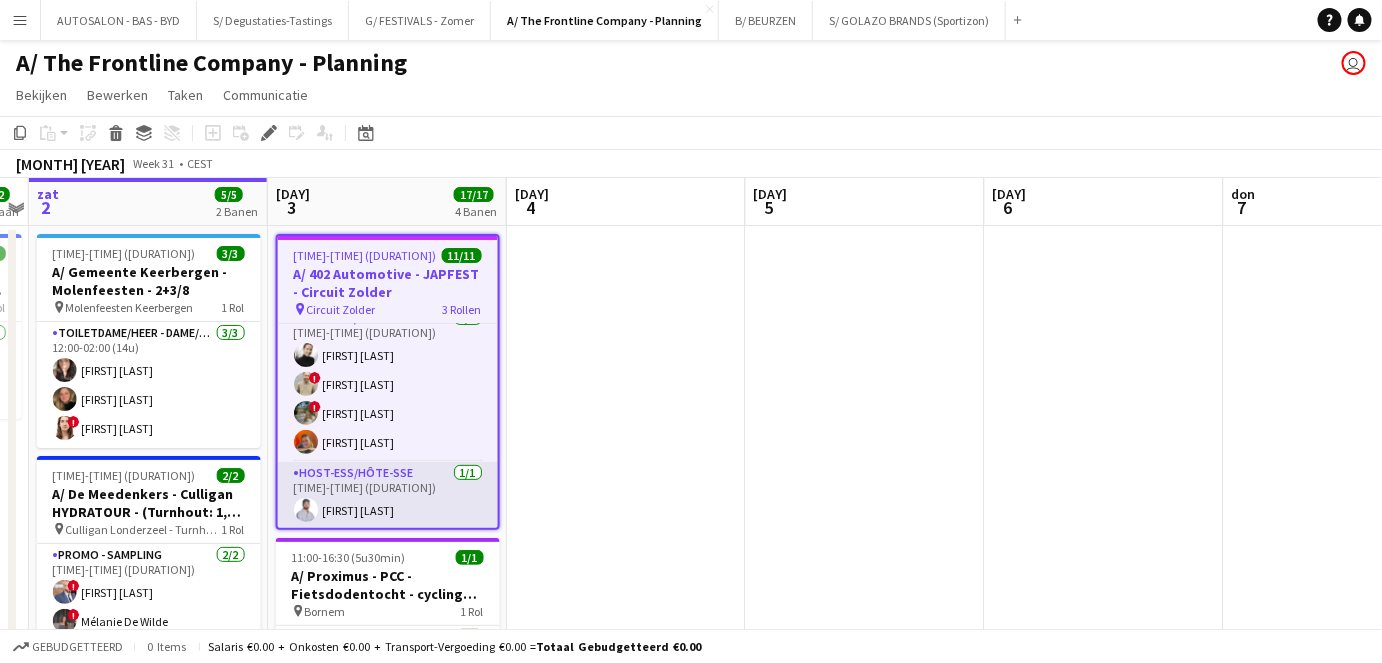 click on "Host-ess/Hôte-sse   1/1   09:00-17:00 (8u)
Mustafa Teke" at bounding box center (388, 496) 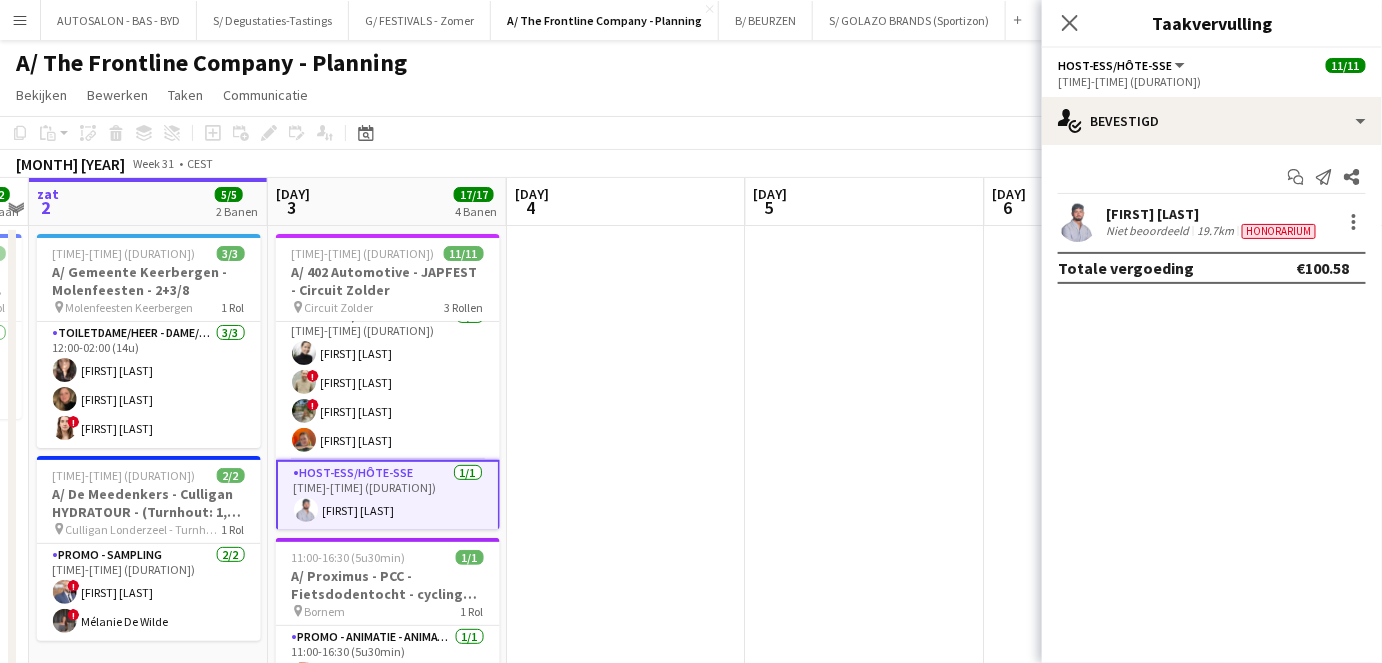 click on "[FIRST] [LAST]" at bounding box center [1213, 214] 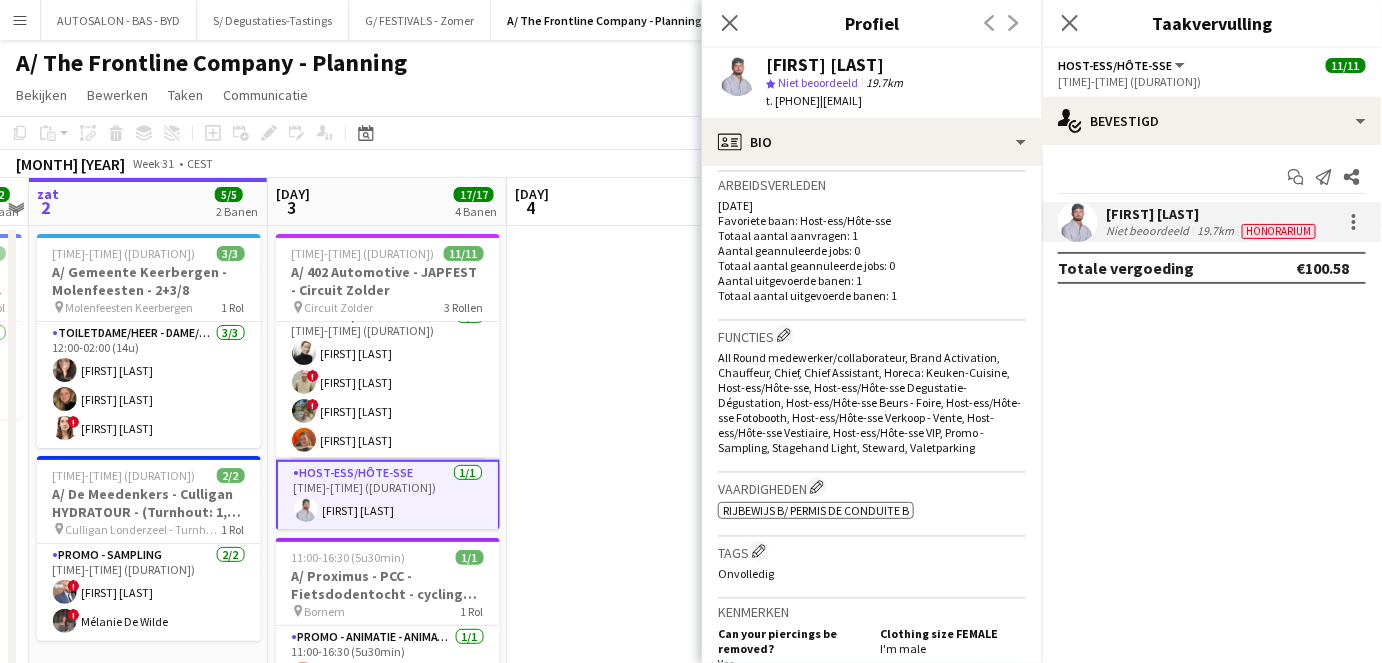 scroll, scrollTop: 547, scrollLeft: 0, axis: vertical 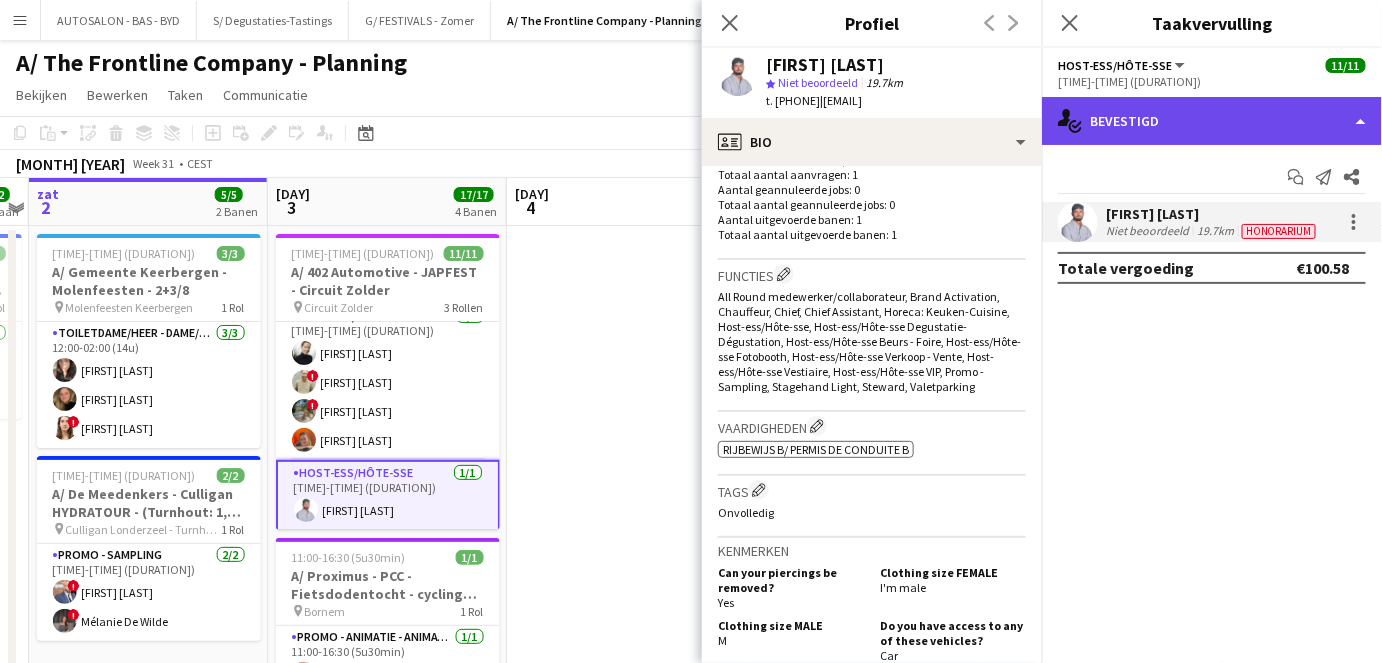 click on "single-neutral-actions-check-2
Bevestigd" 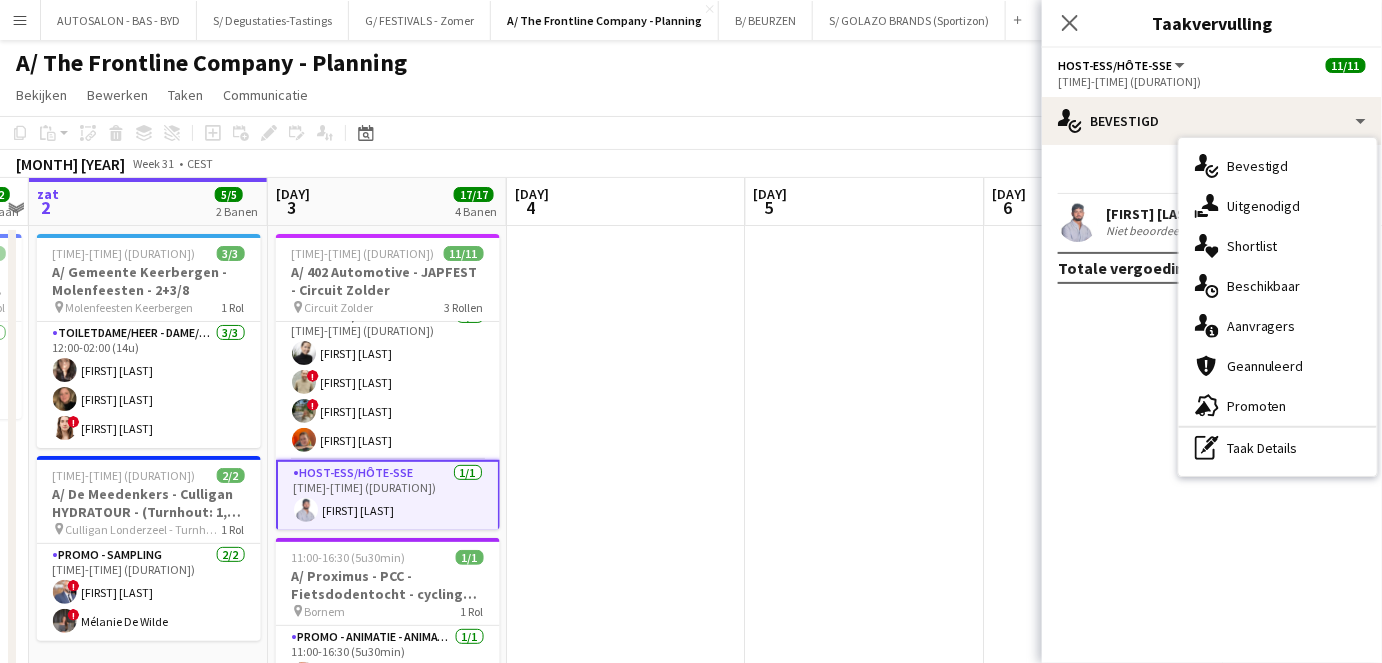 click on "check
Bevestigd
Start chat
Melding versturen
Delen
Mustafa Teke   Niet beoordeeld   19.7km   Honorarium   Totale vergoeding   €100.58" 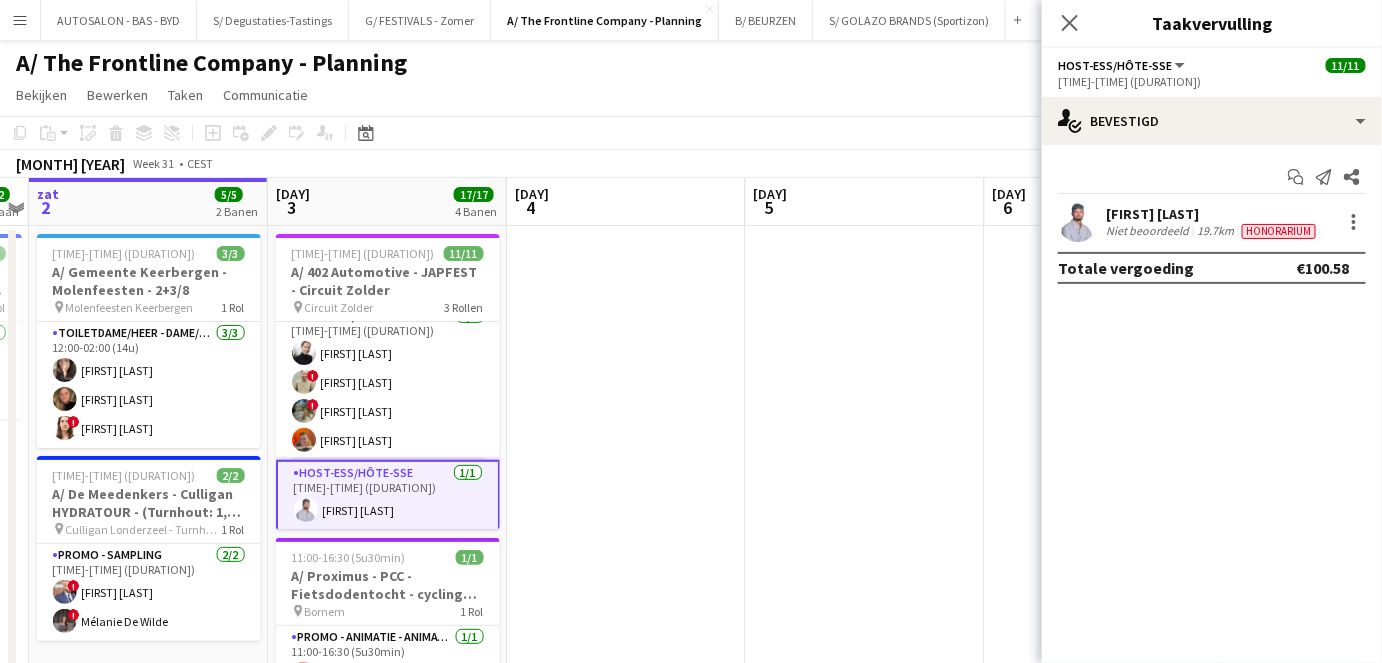 click on "[TIME]" 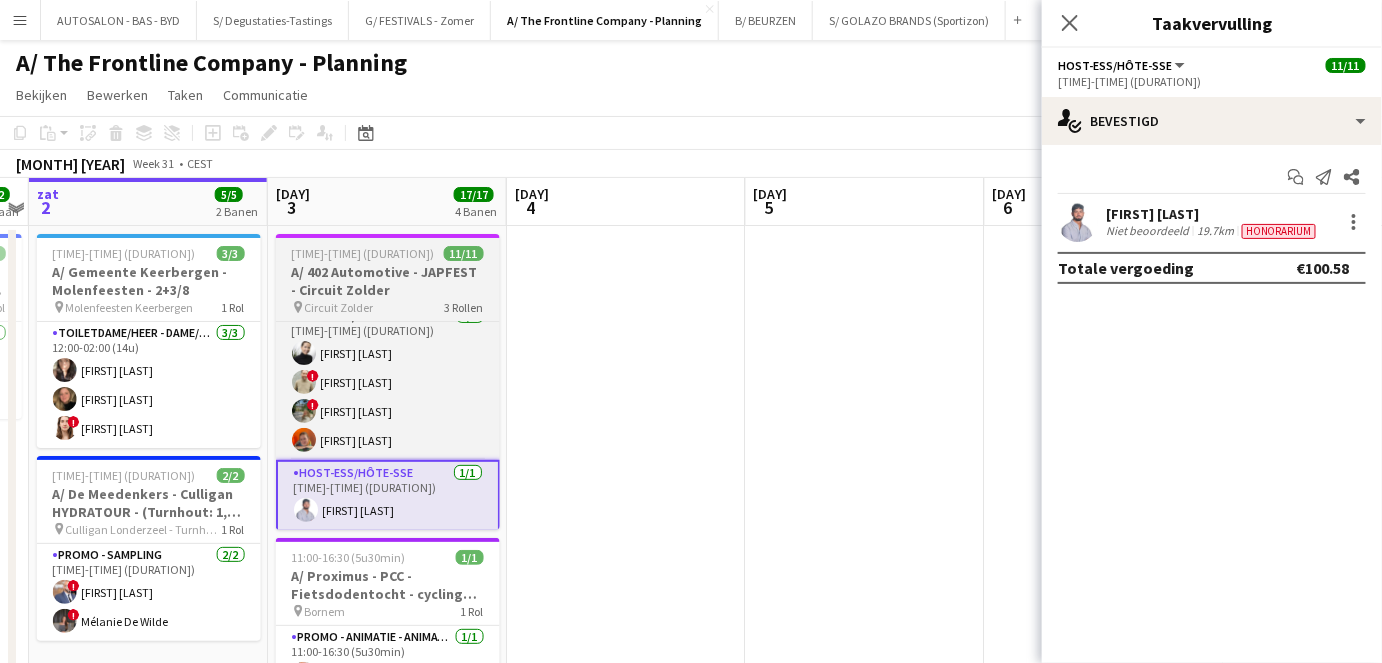 click on "08:00-17:00 (9u)    11/11" at bounding box center [388, 253] 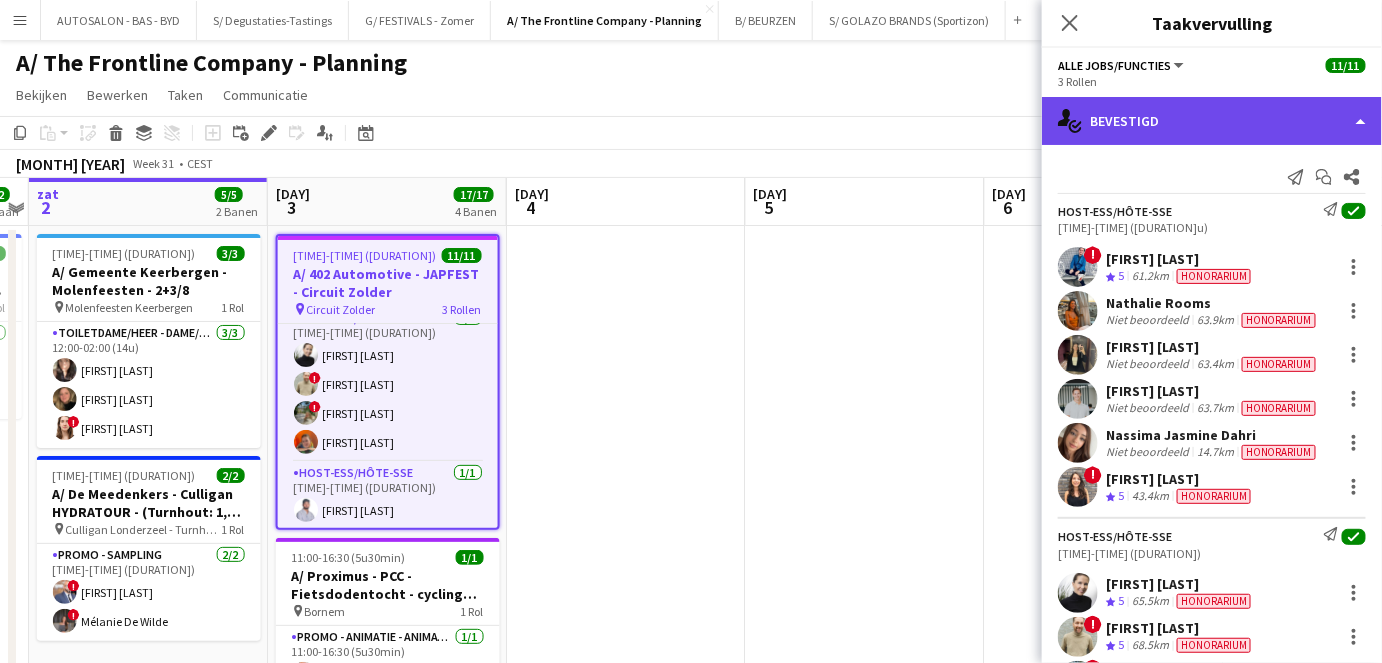 click on "single-neutral-actions-check-2
Bevestigd" 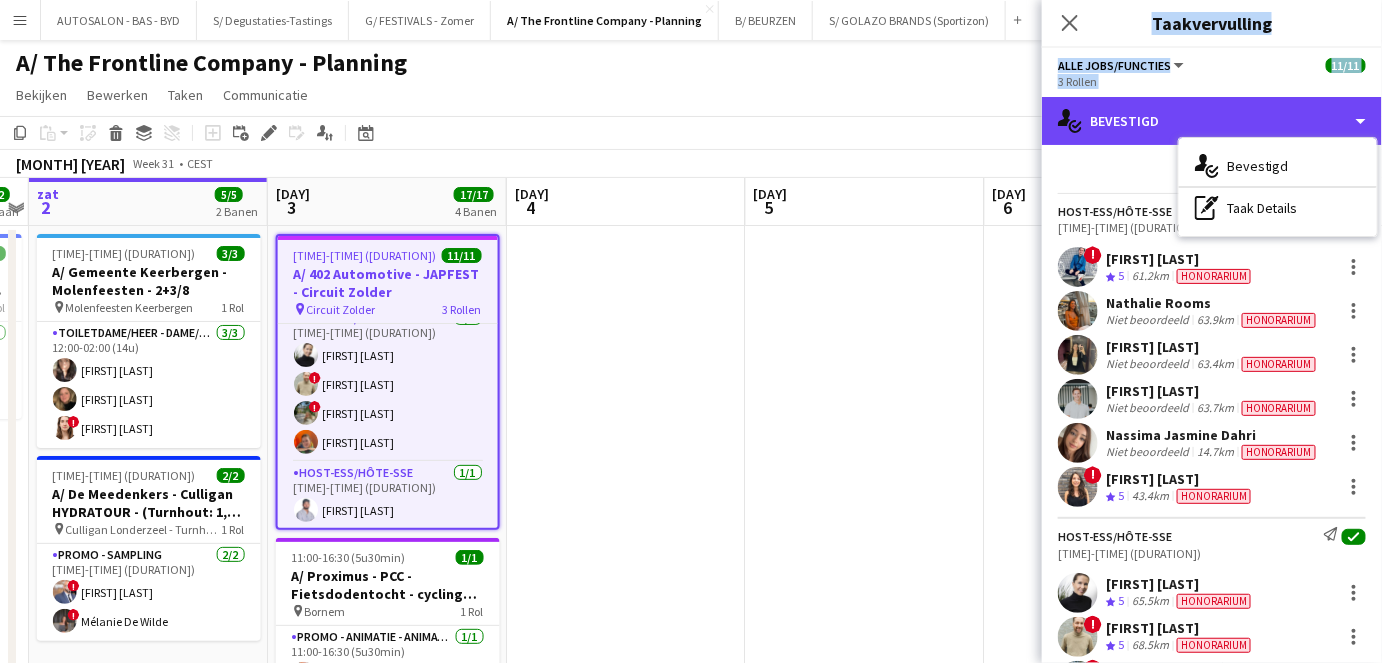 drag, startPoint x: 1169, startPoint y: 115, endPoint x: 756, endPoint y: 290, distance: 448.54654 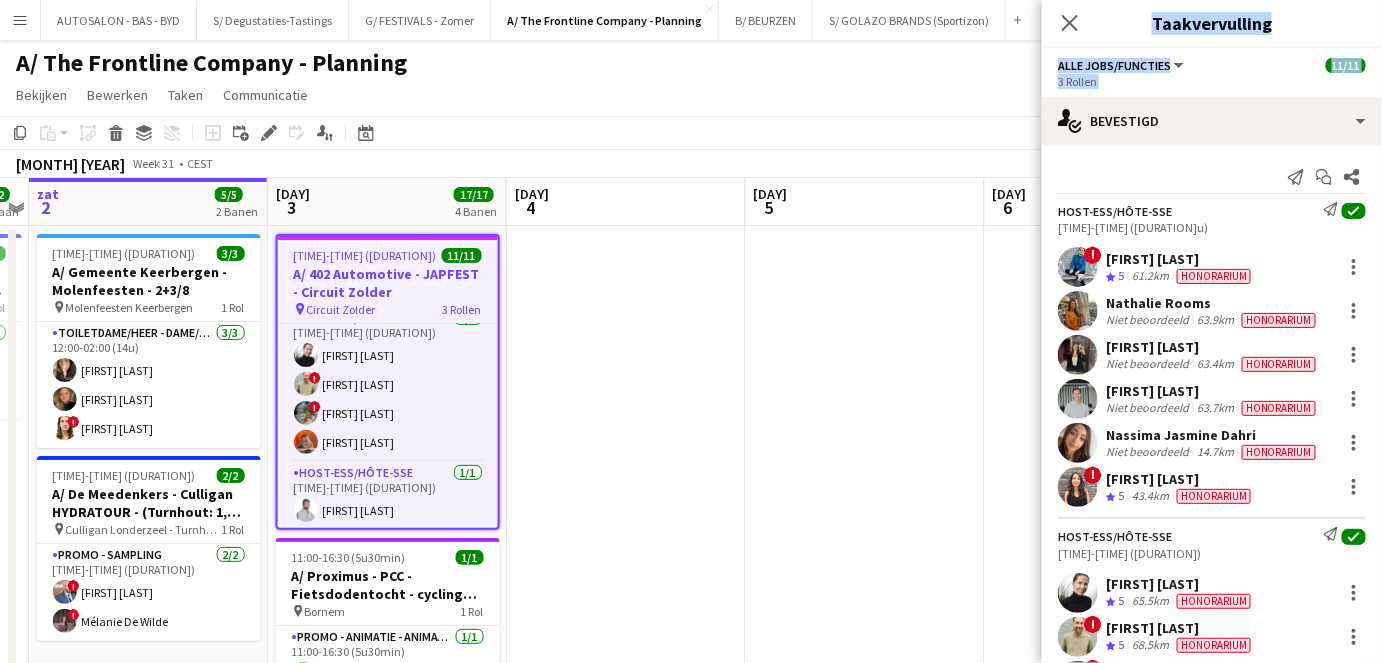 click at bounding box center (865, 690) 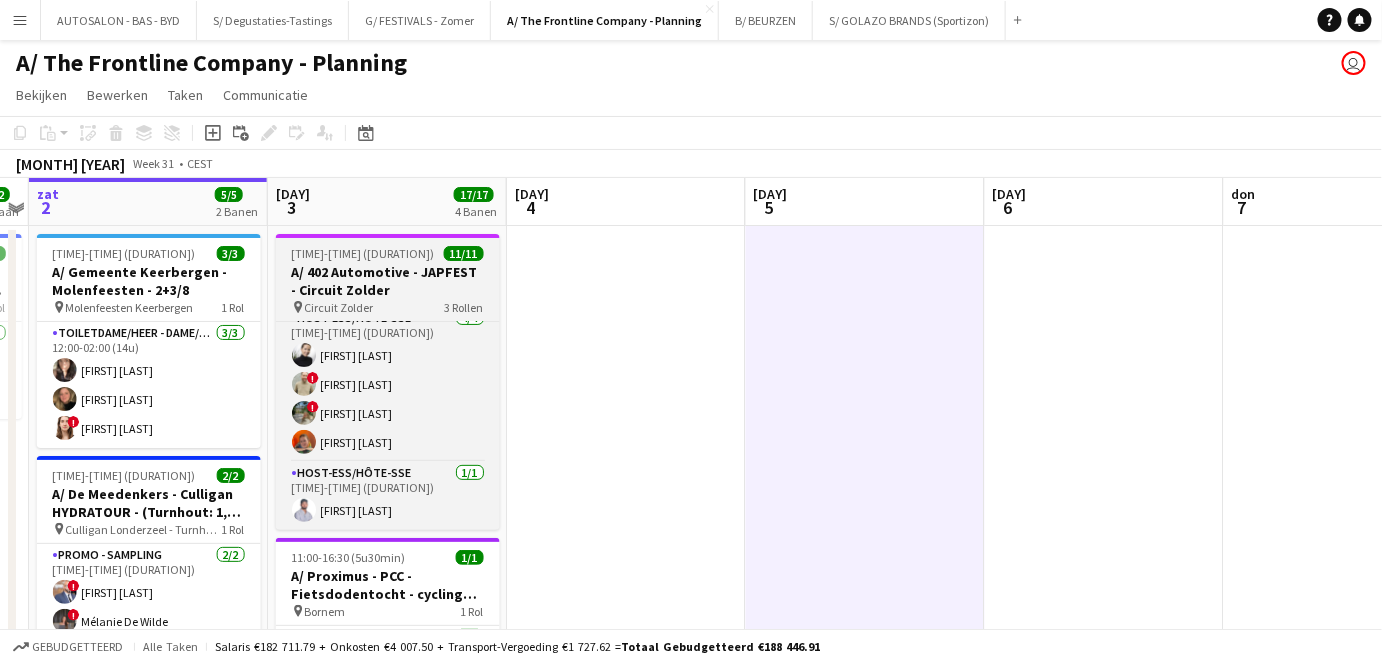 click on "A/ 402 Automotive - JAPFEST - Circuit Zolder" at bounding box center (388, 281) 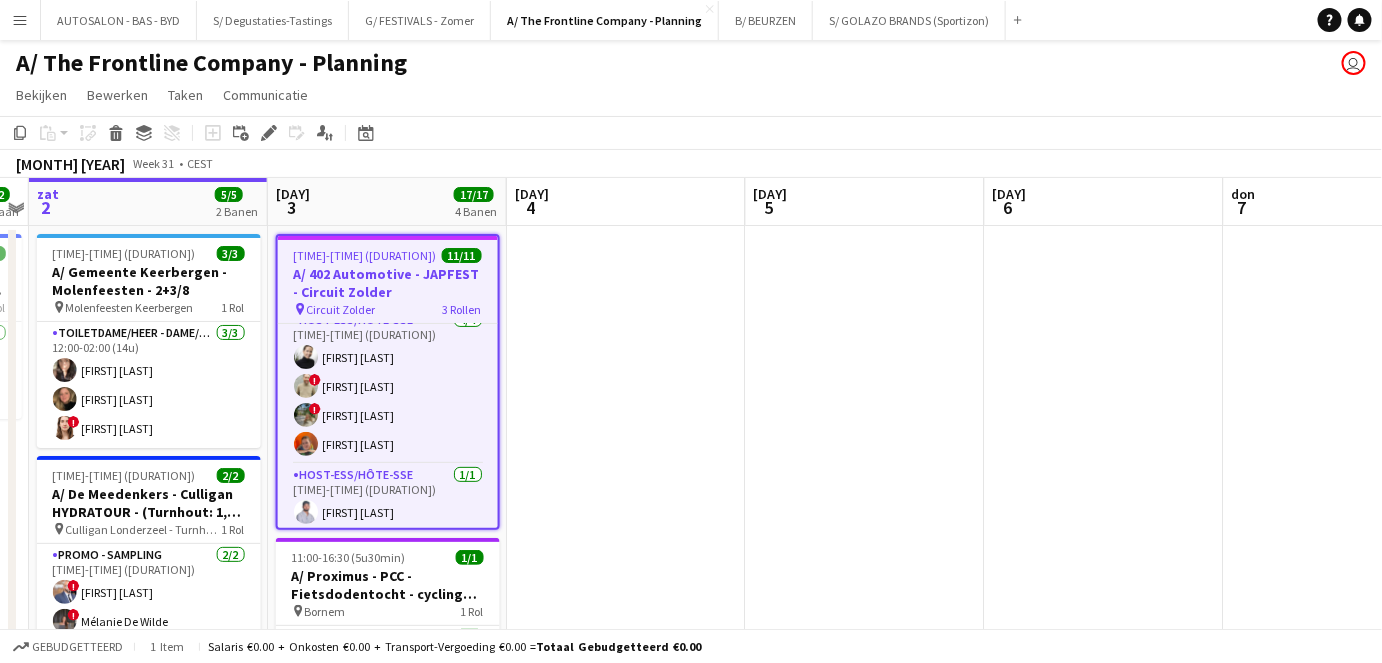 scroll, scrollTop: 230, scrollLeft: 0, axis: vertical 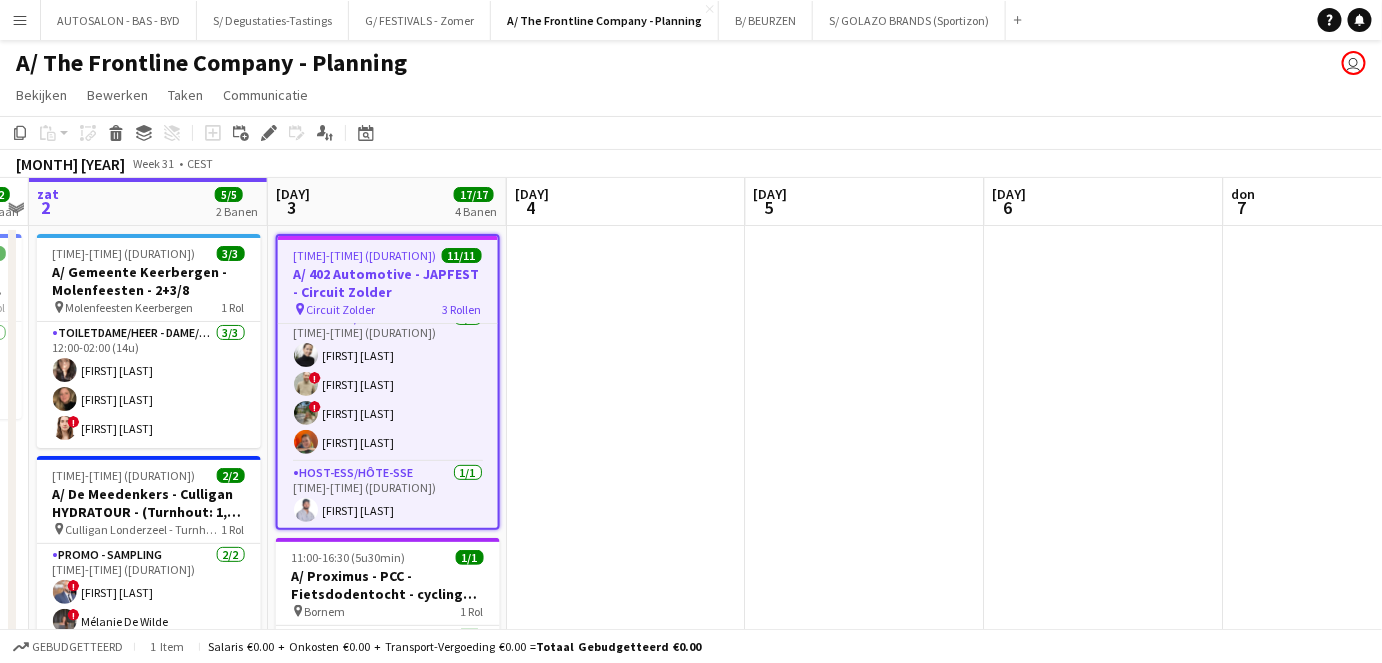 click on "A/ 402 Automotive - JAPFEST - Circuit Zolder" at bounding box center [388, 283] 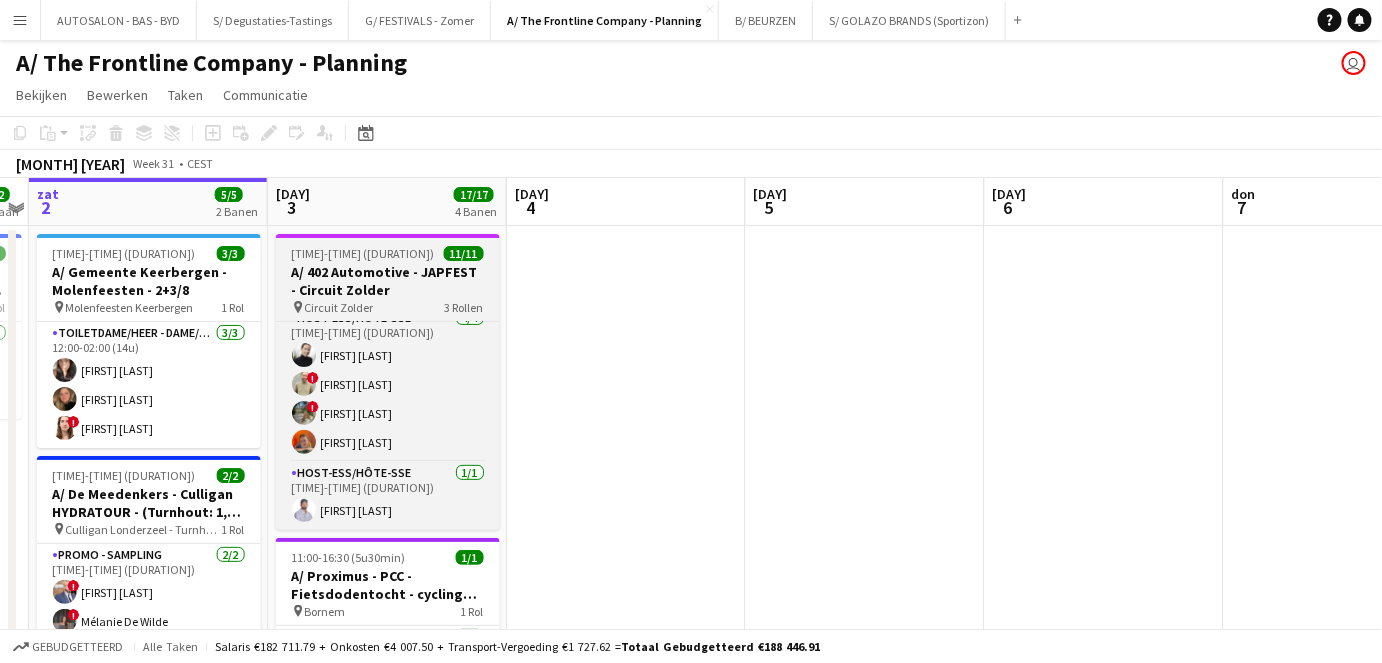 click on "A/ 402 Automotive - JAPFEST - Circuit Zolder" at bounding box center [388, 281] 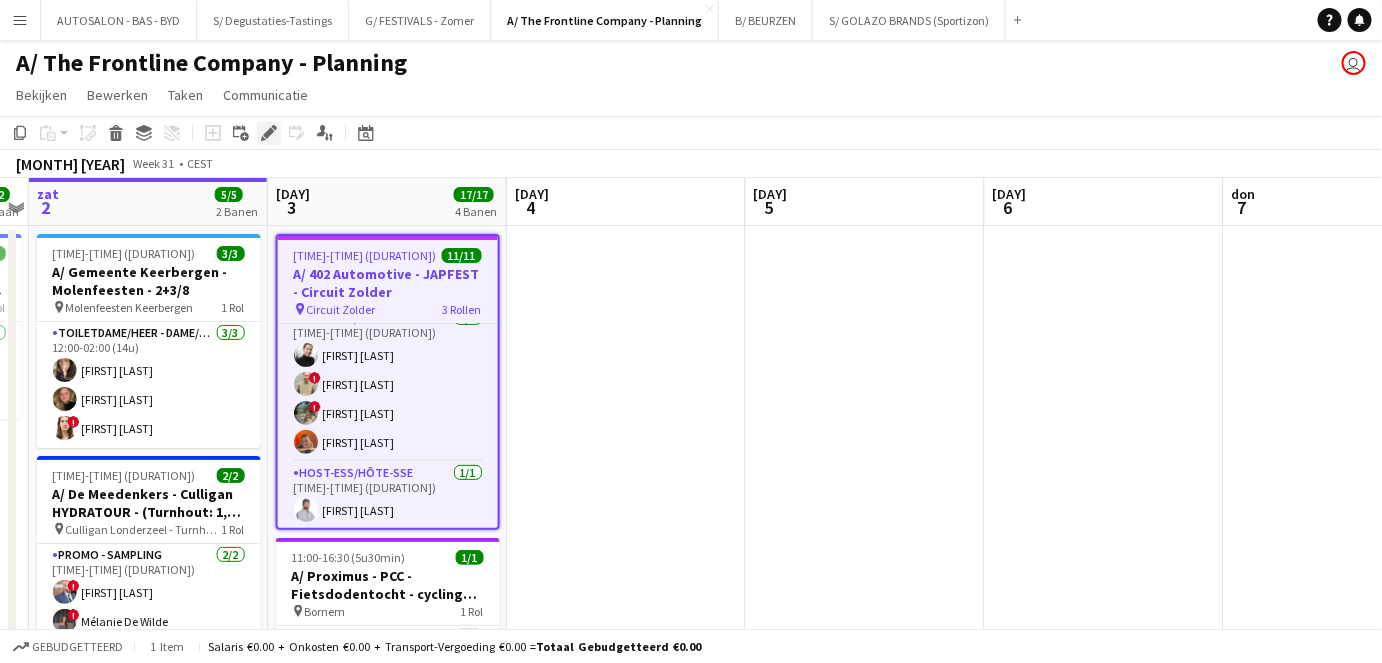 click on "Bewerken" 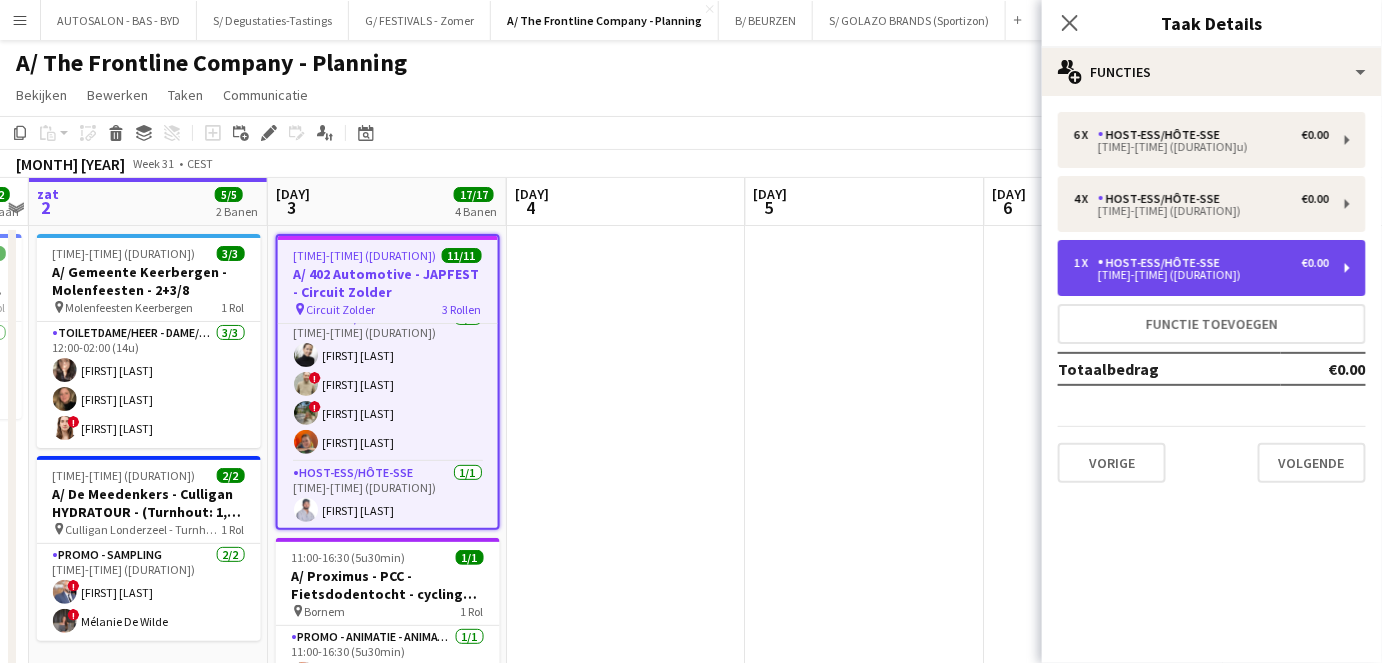 click on "[TIME]" at bounding box center [1201, 275] 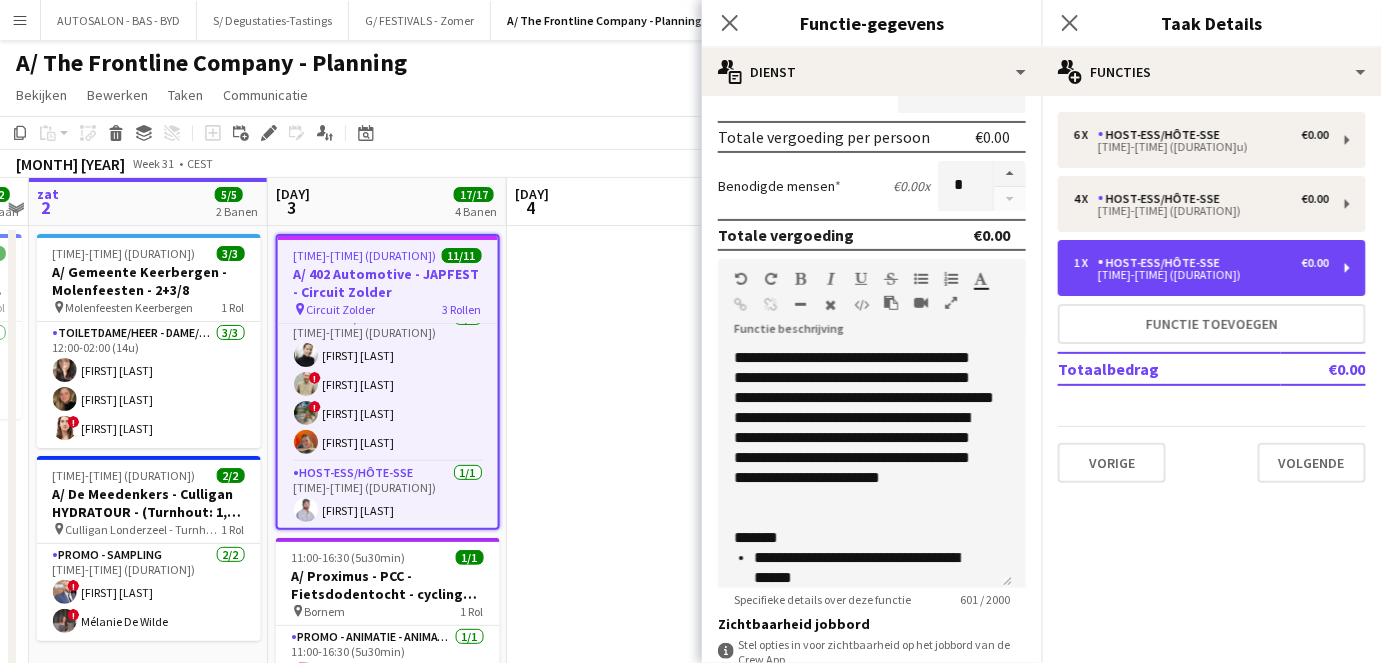 scroll, scrollTop: 445, scrollLeft: 0, axis: vertical 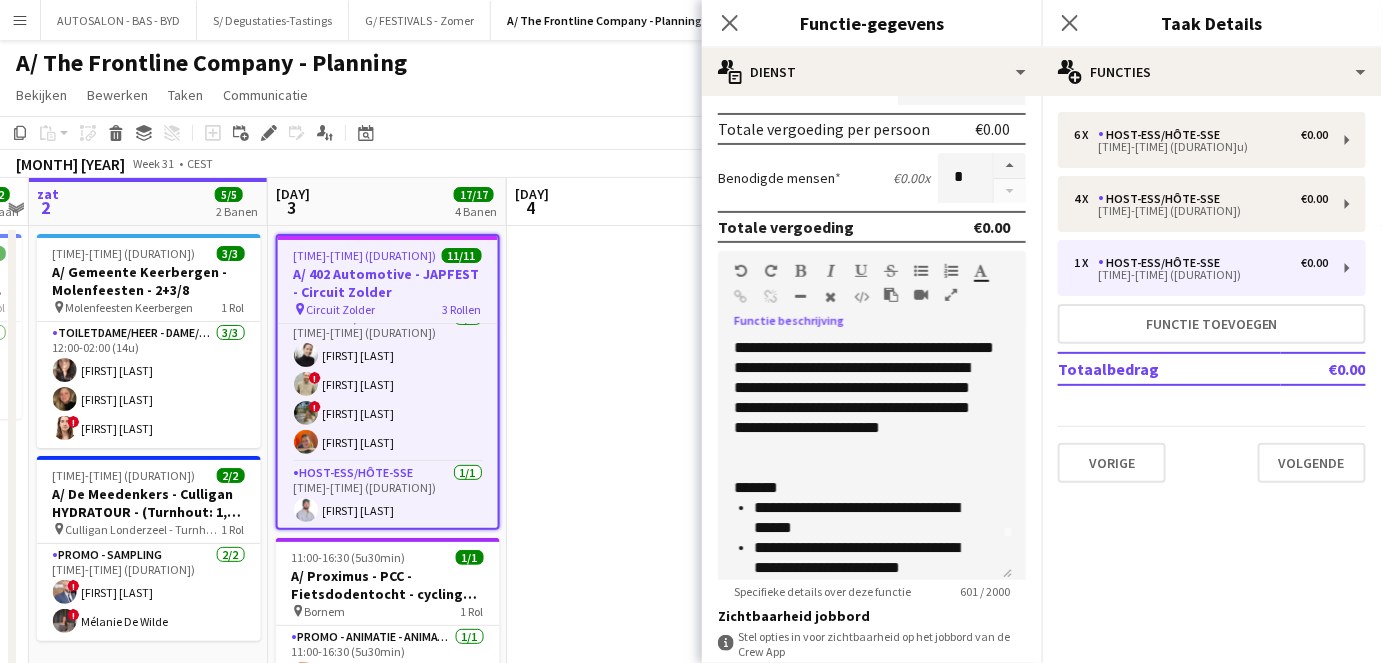 click at bounding box center [951, 295] 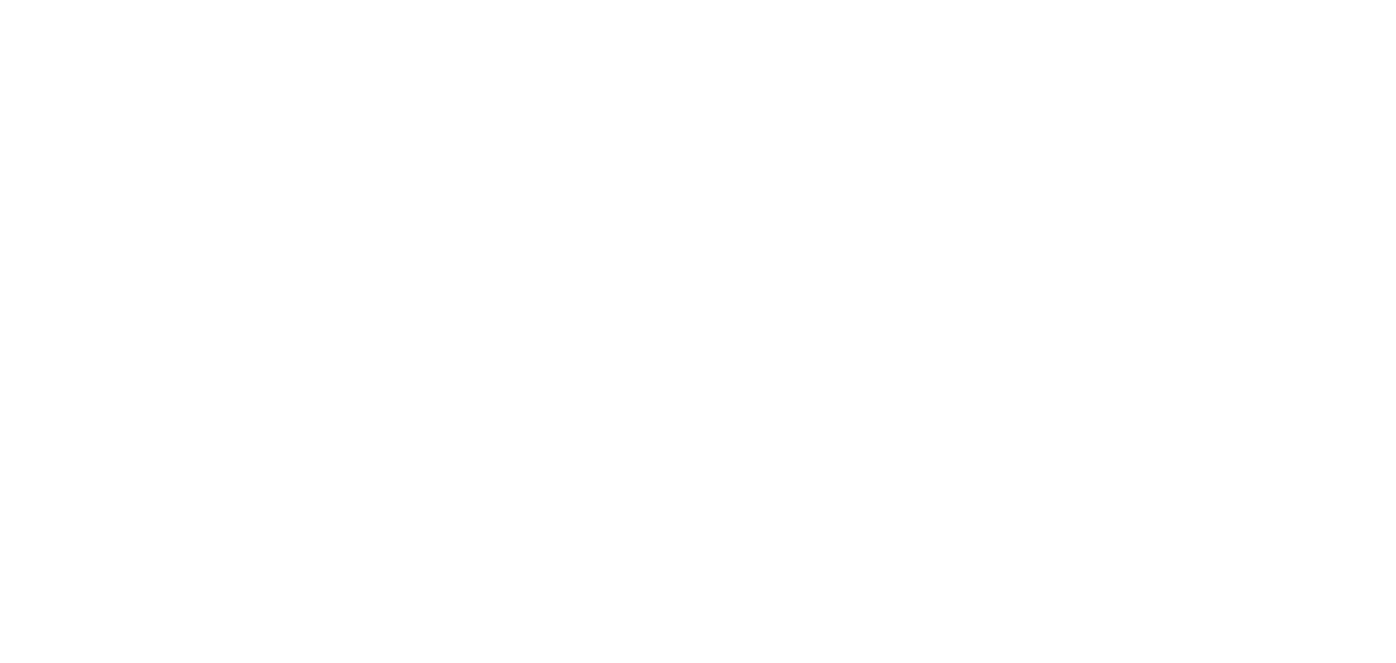 scroll, scrollTop: 0, scrollLeft: 0, axis: both 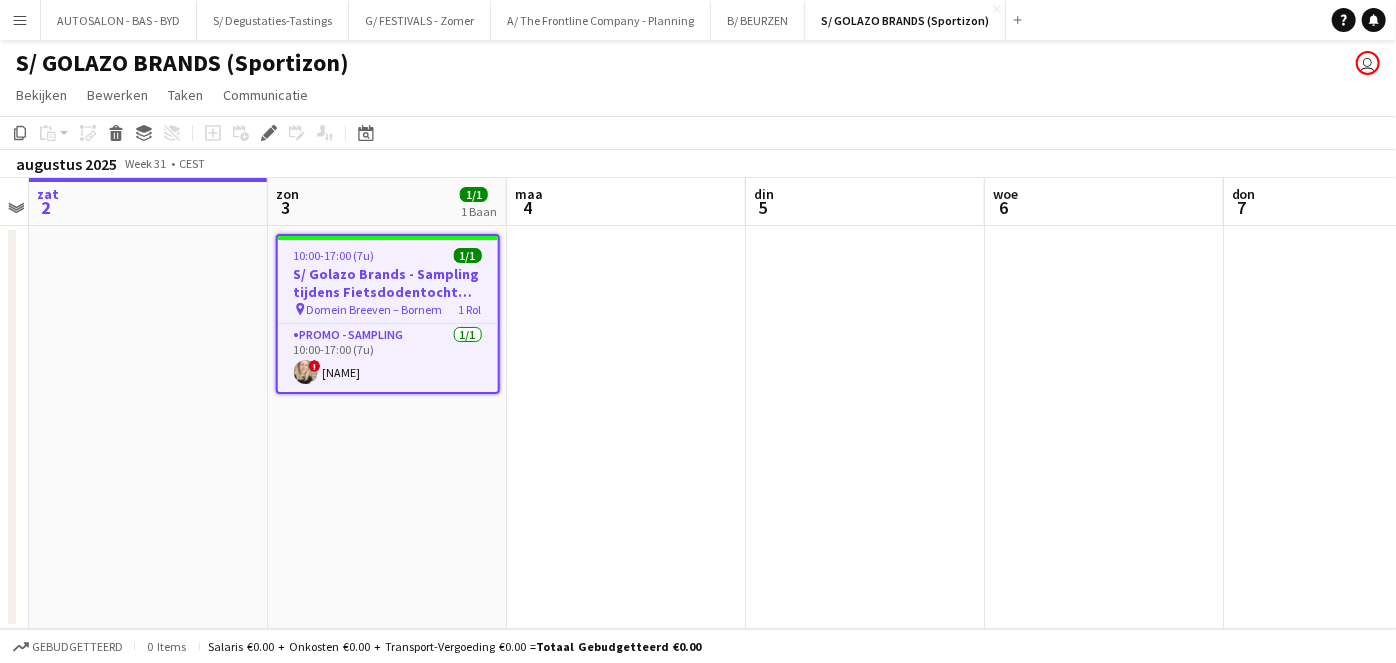 click on "S/ Golazo Brands - Sampling tijdens Fietsdodentocht Bornem" at bounding box center (388, 283) 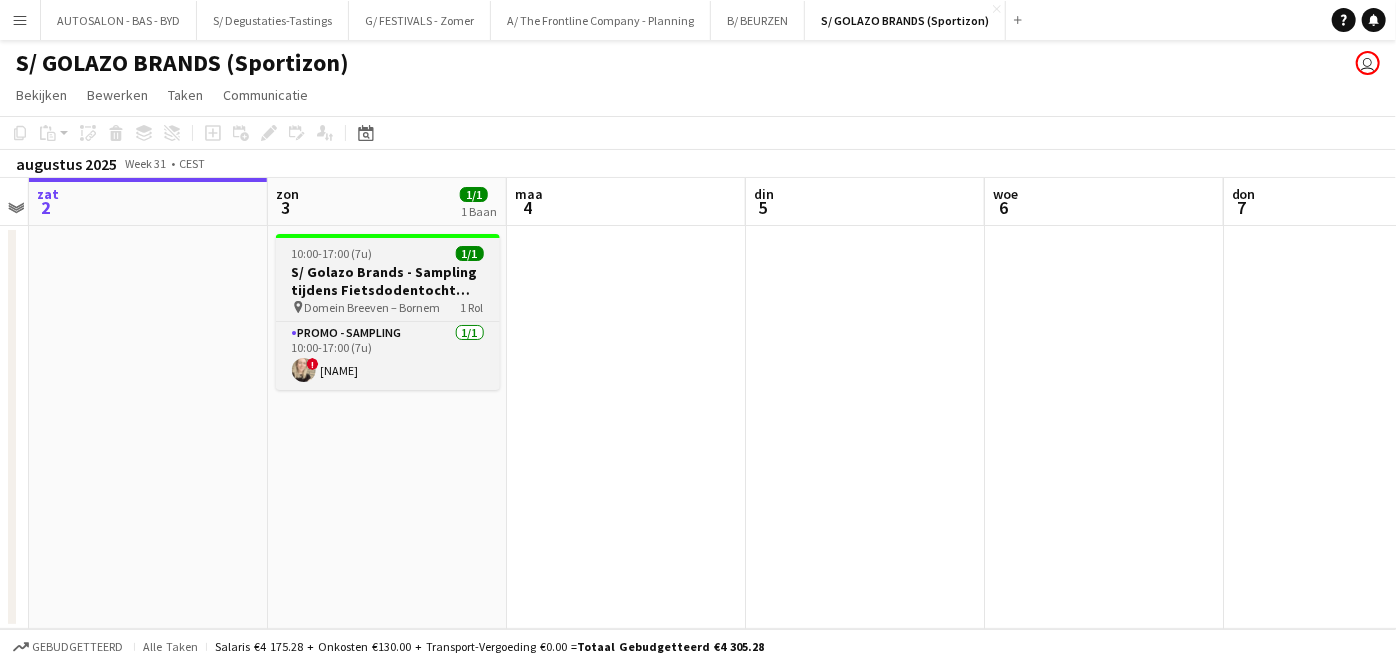 click on "S/ Golazo Brands - Sampling tijdens Fietsdodentocht Bornem" at bounding box center (388, 281) 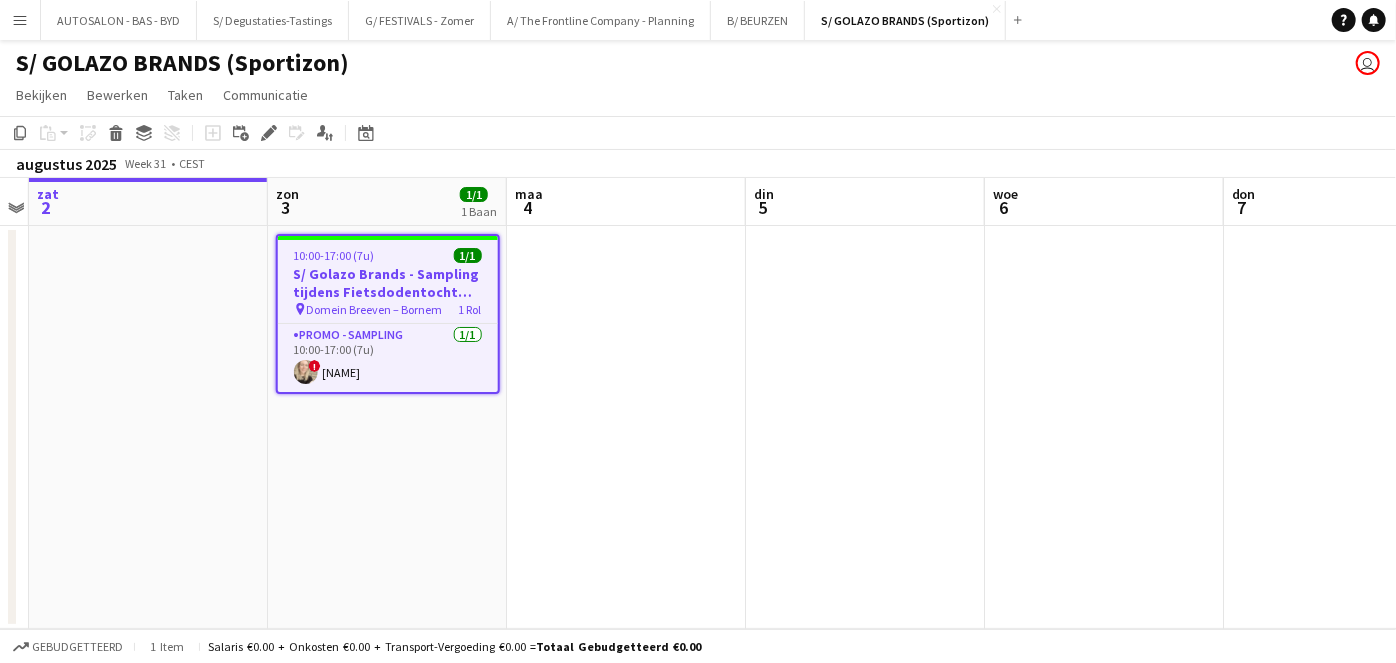 click on "S/ Golazo Brands - Sampling tijdens Fietsdodentocht Bornem" at bounding box center (388, 283) 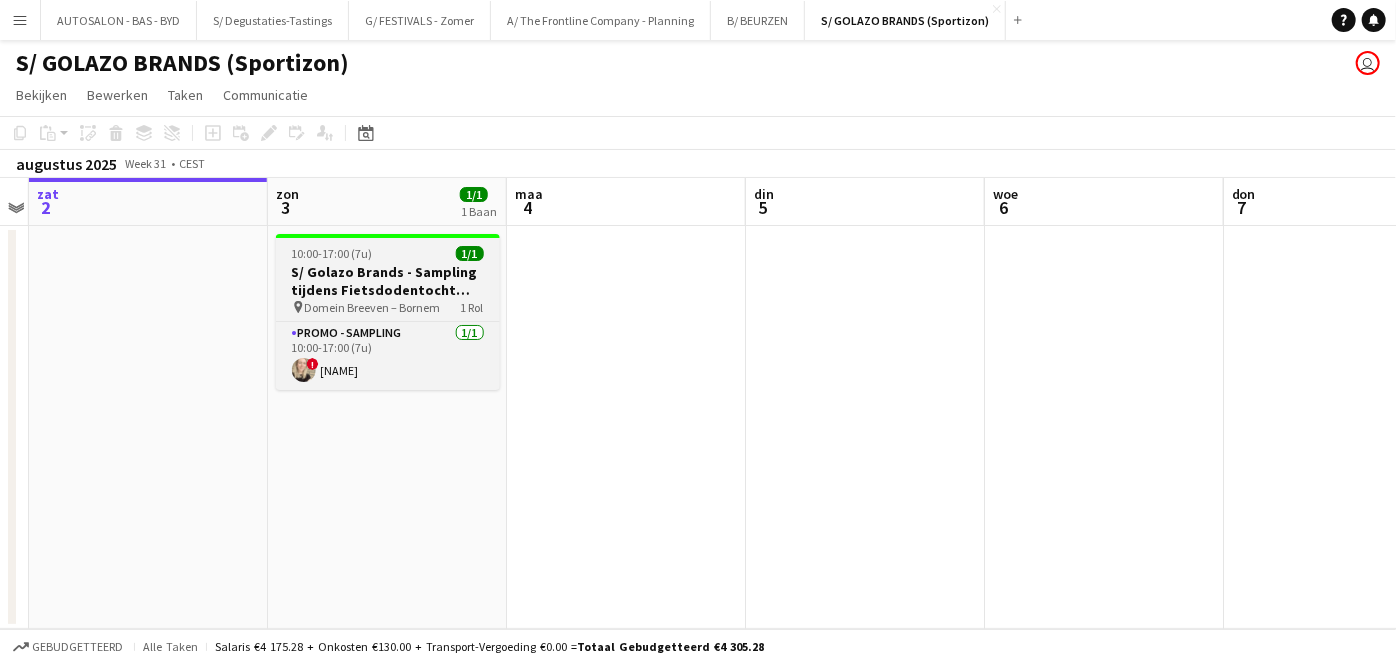 click on "S/ Golazo Brands - Sampling tijdens Fietsdodentocht Bornem" at bounding box center (388, 281) 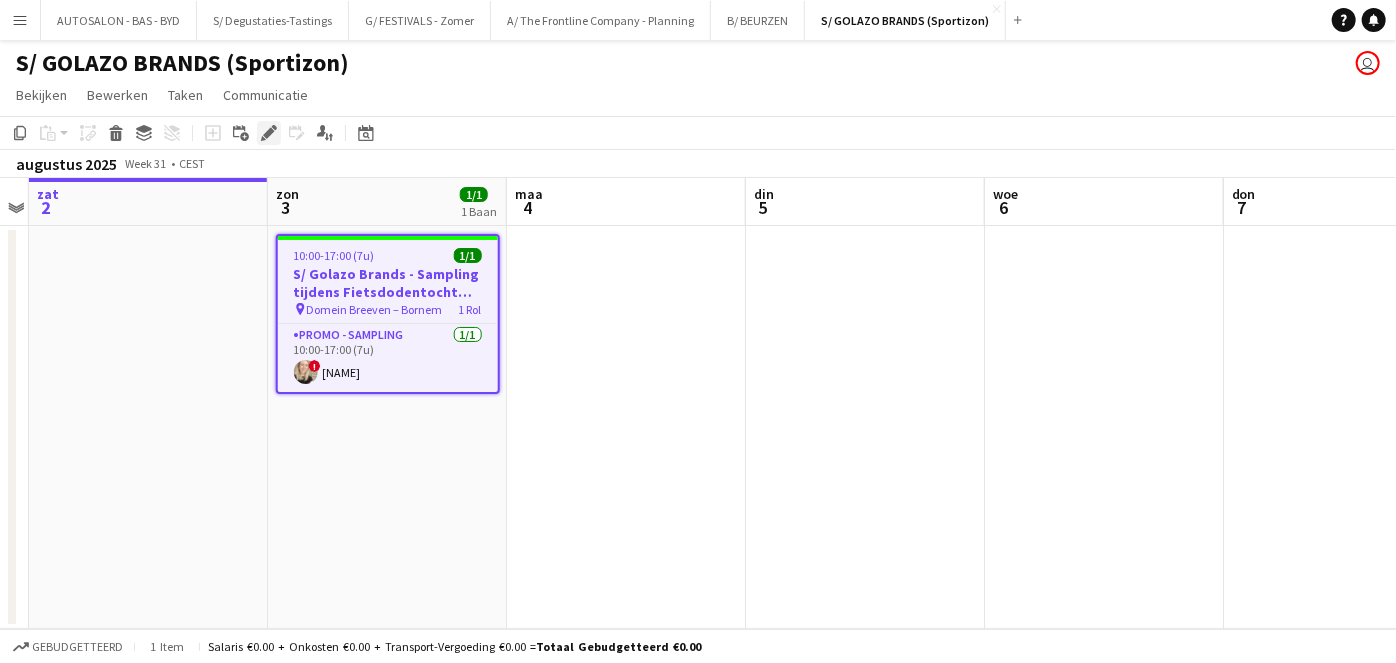 click on "Bewerken" 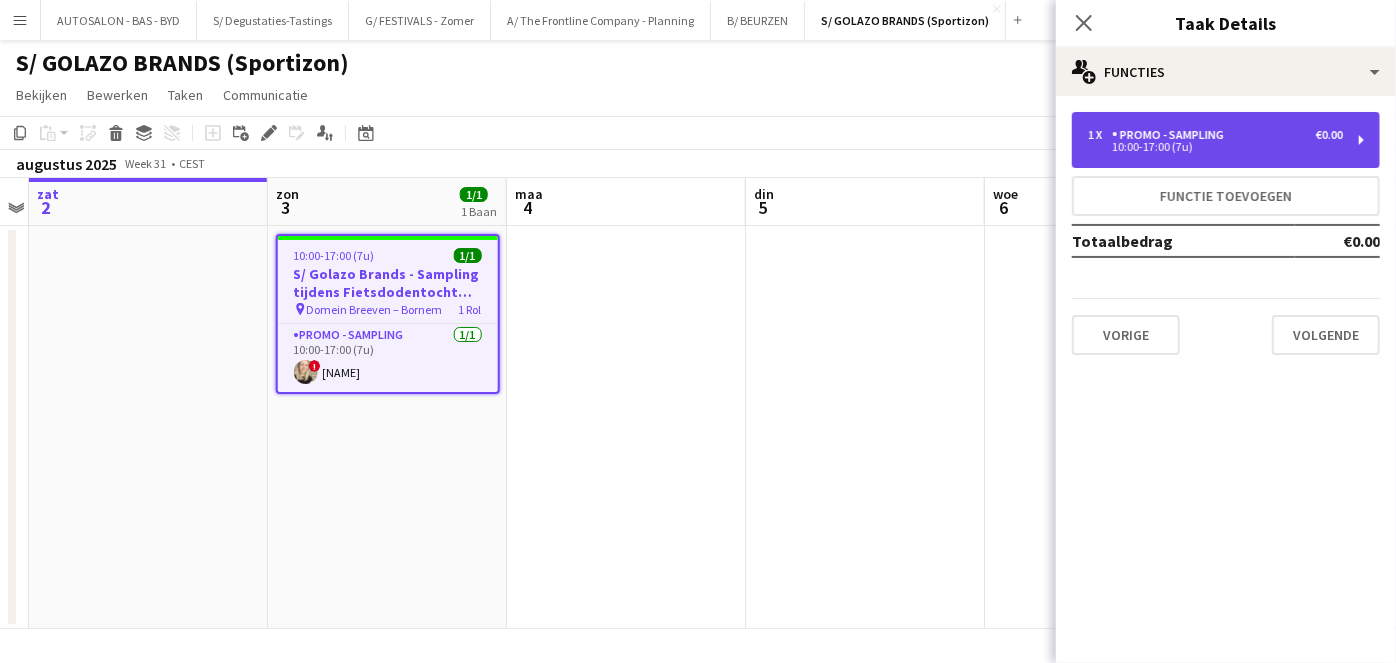 click on "1 x   Promo - Sampling   €0.00   10:00-17:00 (7u)" at bounding box center [1226, 140] 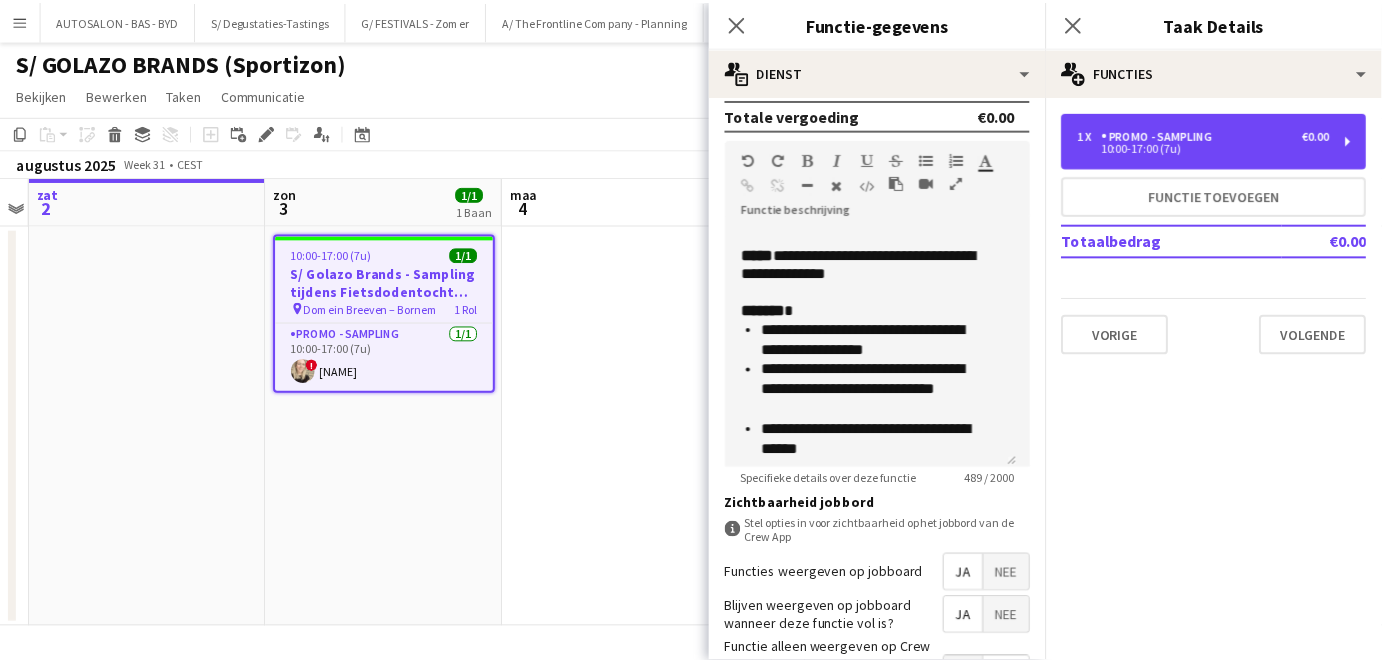 scroll, scrollTop: 556, scrollLeft: 0, axis: vertical 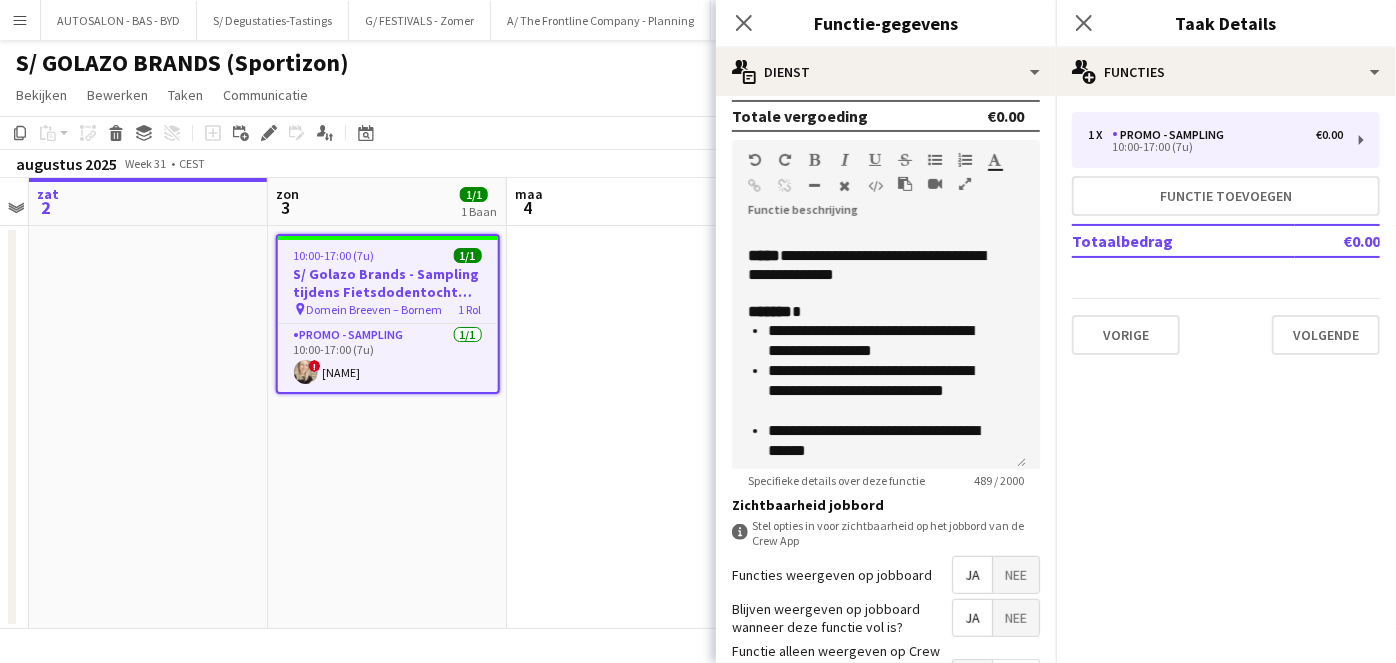 click at bounding box center (965, 184) 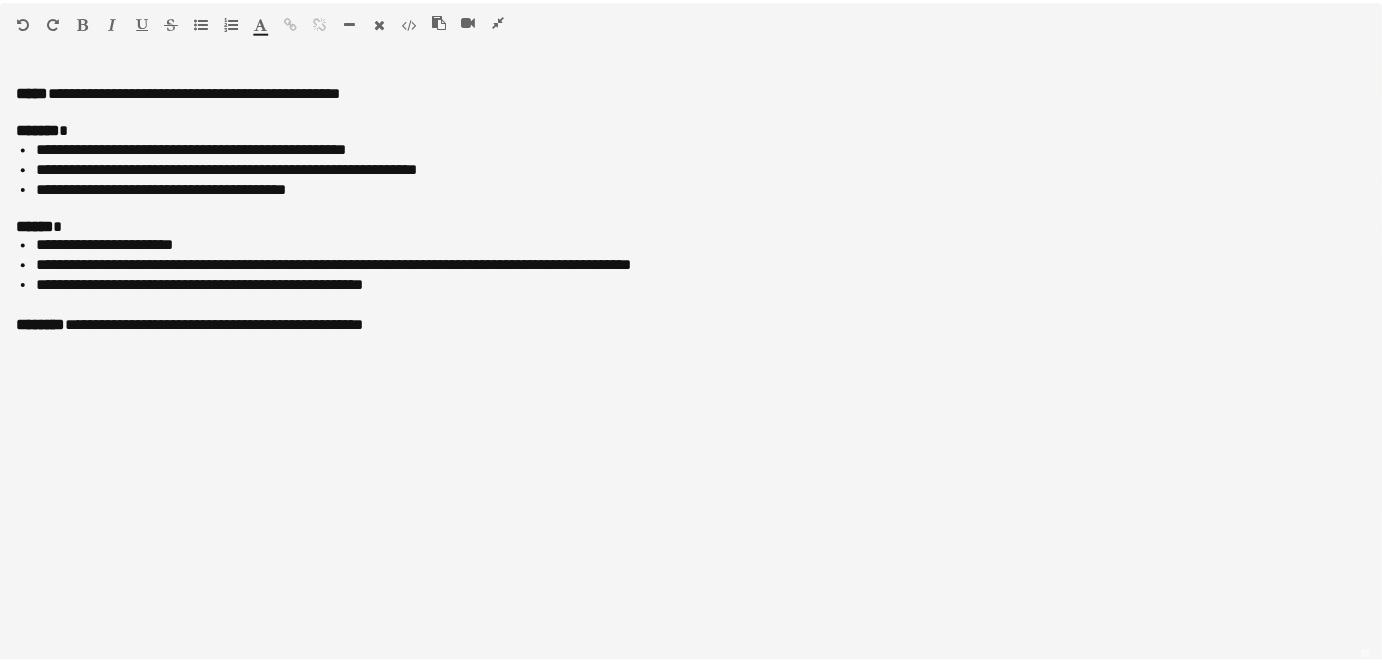 scroll, scrollTop: 0, scrollLeft: 0, axis: both 